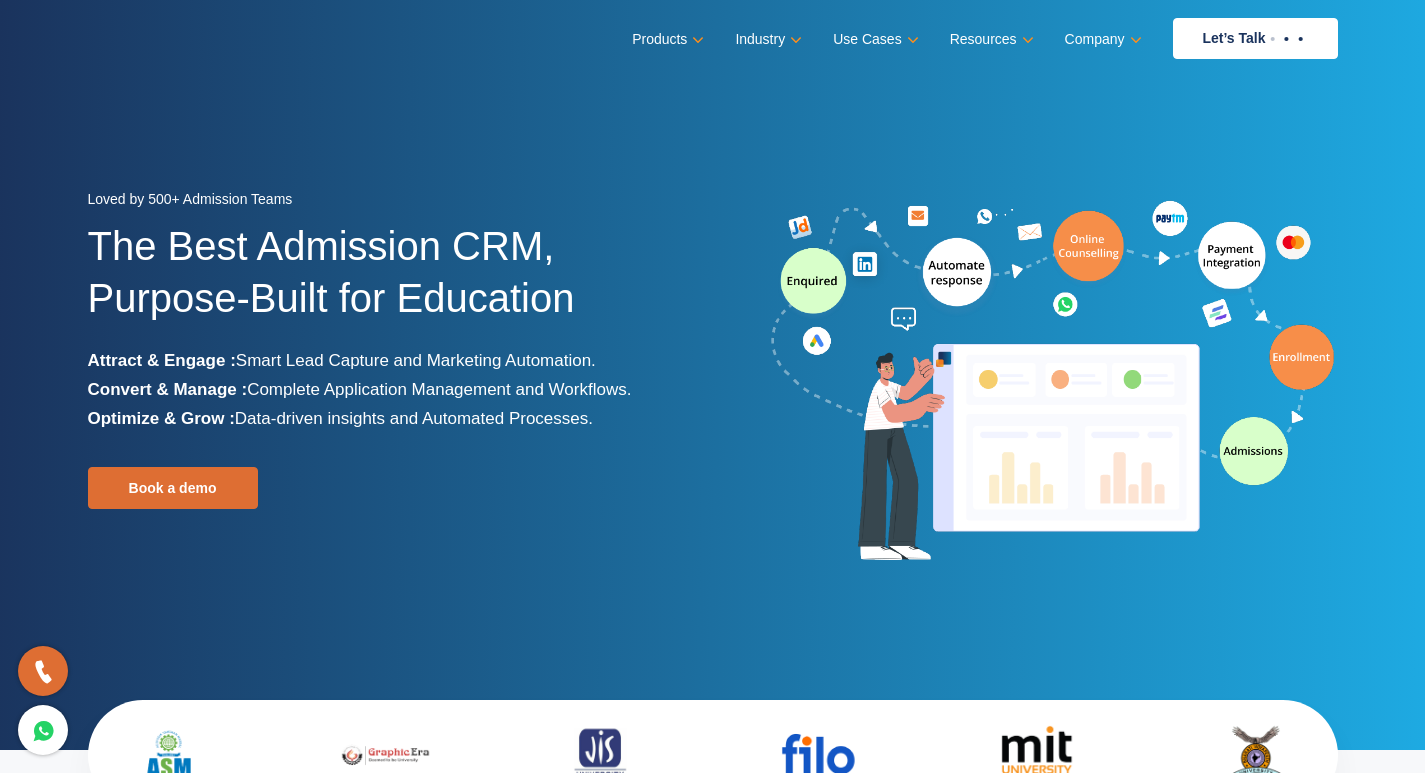 scroll, scrollTop: 0, scrollLeft: 0, axis: both 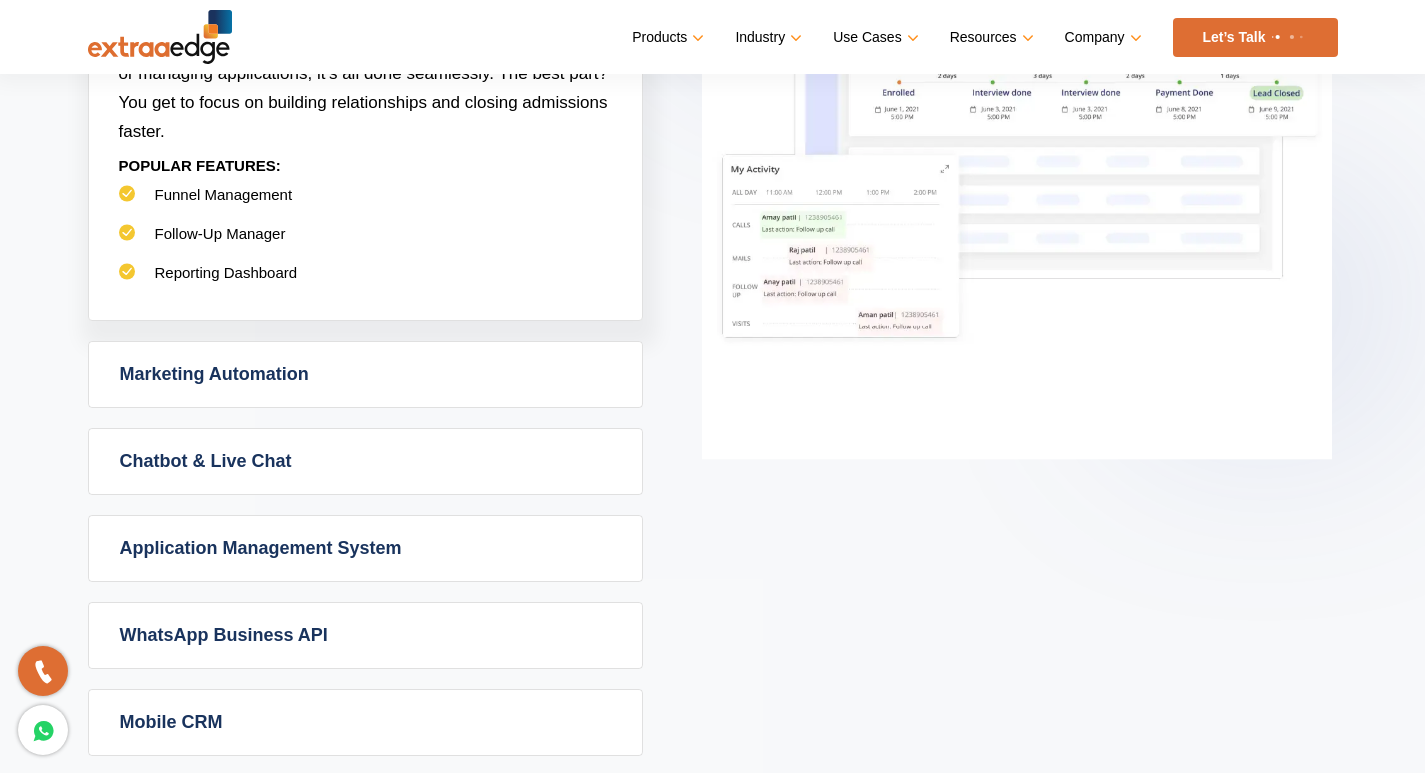 click on "Marketing Automation" at bounding box center (365, 374) 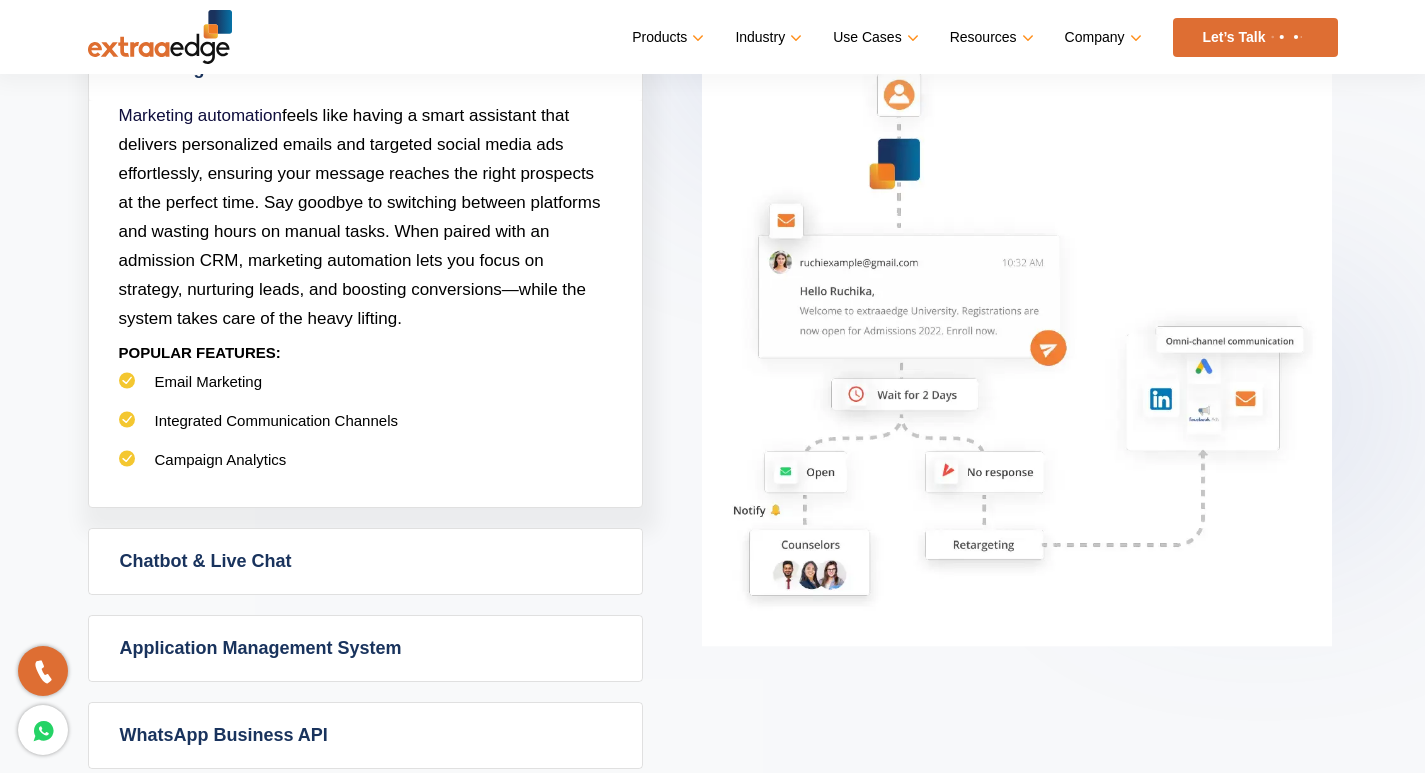 scroll, scrollTop: 1200, scrollLeft: 0, axis: vertical 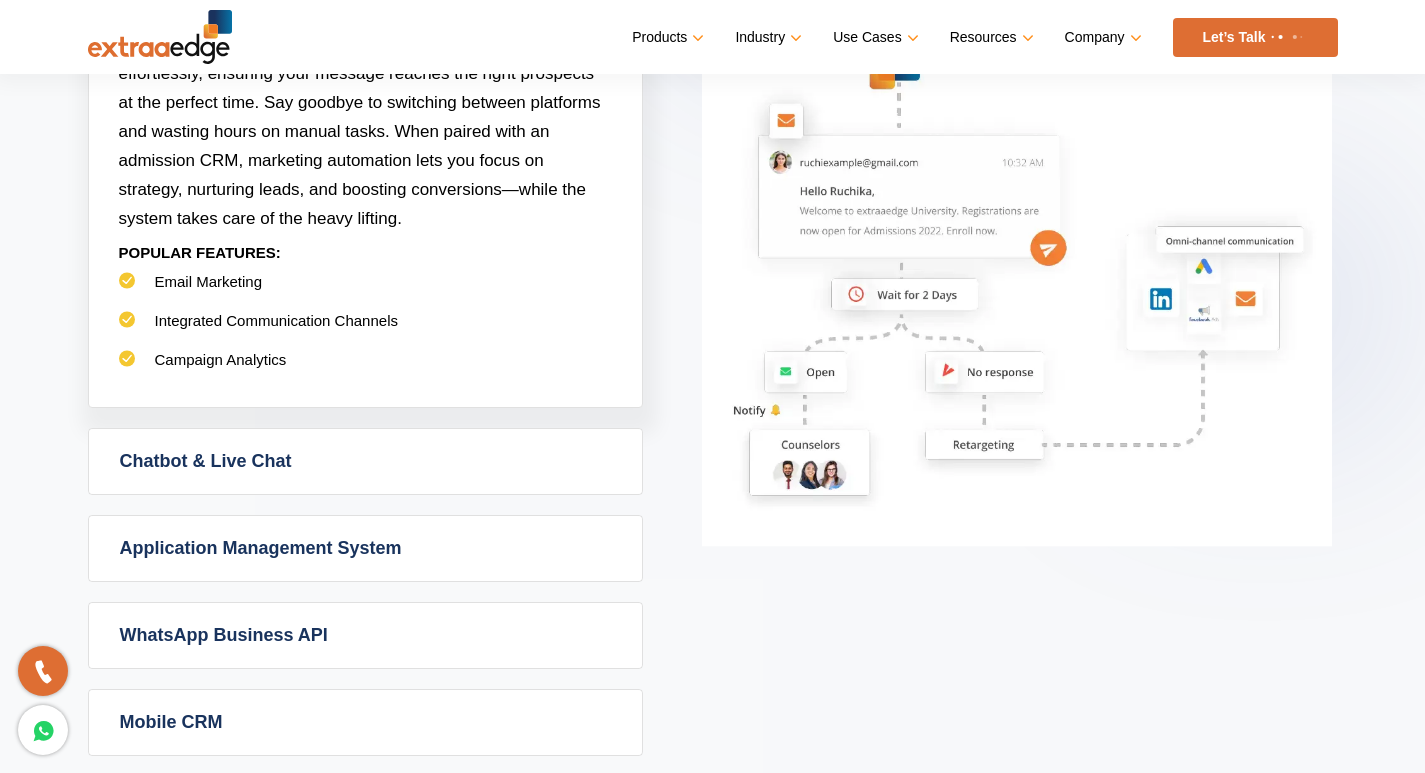 click on "Chatbot & Live Chat" at bounding box center [365, 461] 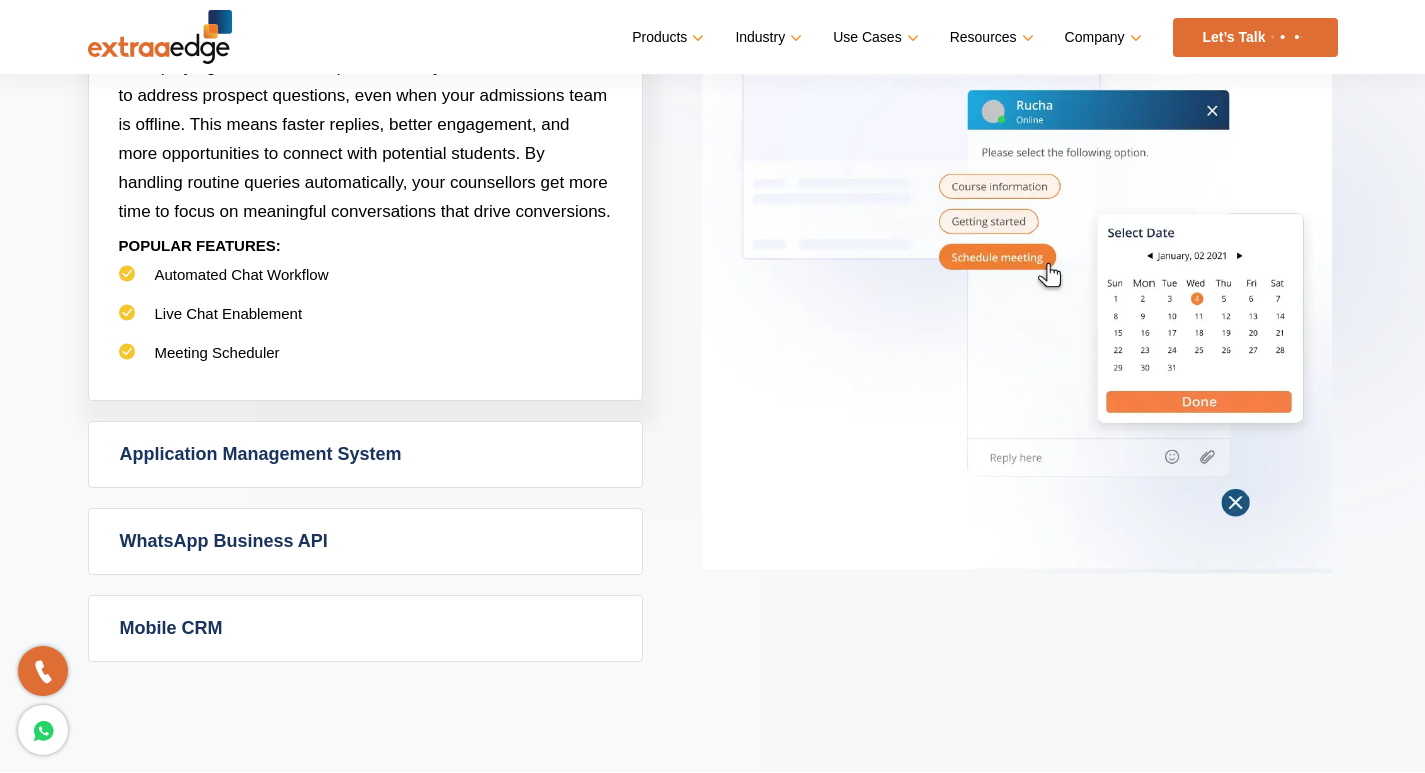 scroll, scrollTop: 1300, scrollLeft: 0, axis: vertical 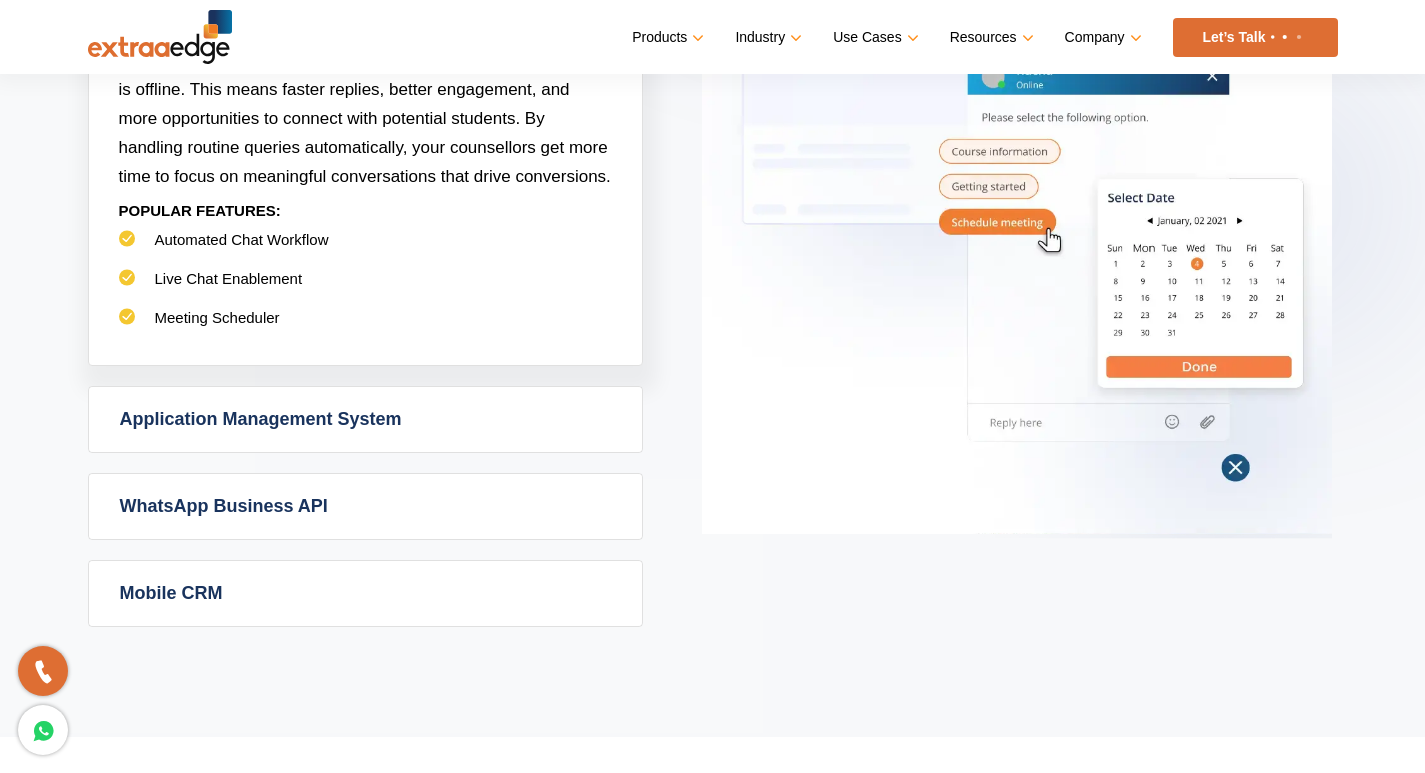 click on "Application Management System" at bounding box center [365, 419] 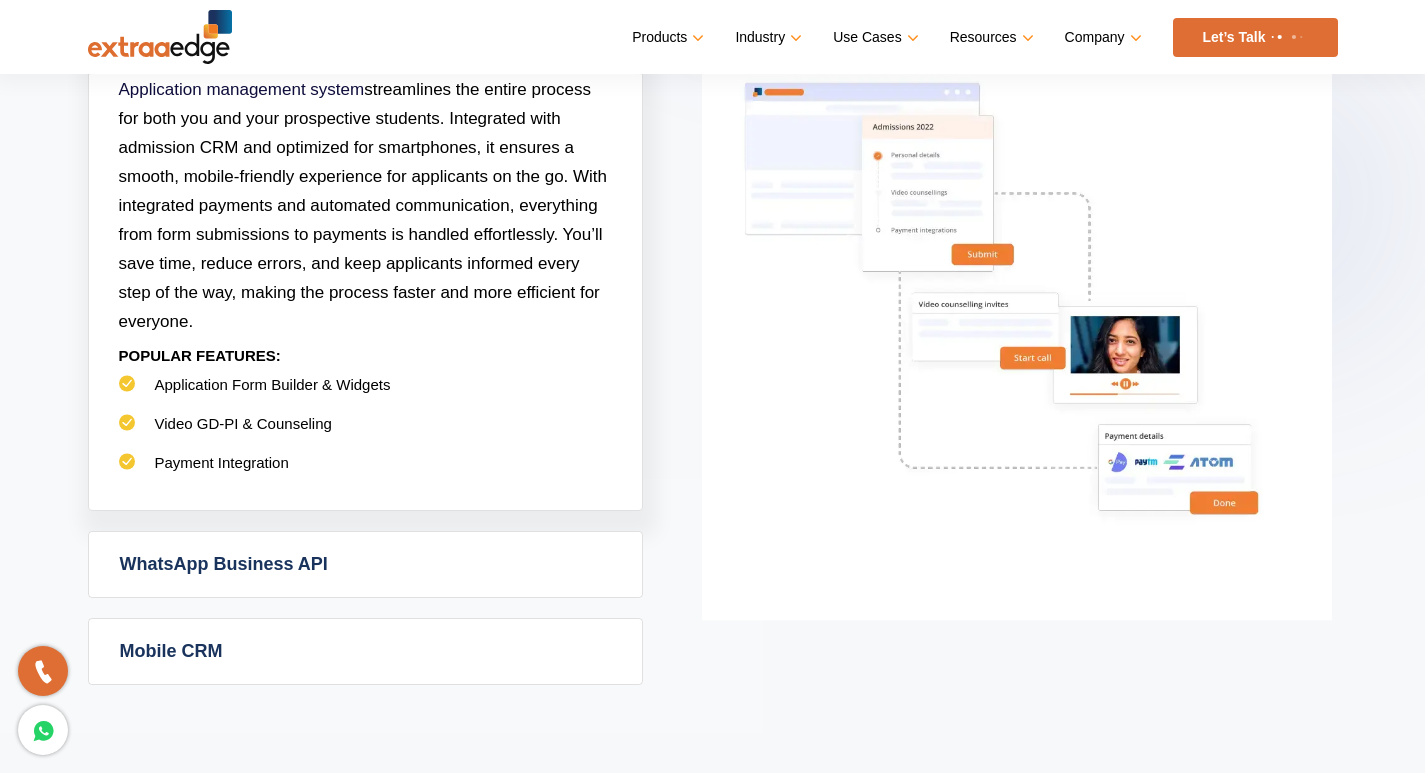 click on "WhatsApp Business API" at bounding box center [365, 564] 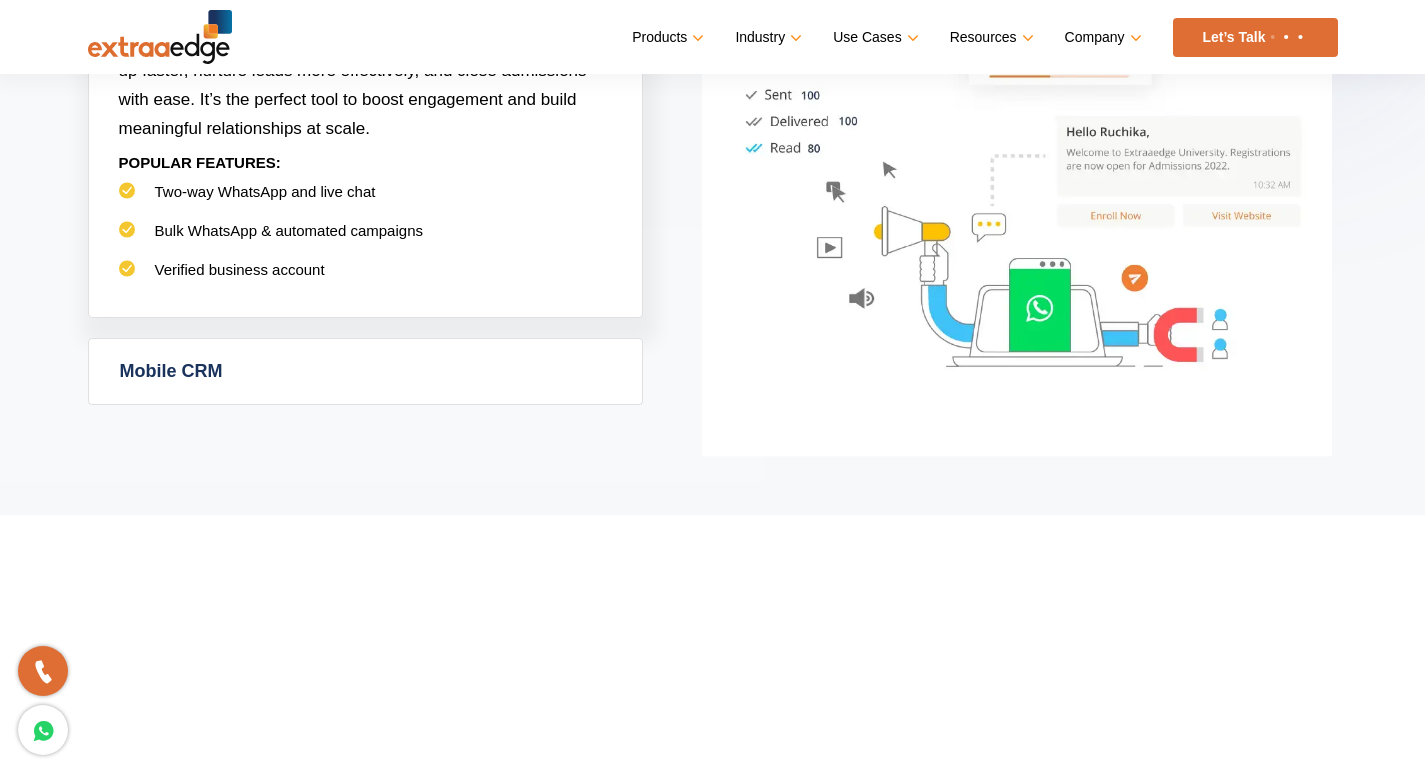 scroll, scrollTop: 1600, scrollLeft: 0, axis: vertical 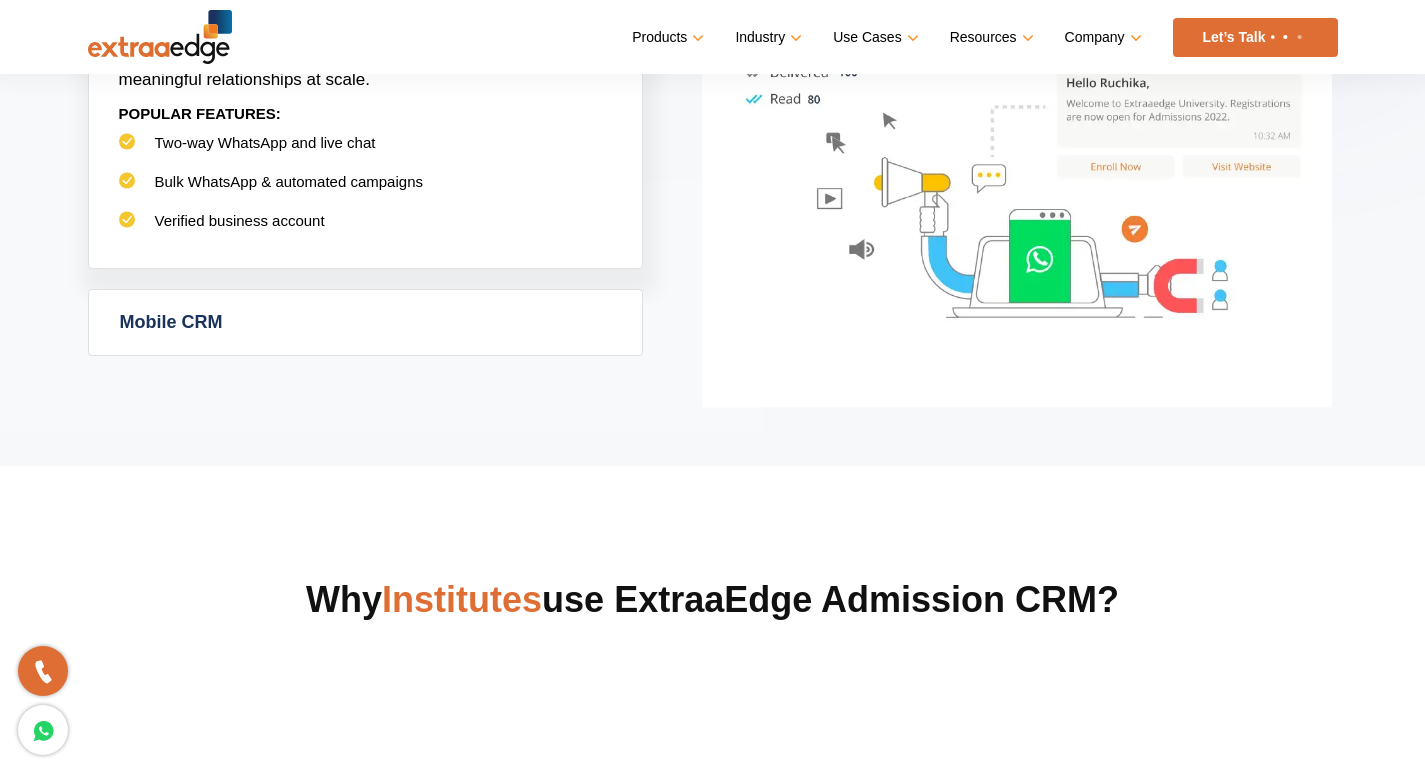 click on "Mobile CRM" at bounding box center (365, 322) 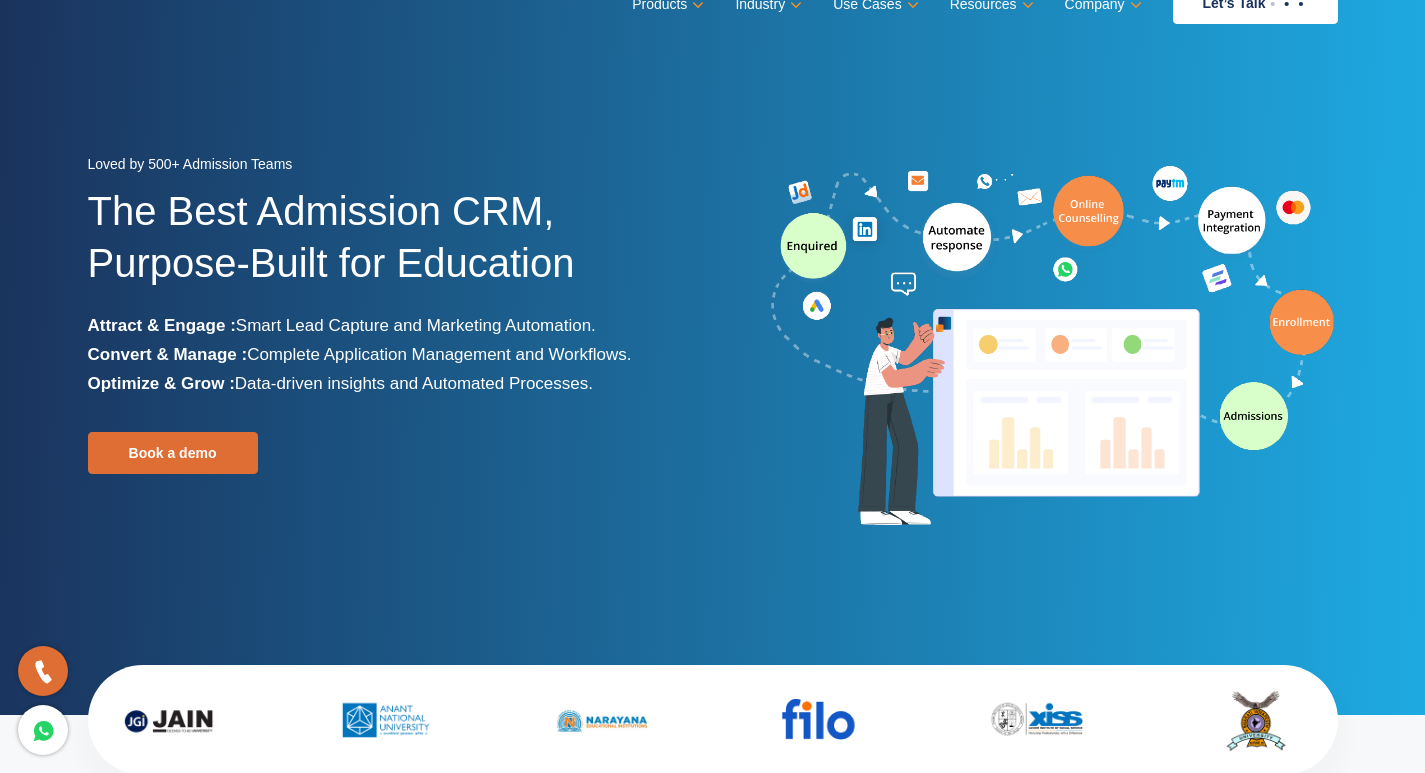 scroll, scrollTop: 0, scrollLeft: 0, axis: both 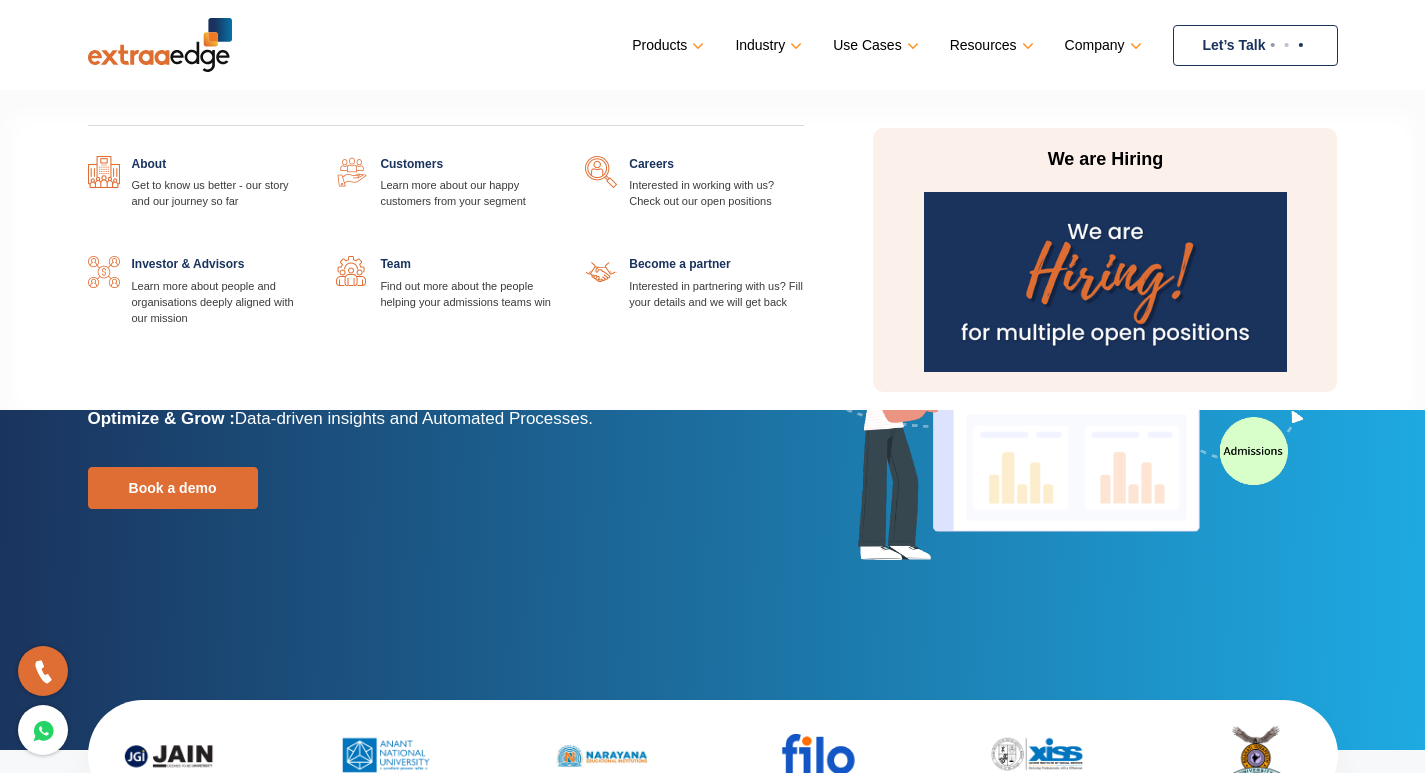 click on "Company" at bounding box center (666, 45) 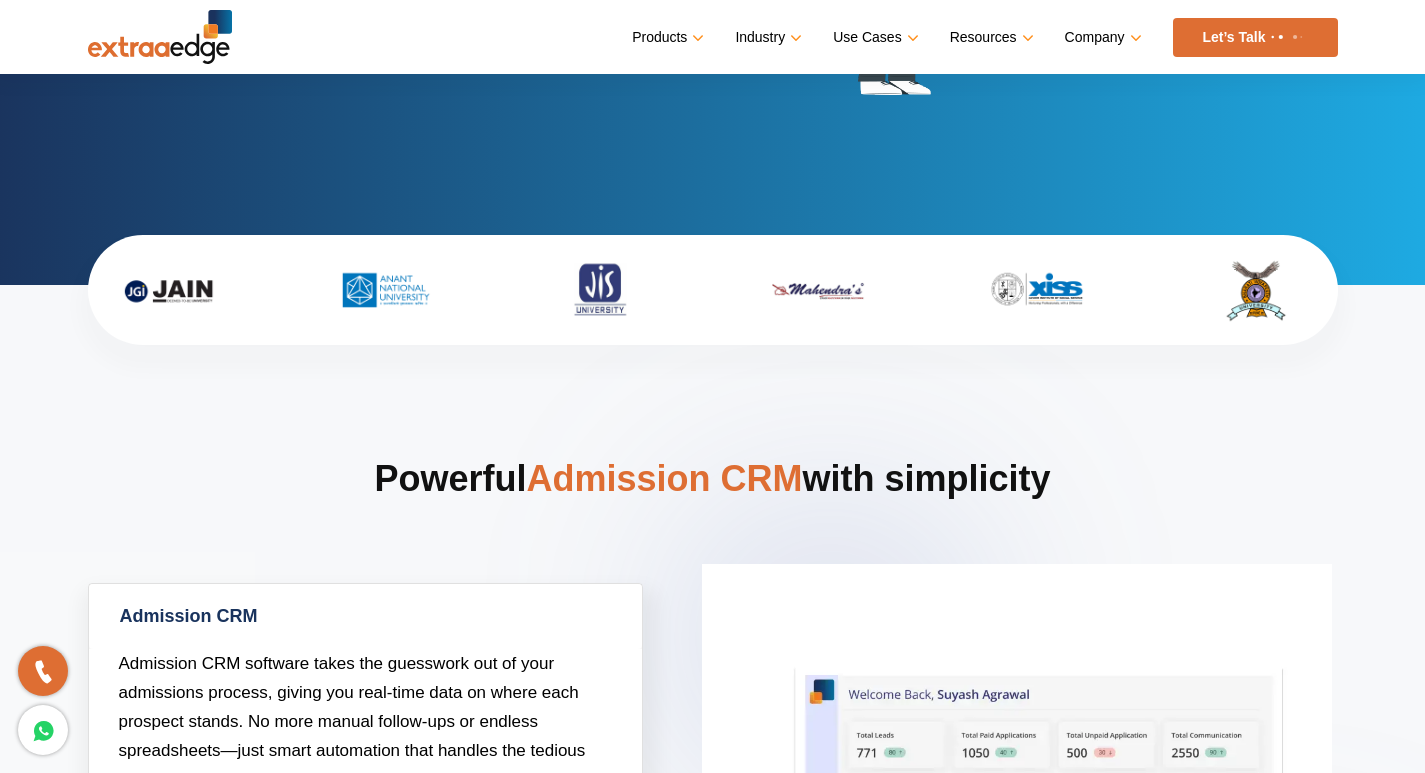 scroll, scrollTop: 500, scrollLeft: 0, axis: vertical 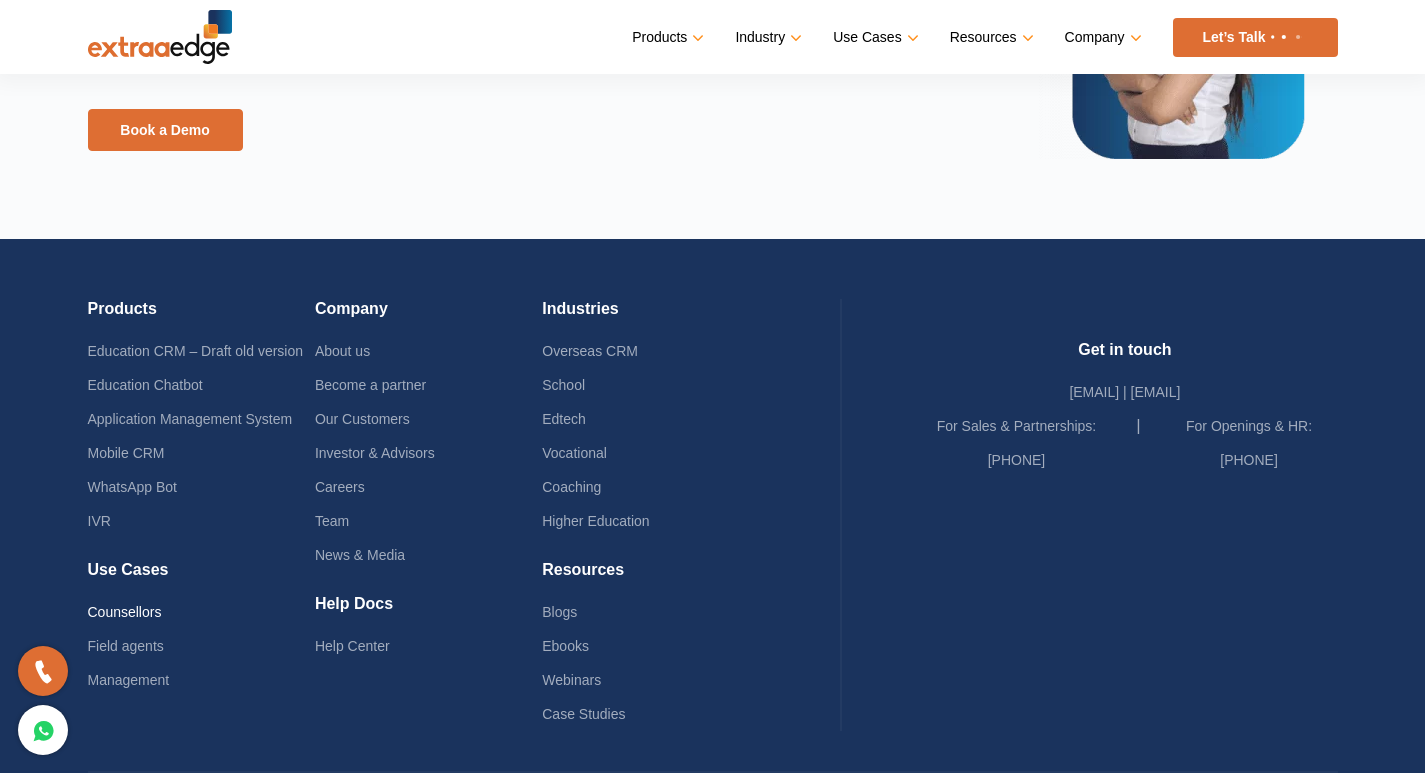 click on "Counsellors" at bounding box center [125, 612] 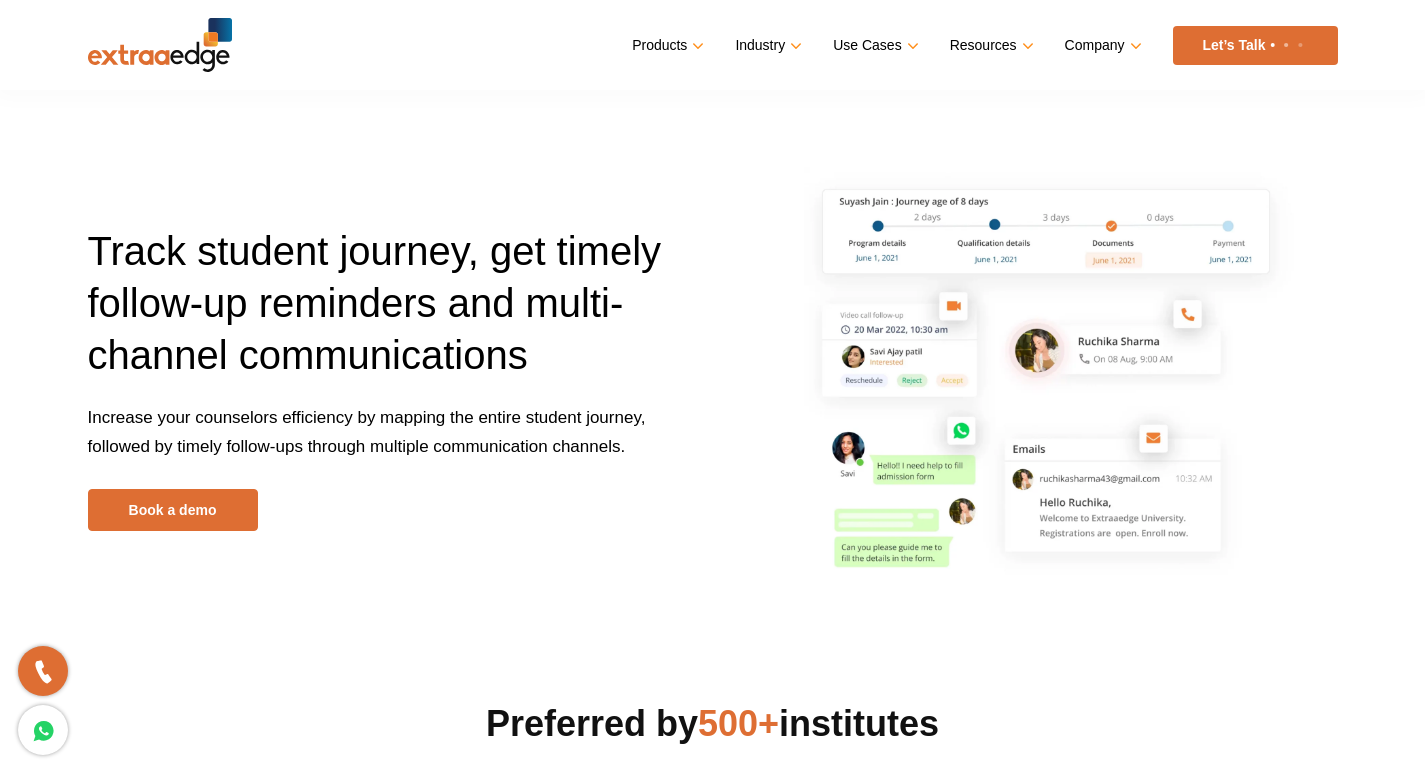 scroll, scrollTop: 0, scrollLeft: 0, axis: both 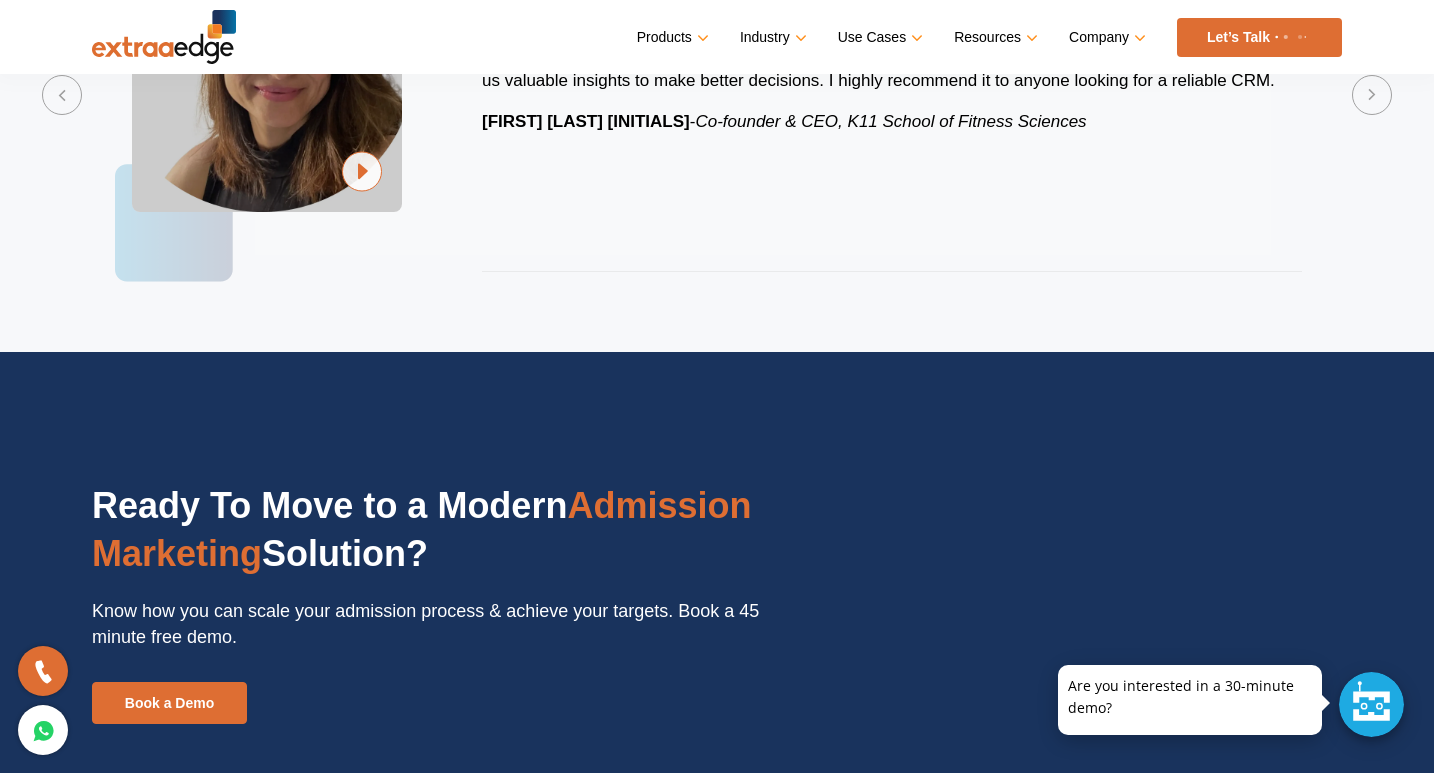 click on "Let’s Talk" at bounding box center [1259, 37] 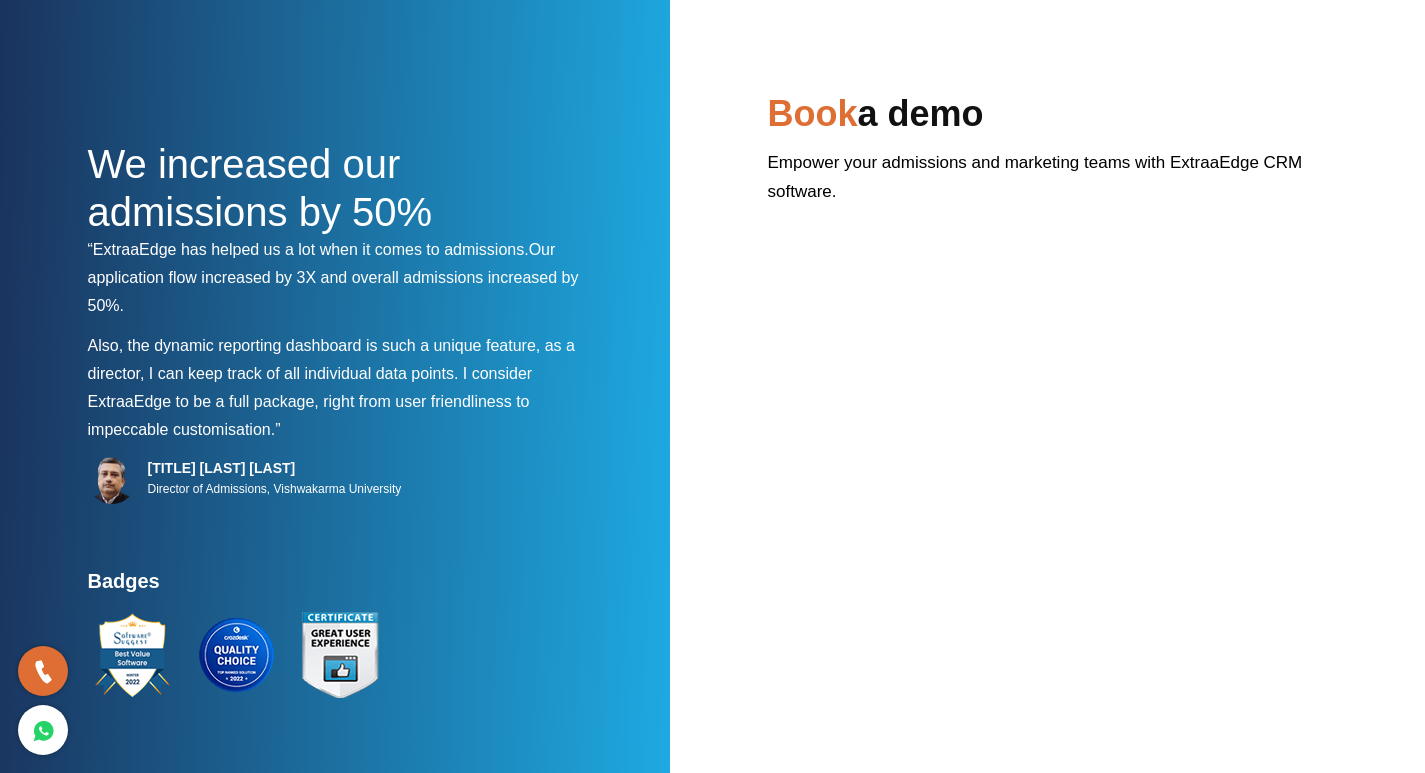 scroll, scrollTop: 0, scrollLeft: 0, axis: both 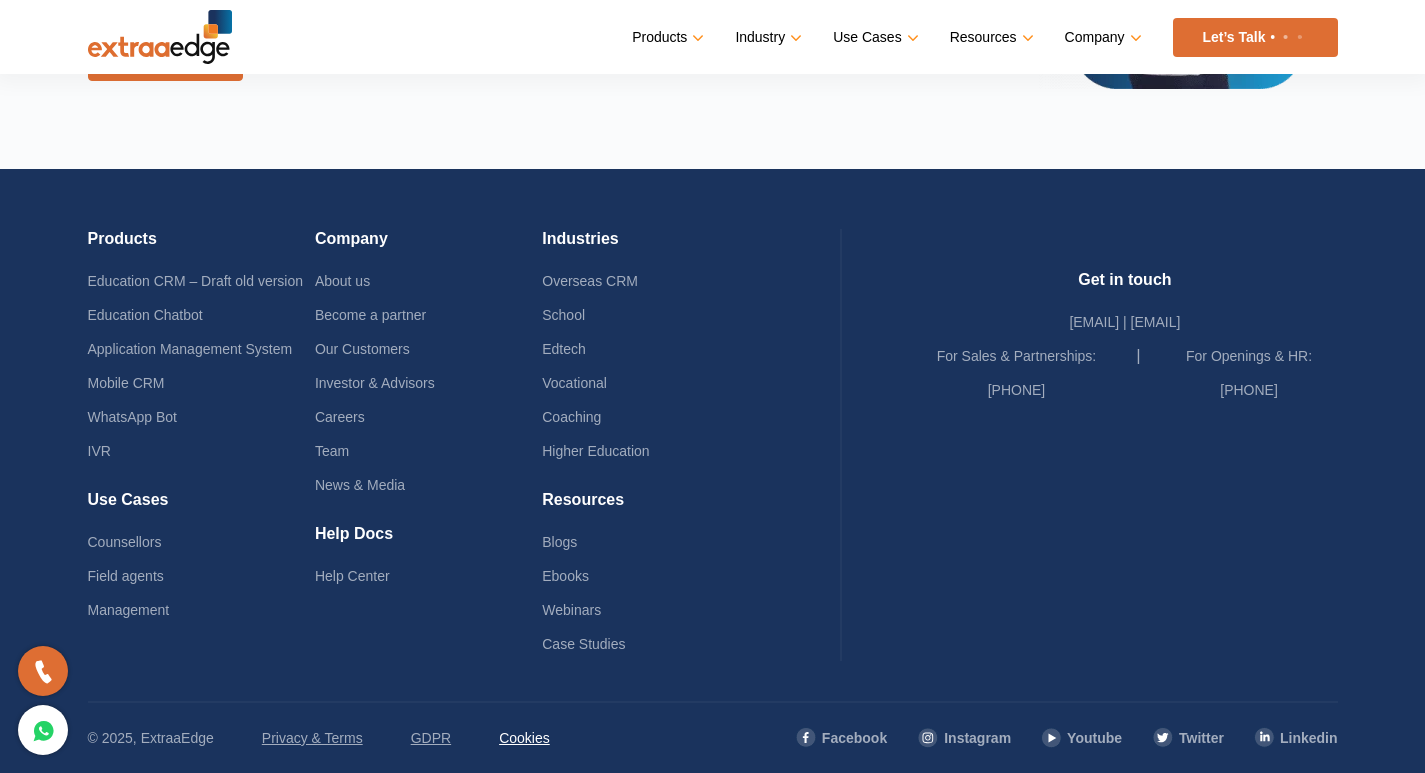 click on "Cookies" at bounding box center (524, 738) 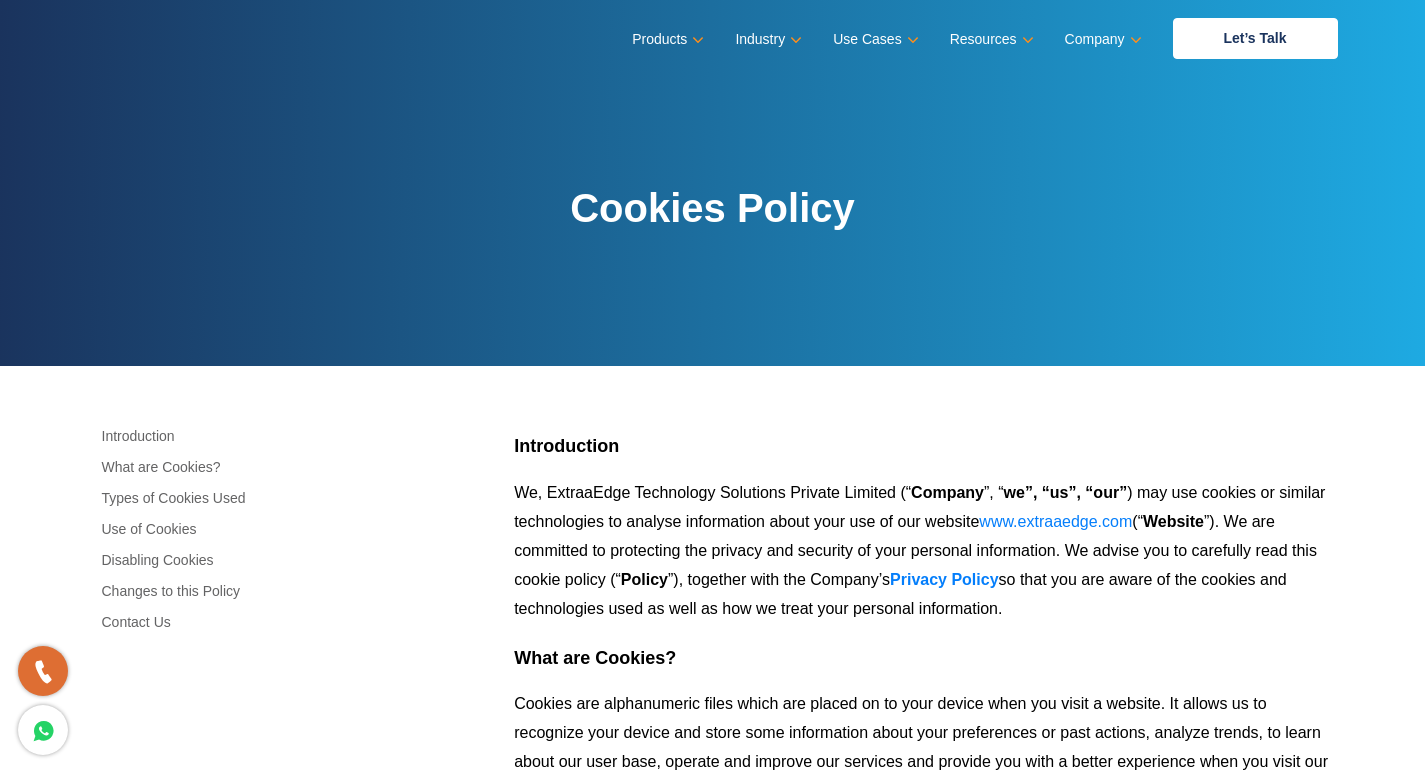 scroll, scrollTop: 0, scrollLeft: 0, axis: both 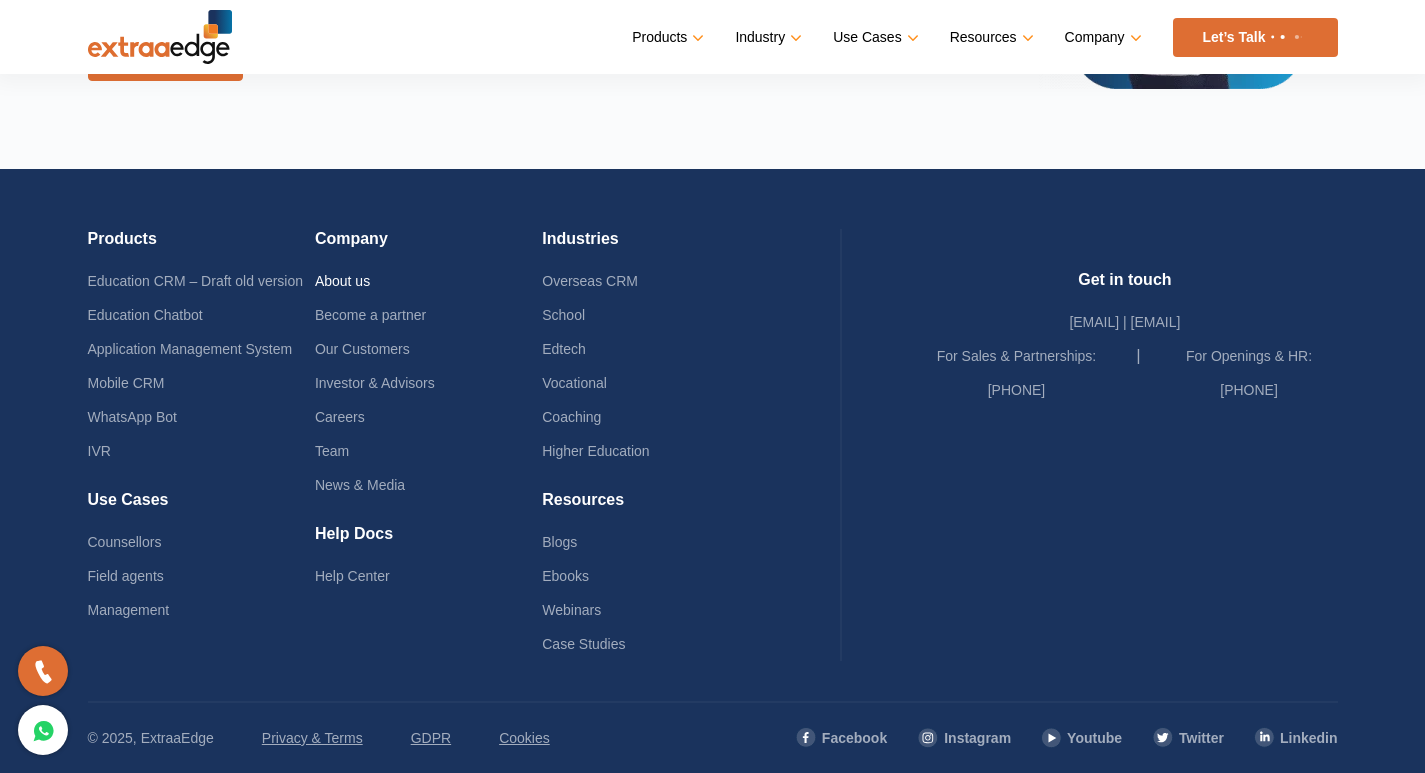 click on "About us" at bounding box center (342, 281) 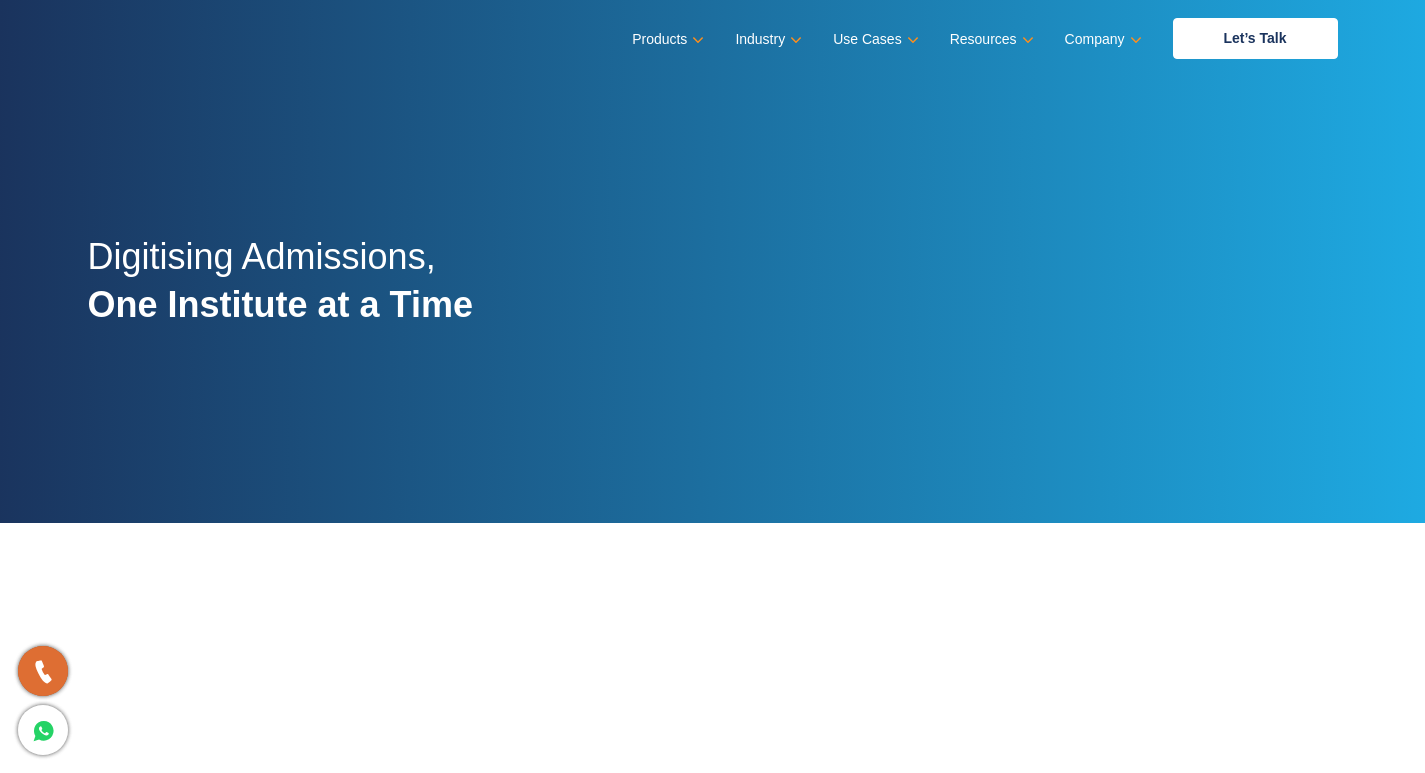 scroll, scrollTop: 0, scrollLeft: 0, axis: both 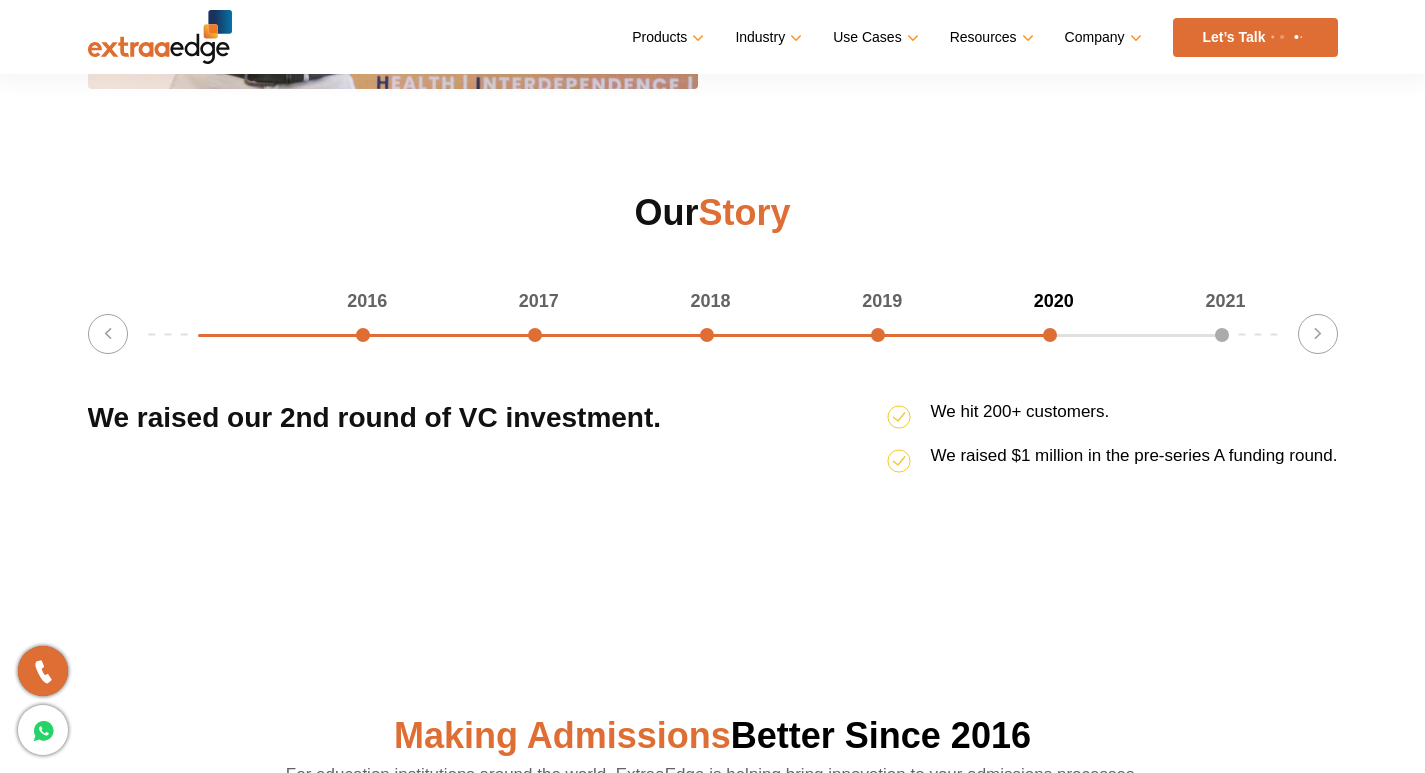 click on "2018" at bounding box center (627, 301) 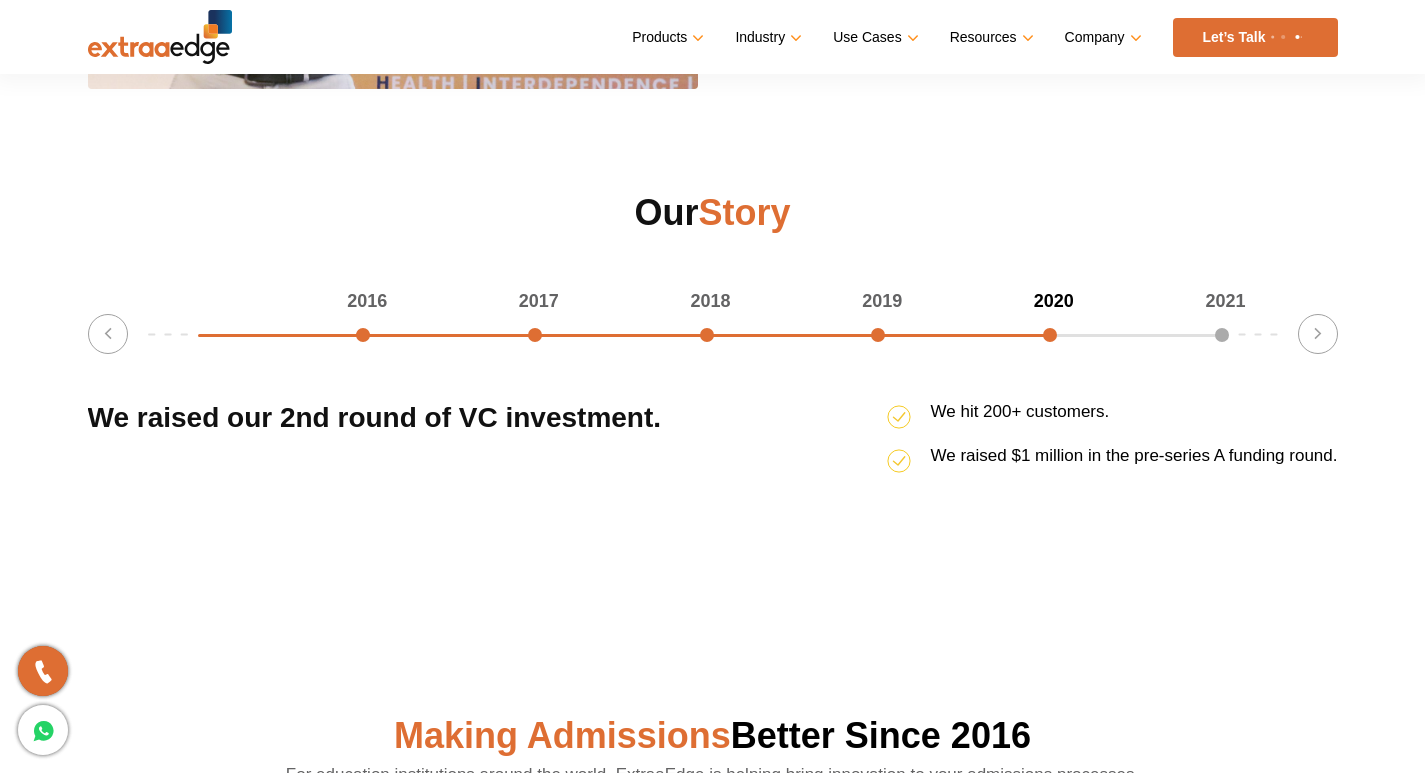 click on "2018" at bounding box center [627, 301] 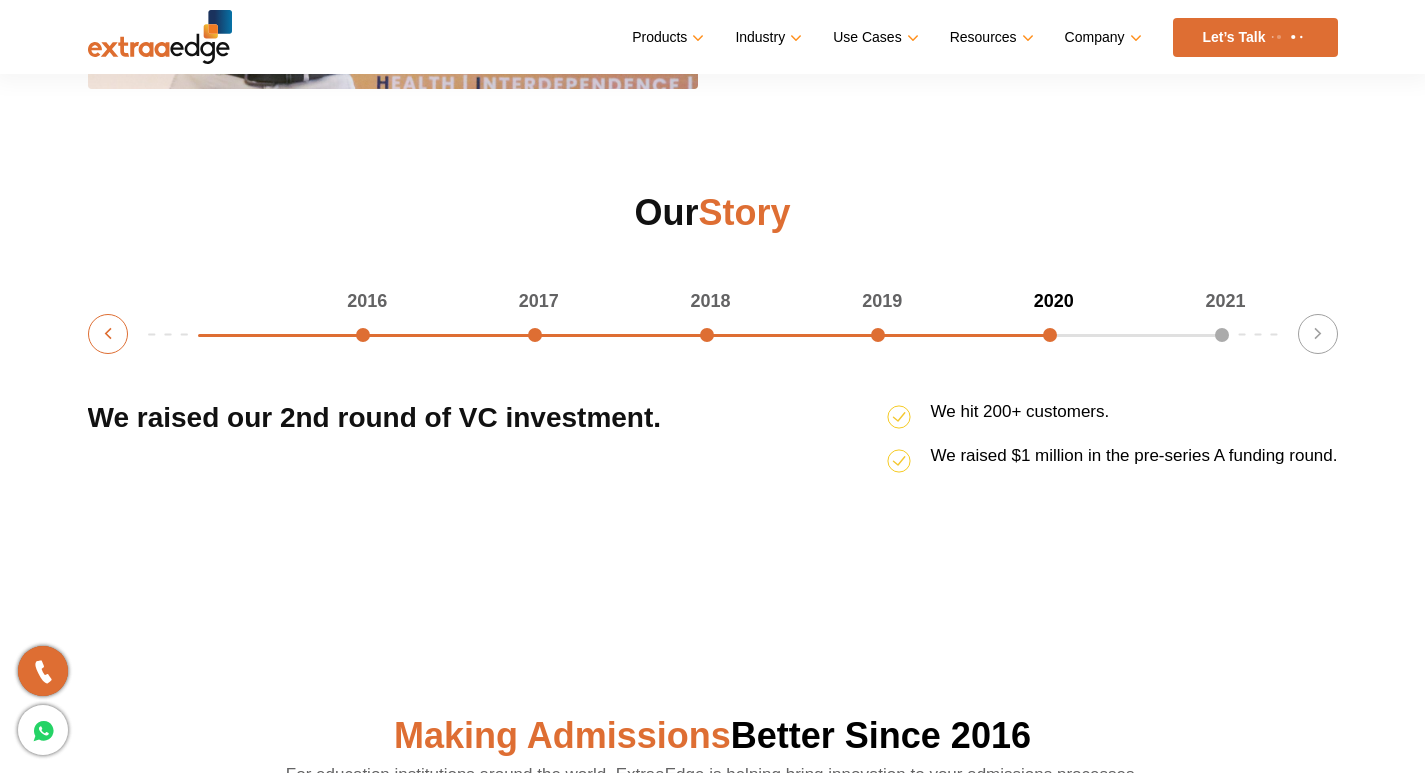 click on "Previous" at bounding box center (108, 334) 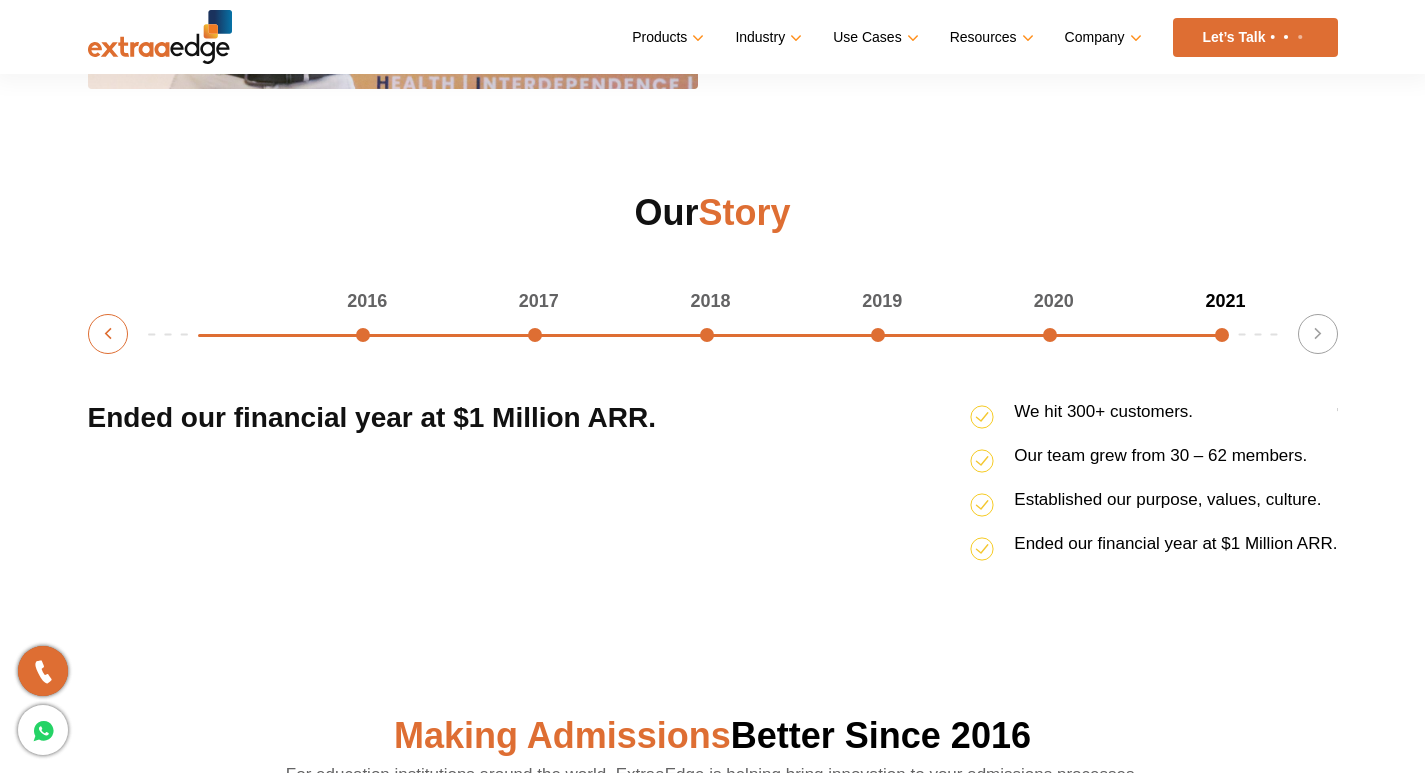click on "Previous" at bounding box center [108, 334] 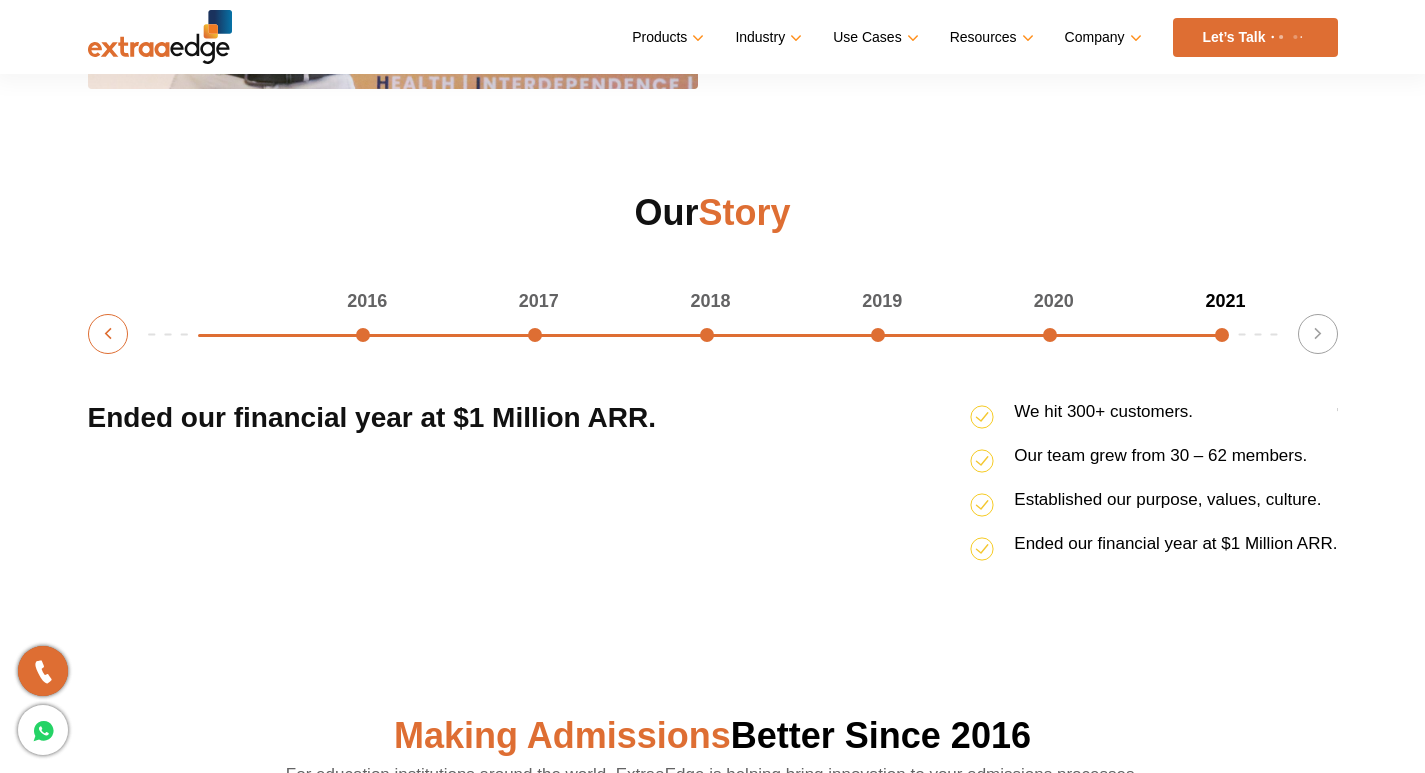 click on "Previous" at bounding box center (108, 334) 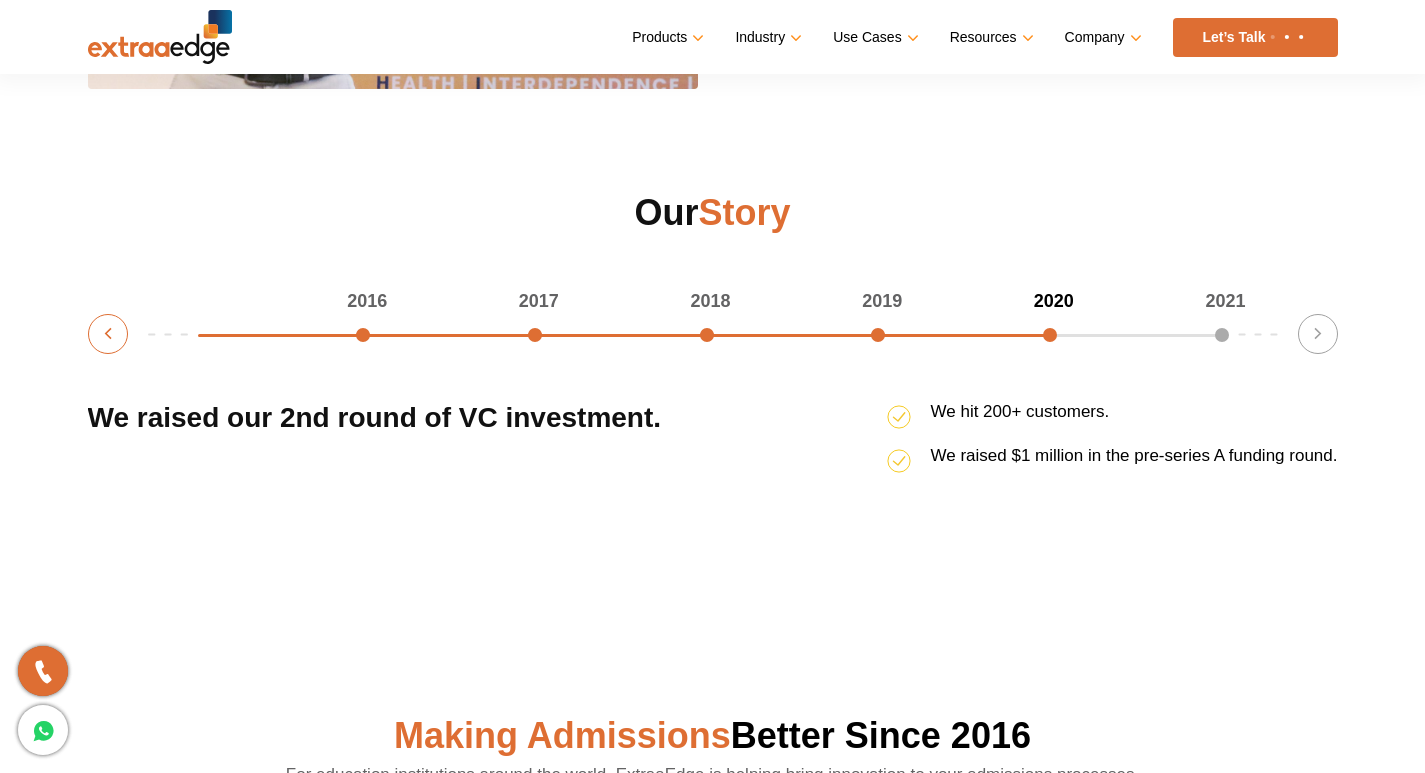 click on "Previous" at bounding box center [108, 334] 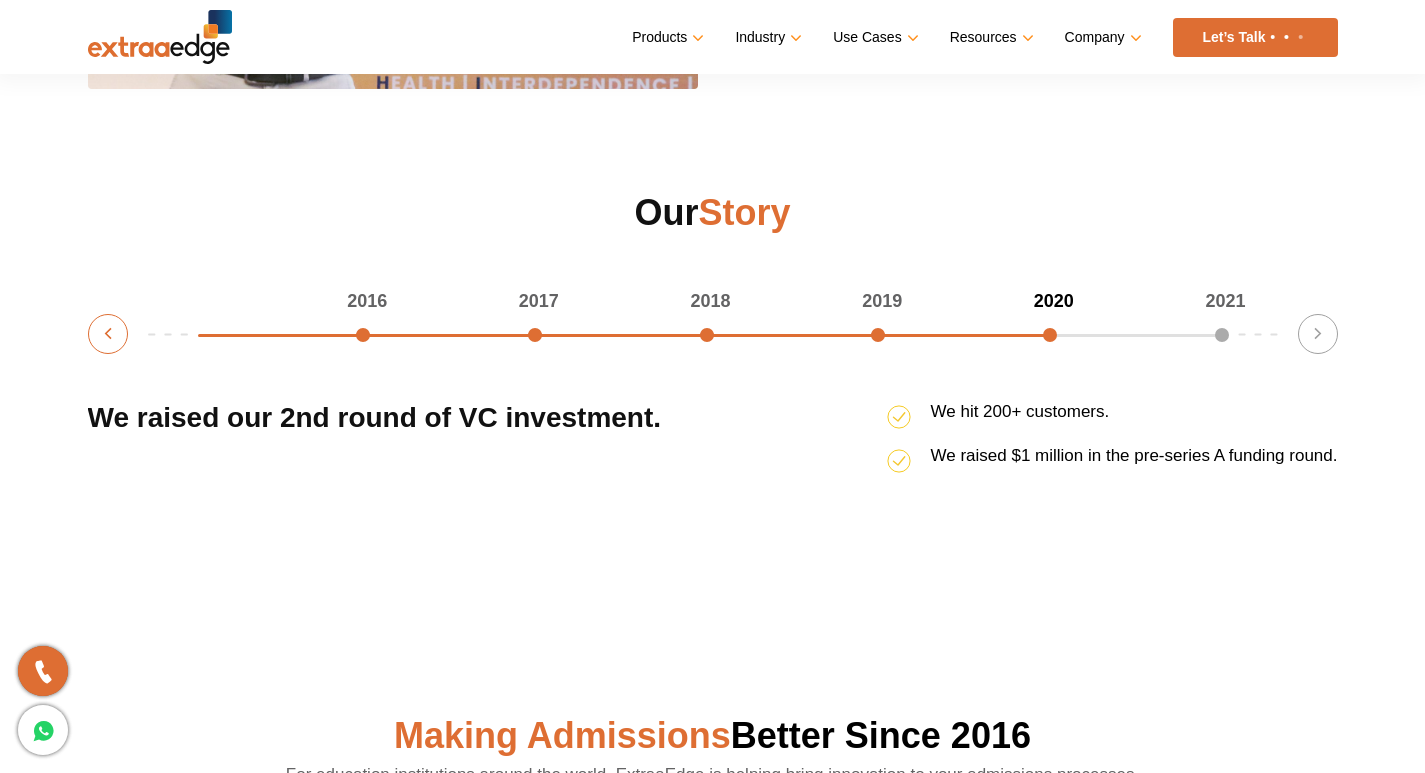click on "Previous" at bounding box center [108, 334] 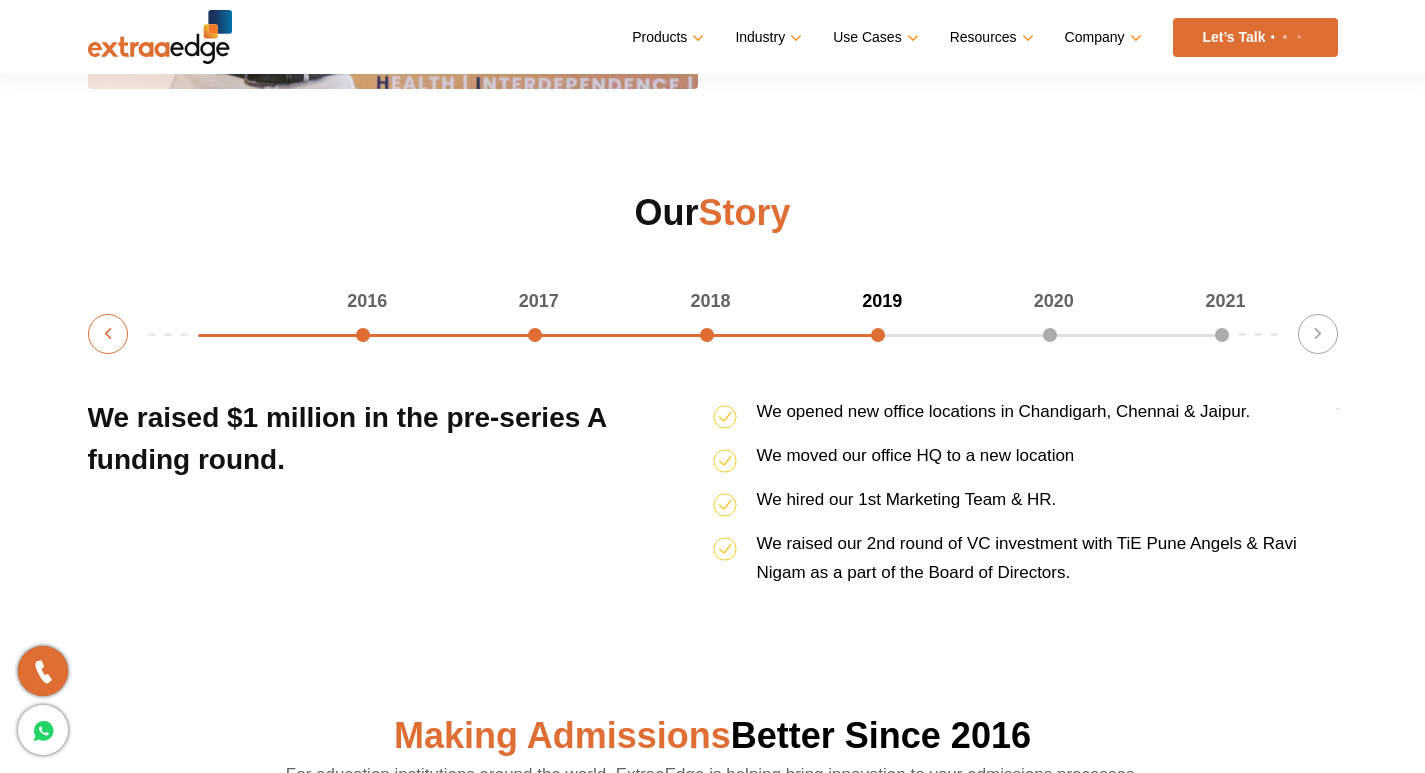 click on "Previous" at bounding box center (108, 334) 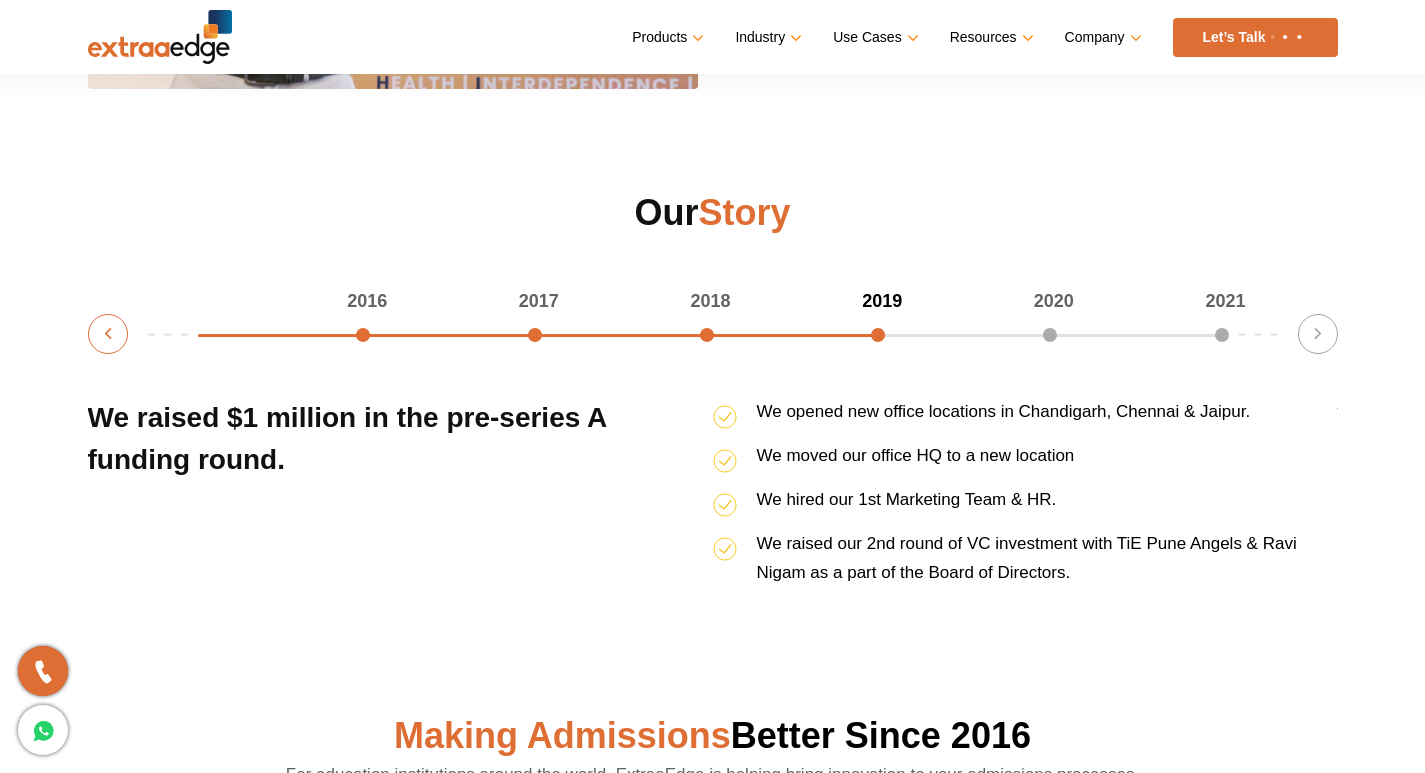click on "Previous" at bounding box center (108, 334) 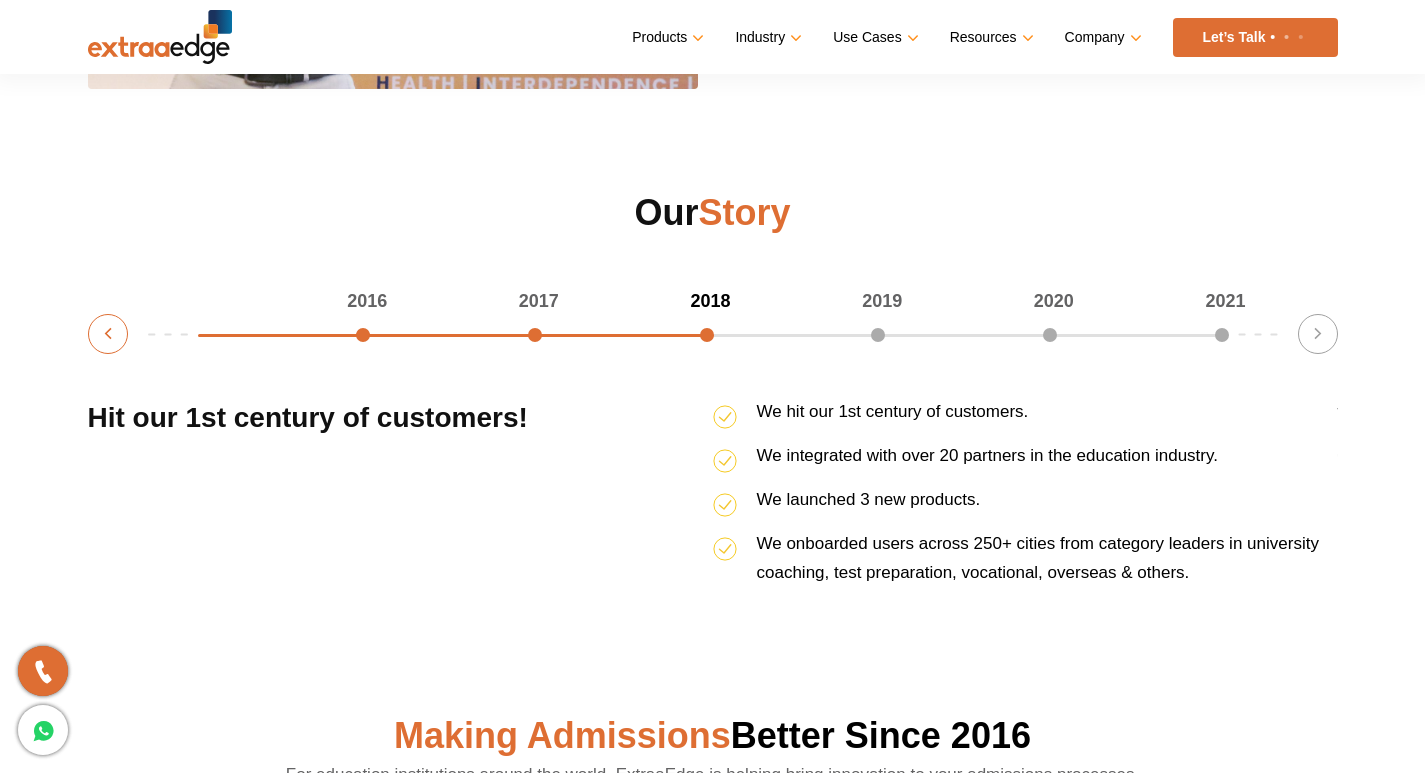 click on "Previous" at bounding box center (108, 334) 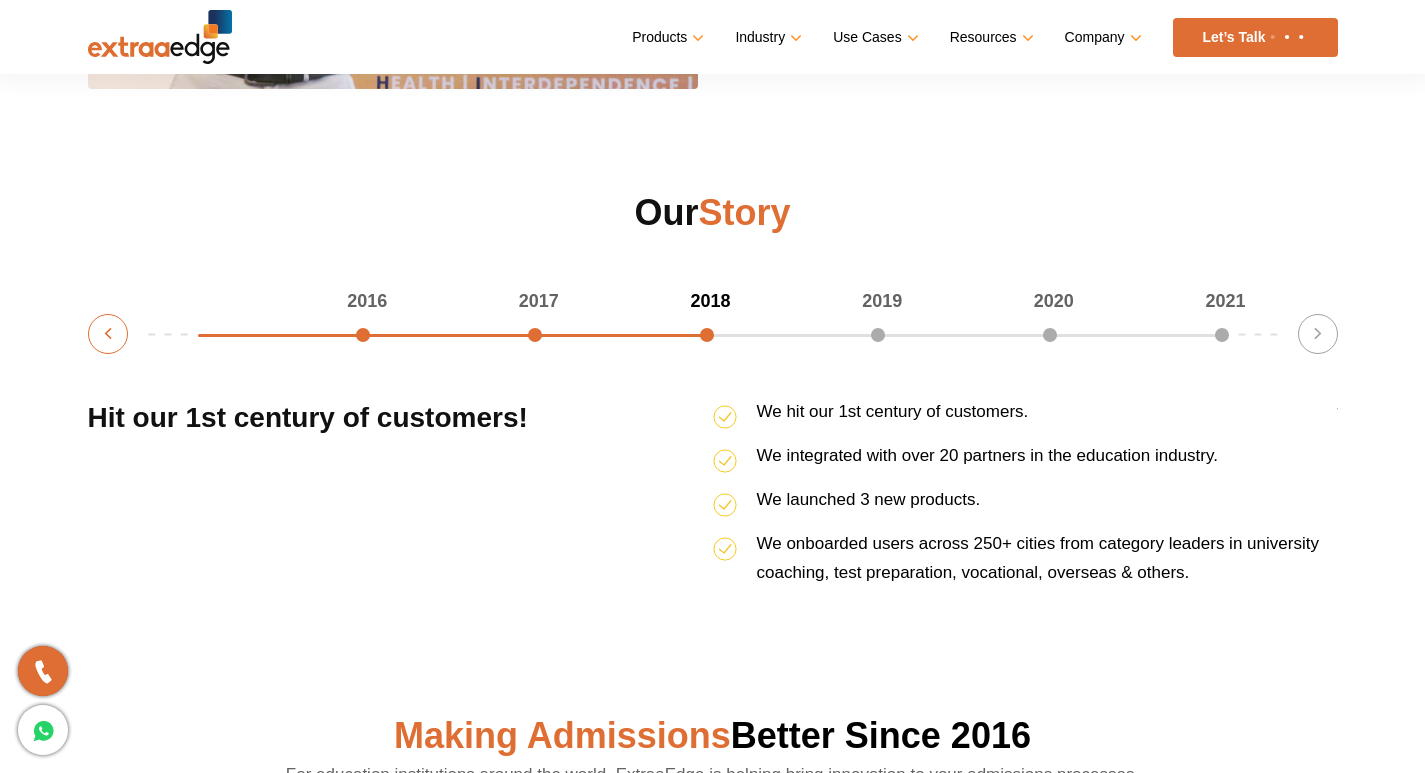 click on "Previous" at bounding box center (108, 334) 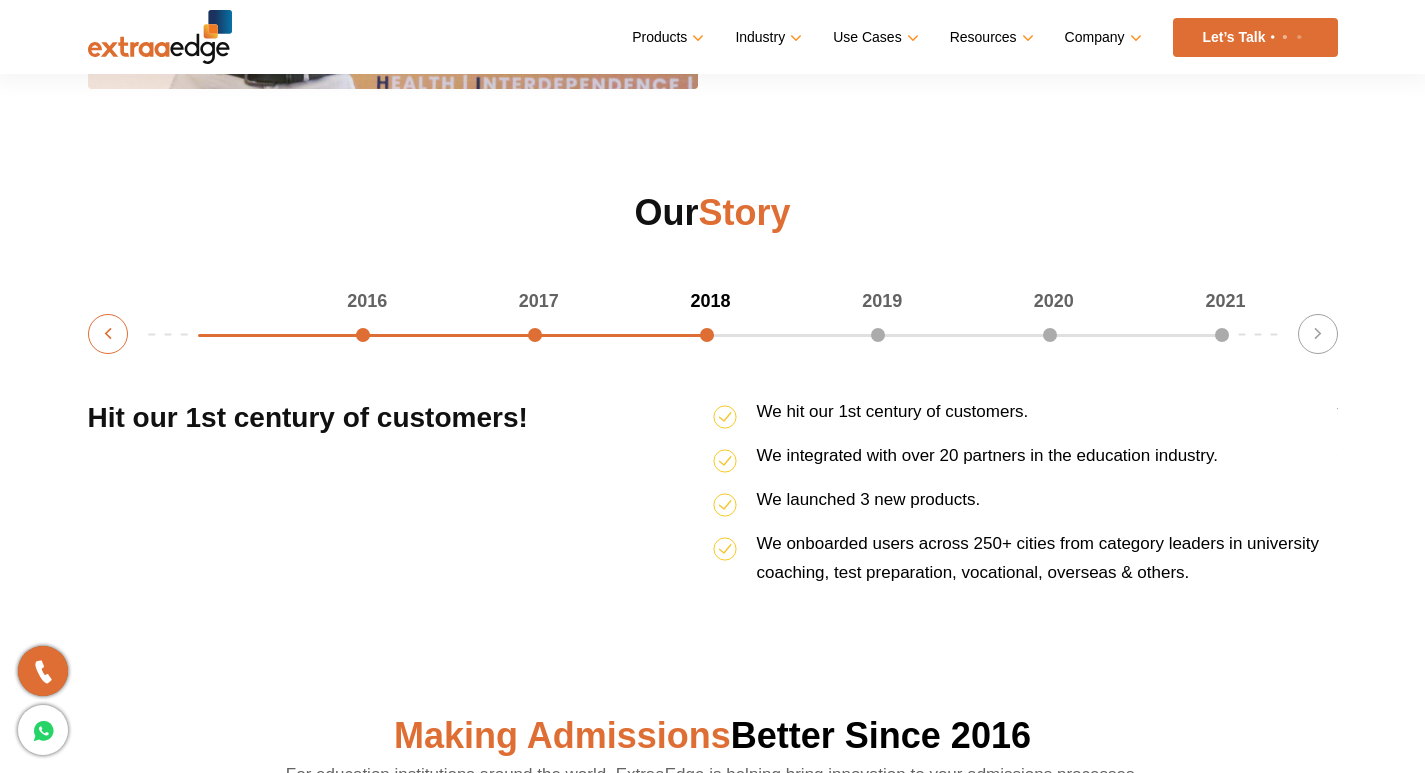 click on "Previous" at bounding box center (108, 334) 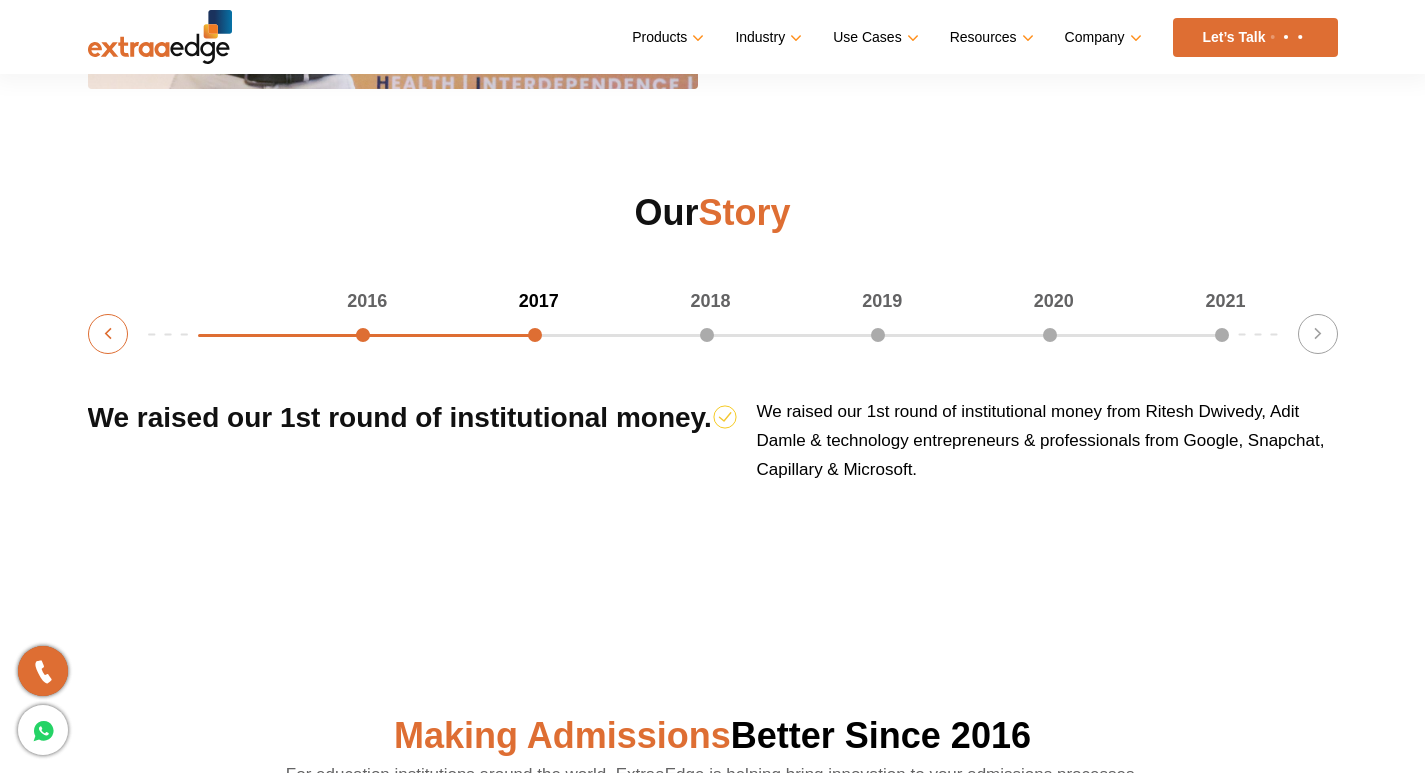click on "Previous" at bounding box center [108, 334] 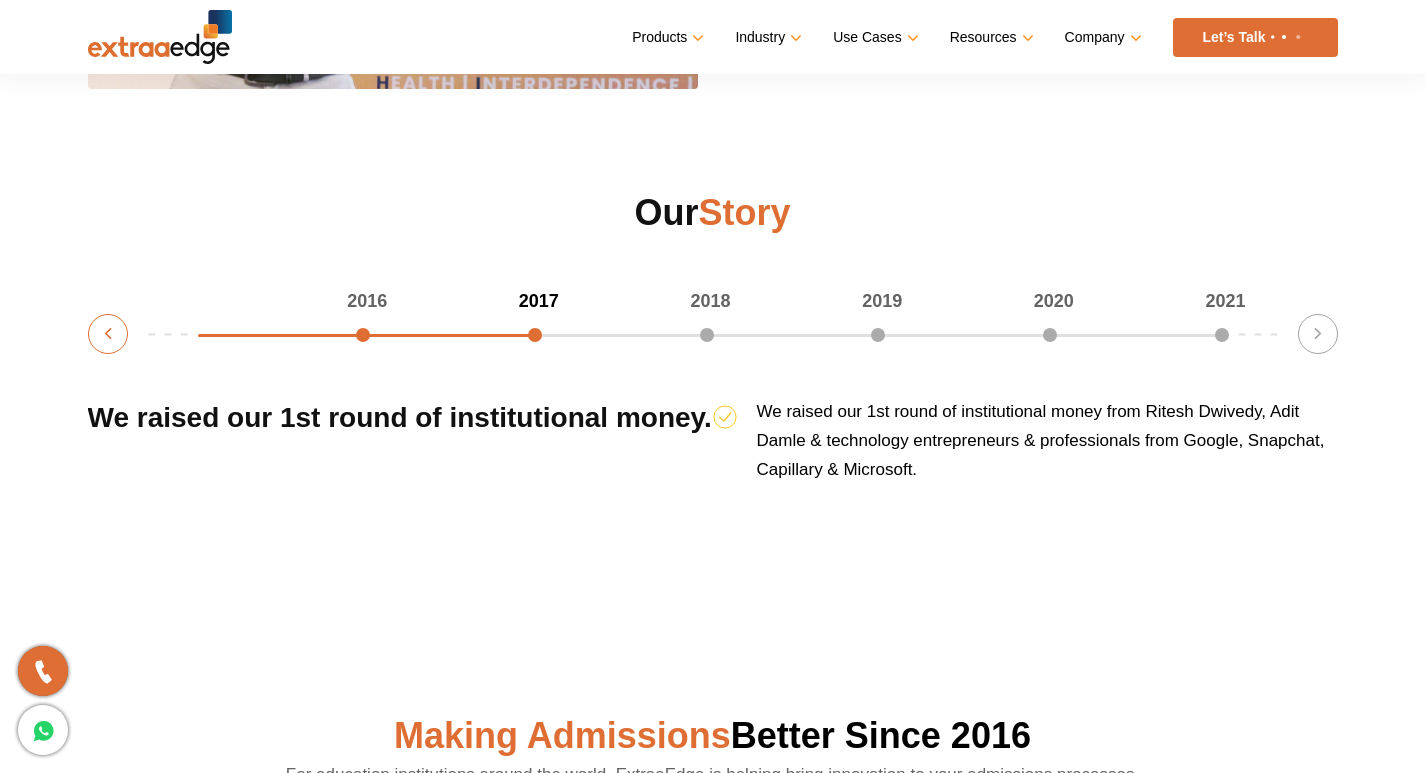 click on "Previous" at bounding box center (108, 334) 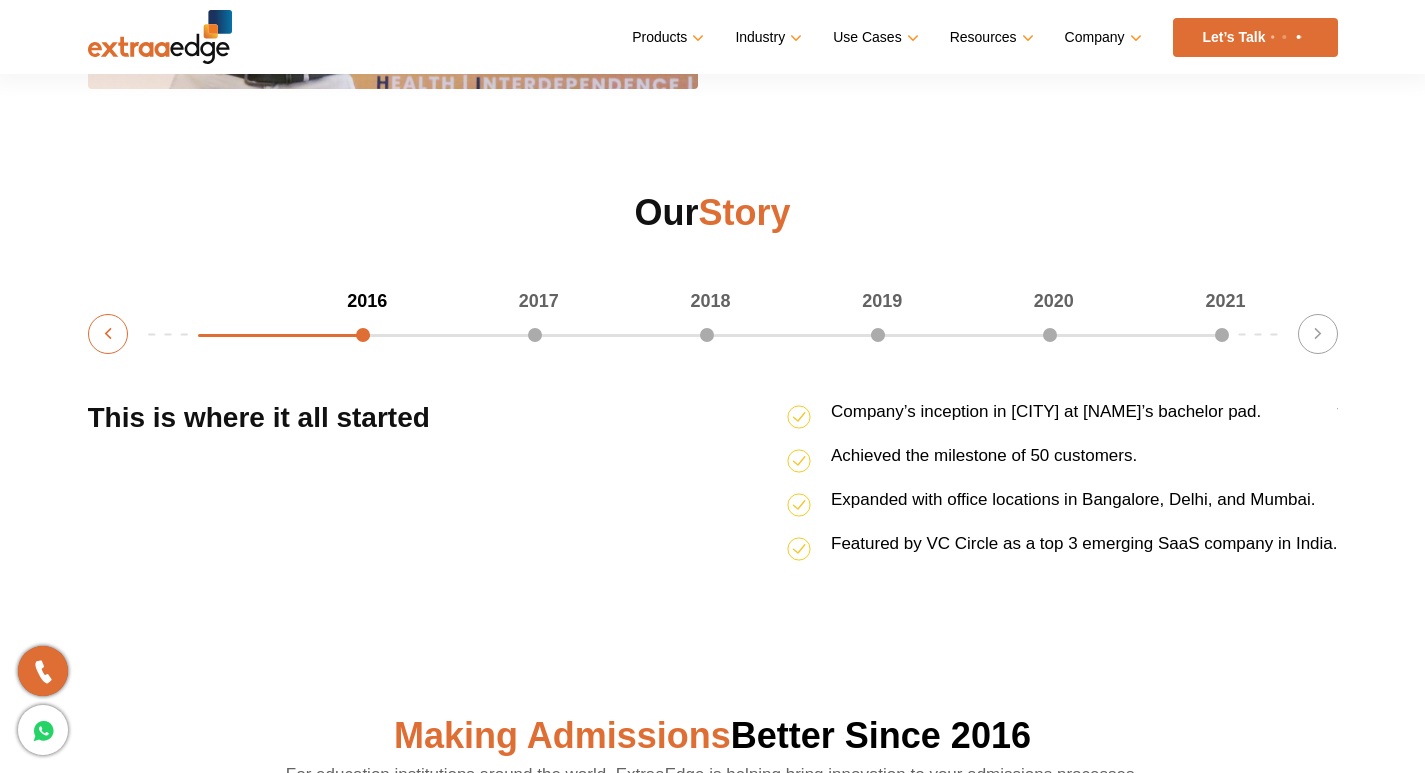 click on "Previous" at bounding box center (108, 334) 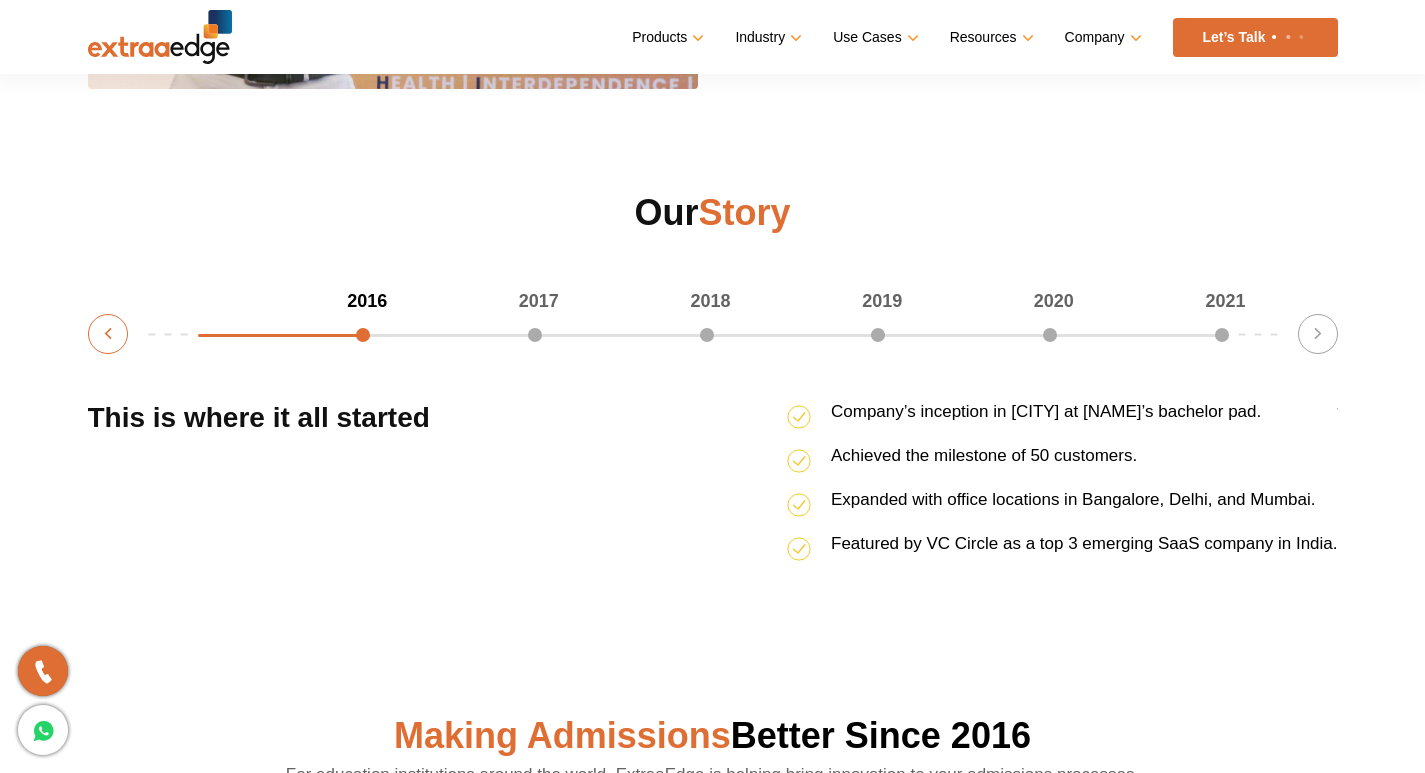click on "Previous" at bounding box center [108, 334] 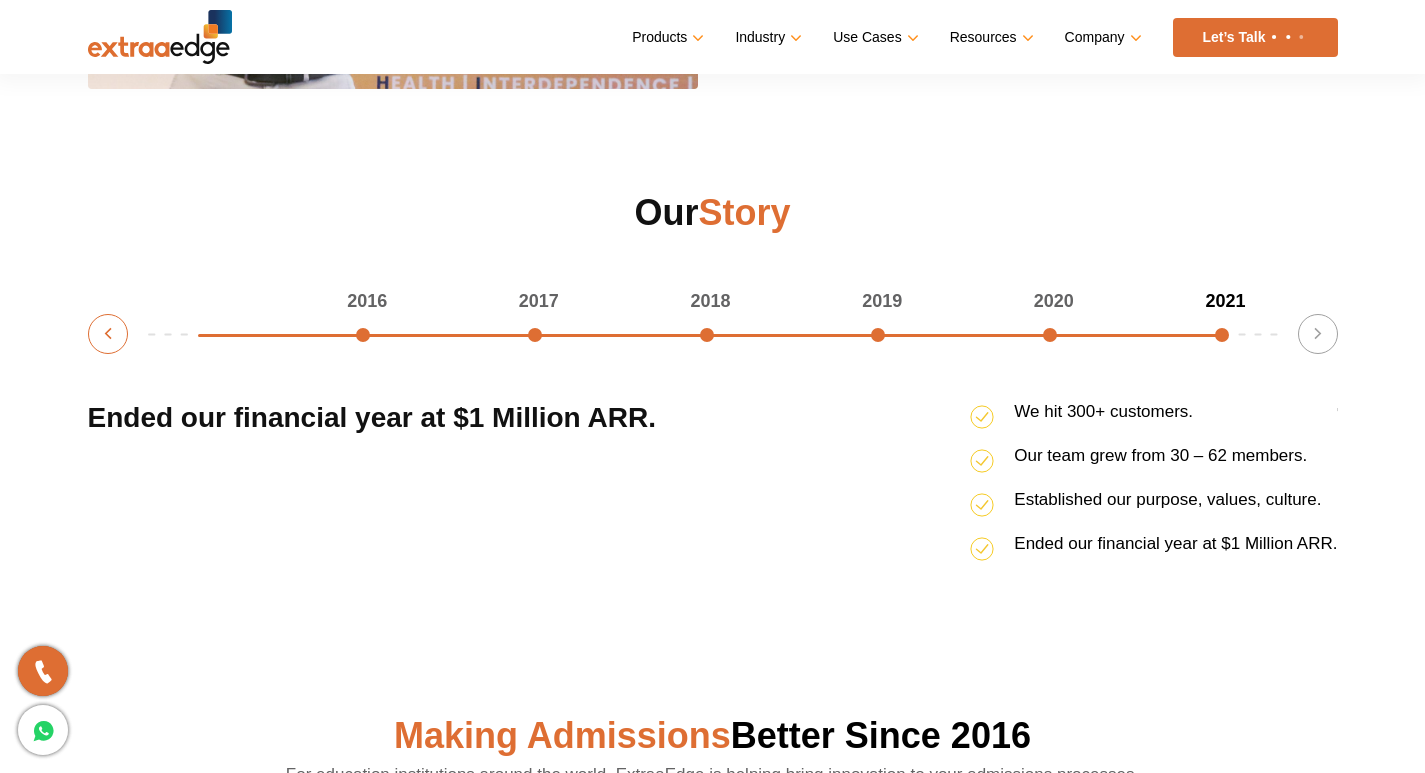 click on "Previous" at bounding box center [108, 334] 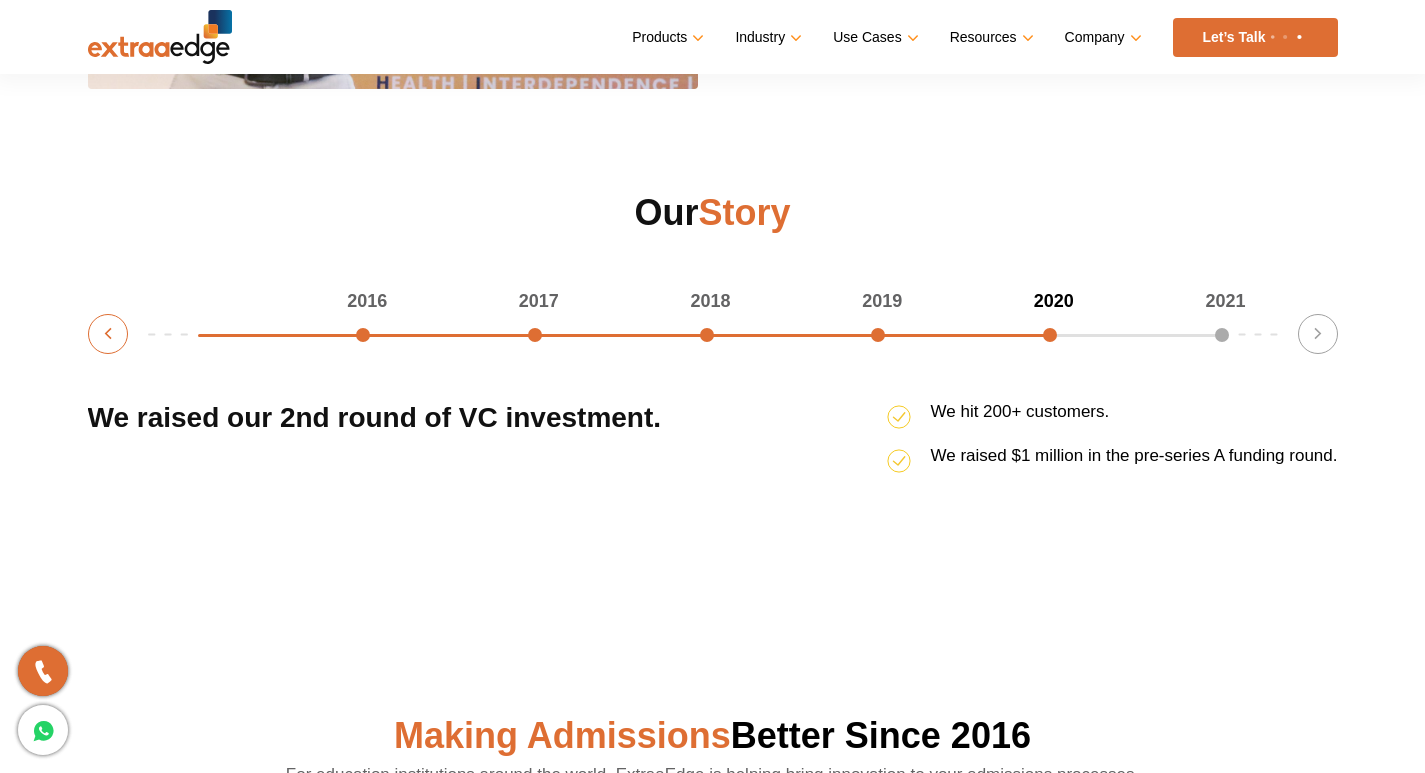 click on "Previous" at bounding box center [108, 334] 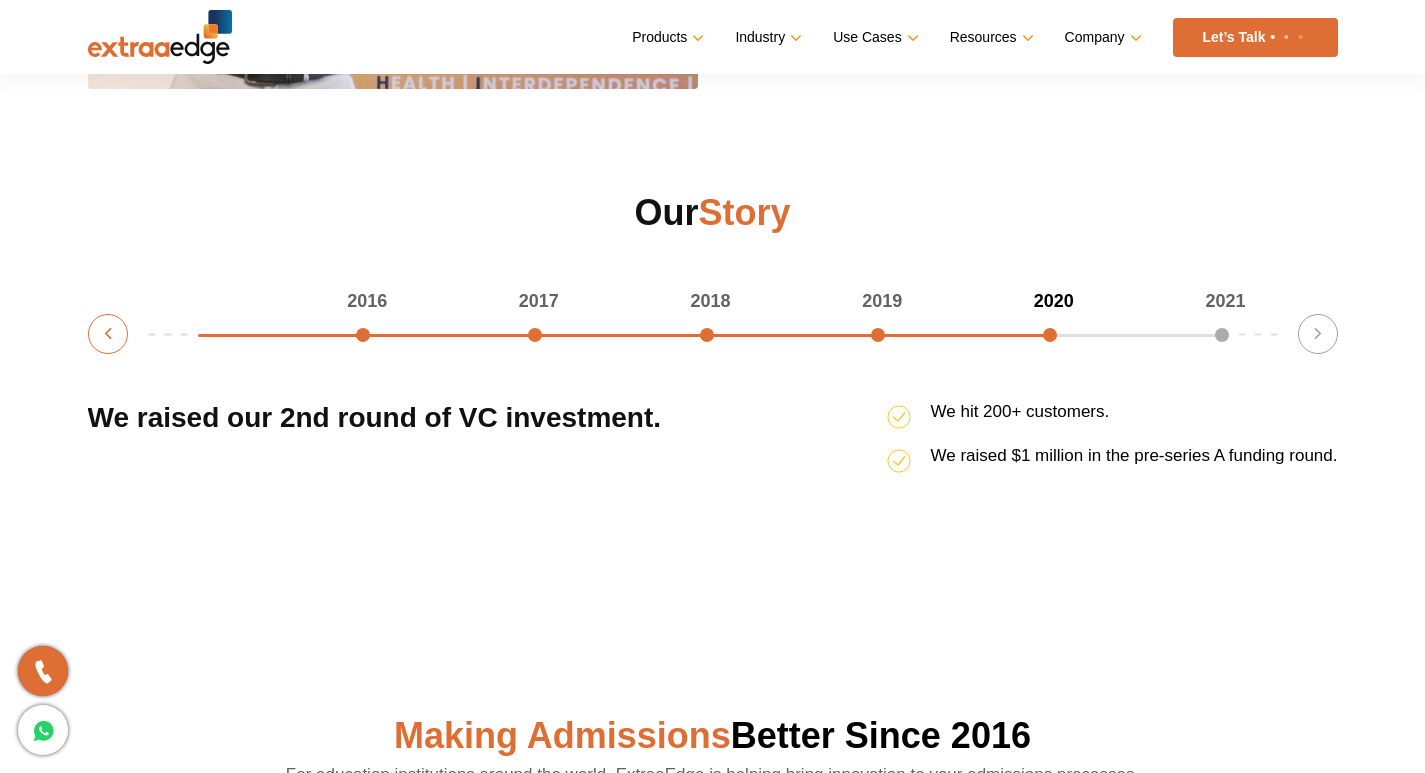 click on "Previous" at bounding box center [108, 334] 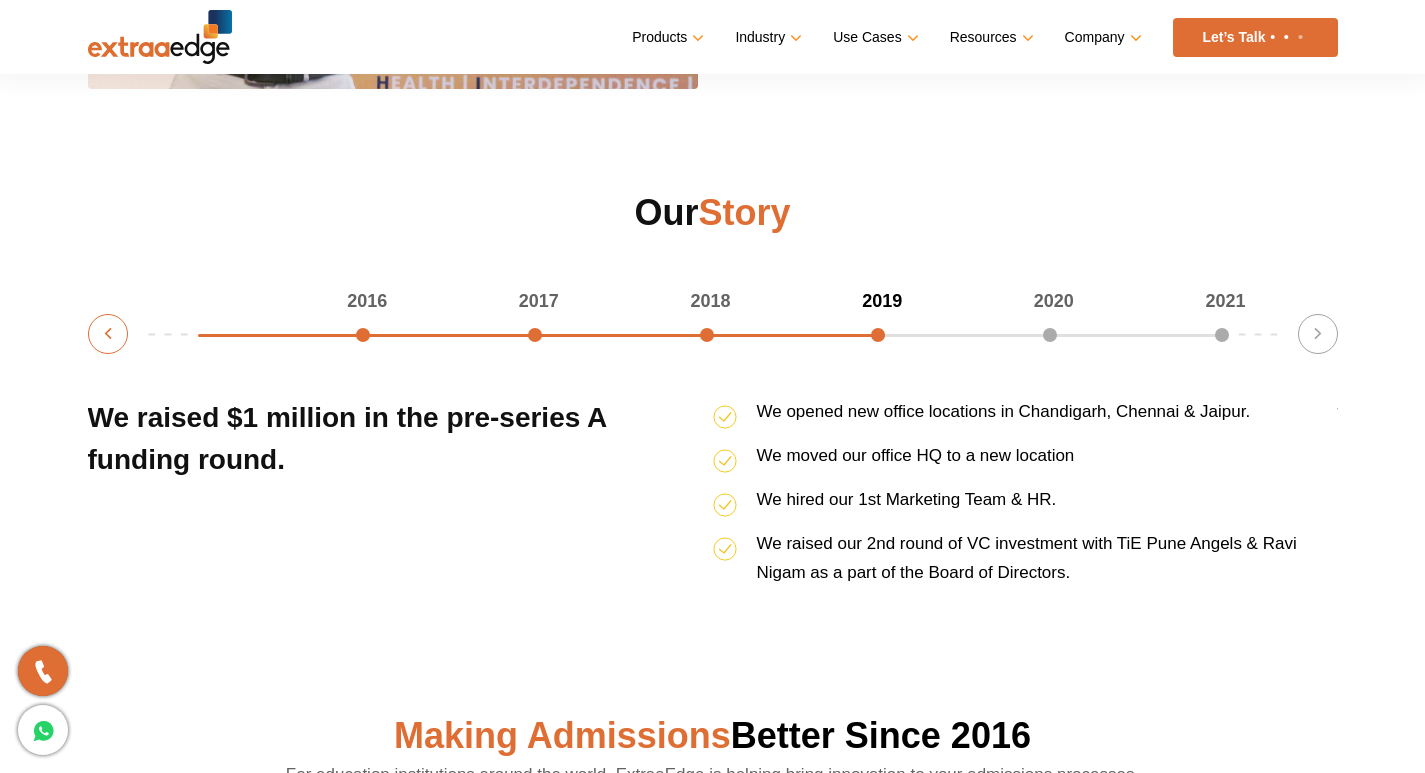 click on "Previous" at bounding box center [108, 334] 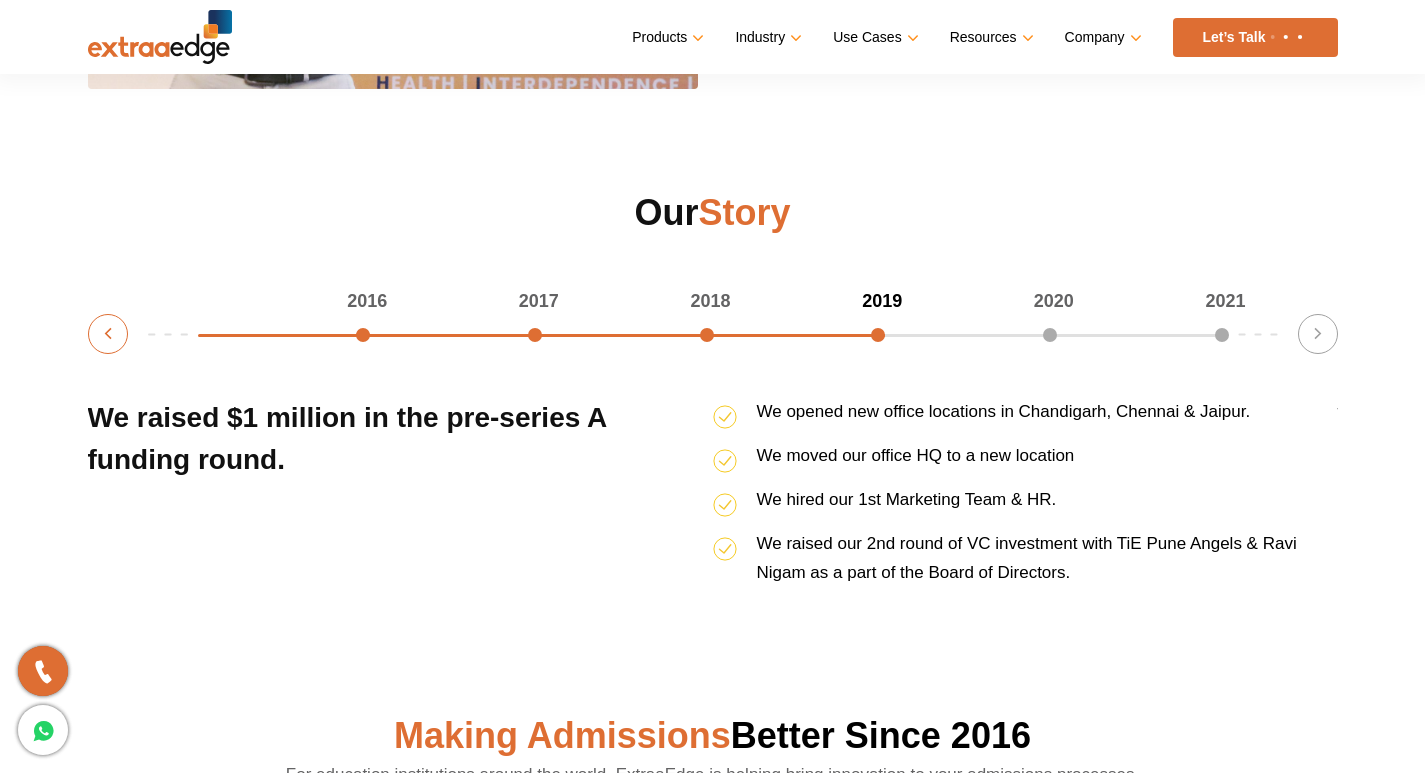 click on "Previous" at bounding box center (108, 334) 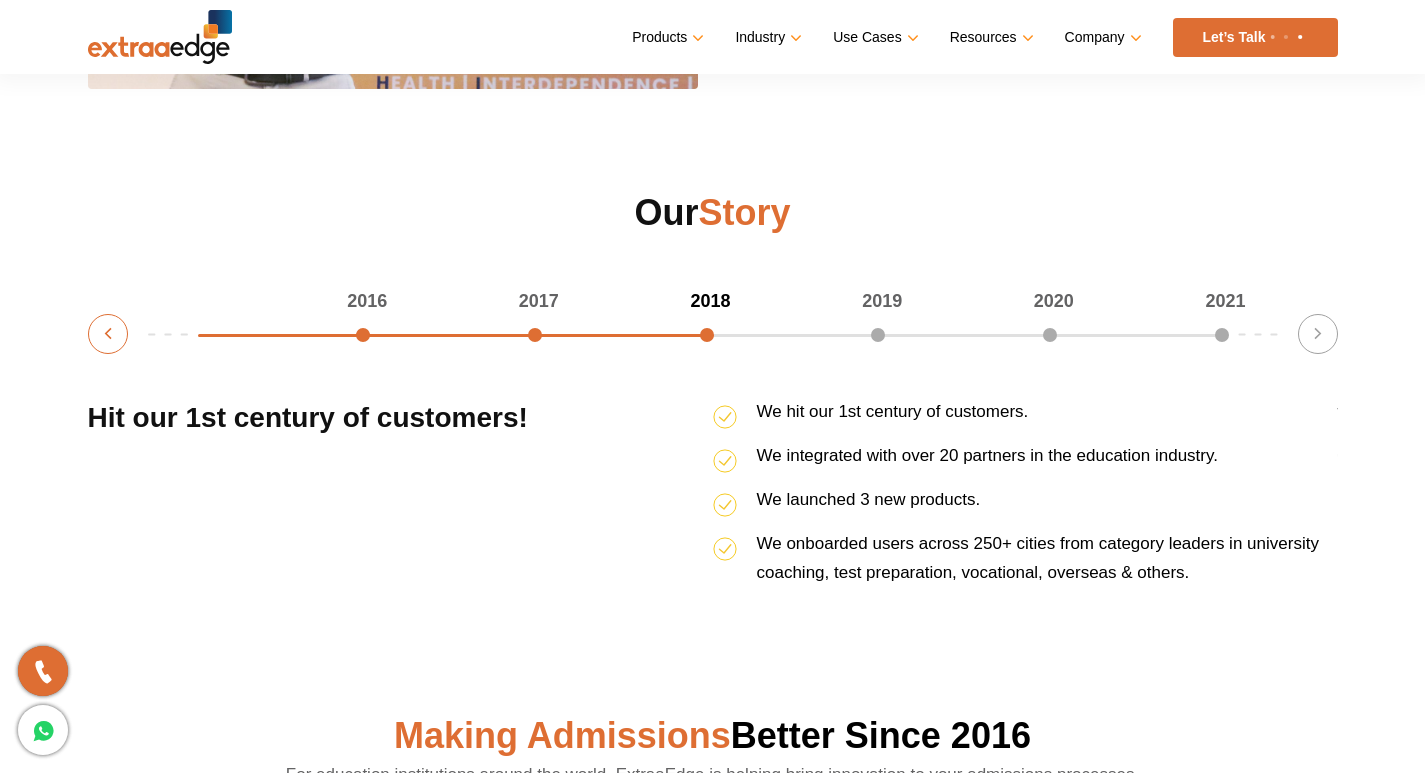 click on "Previous" at bounding box center [108, 334] 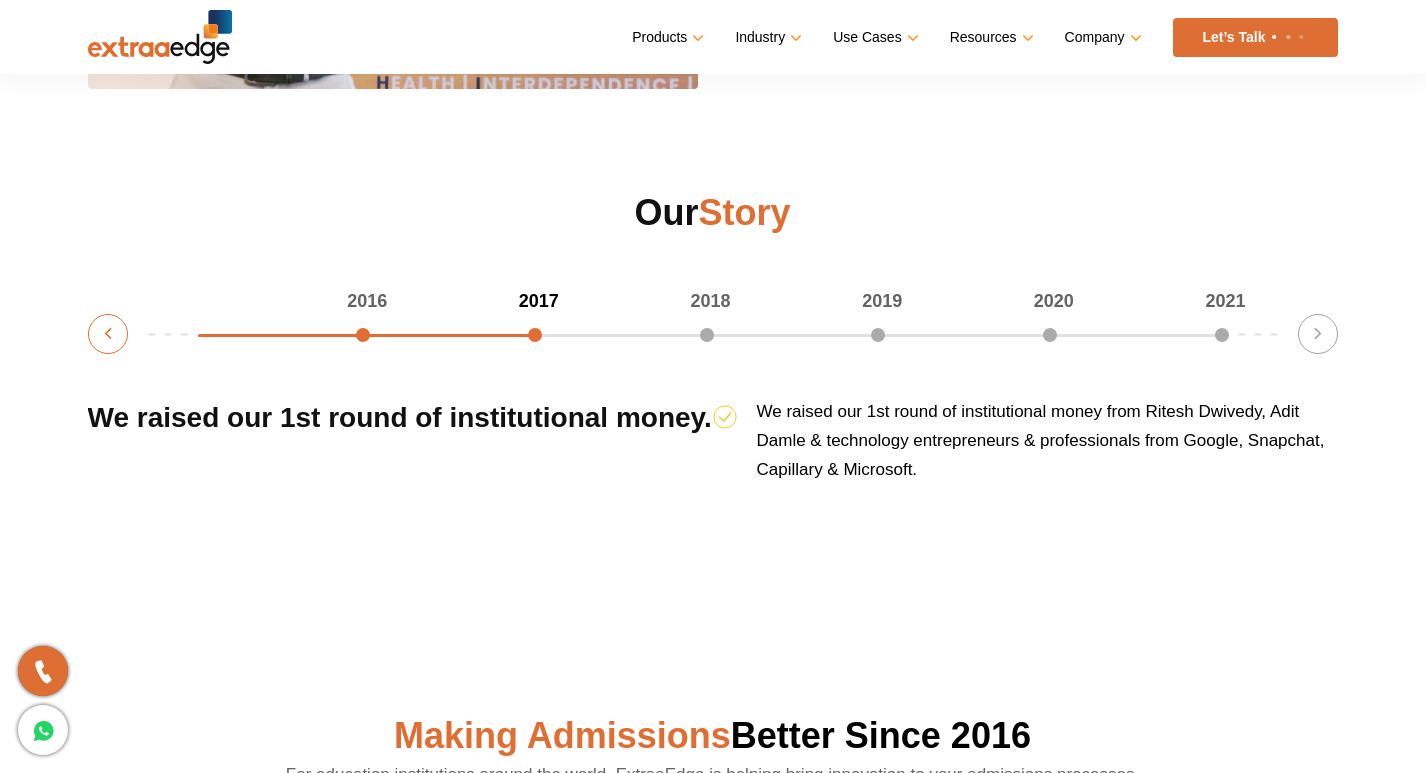 click on "Previous" at bounding box center [108, 334] 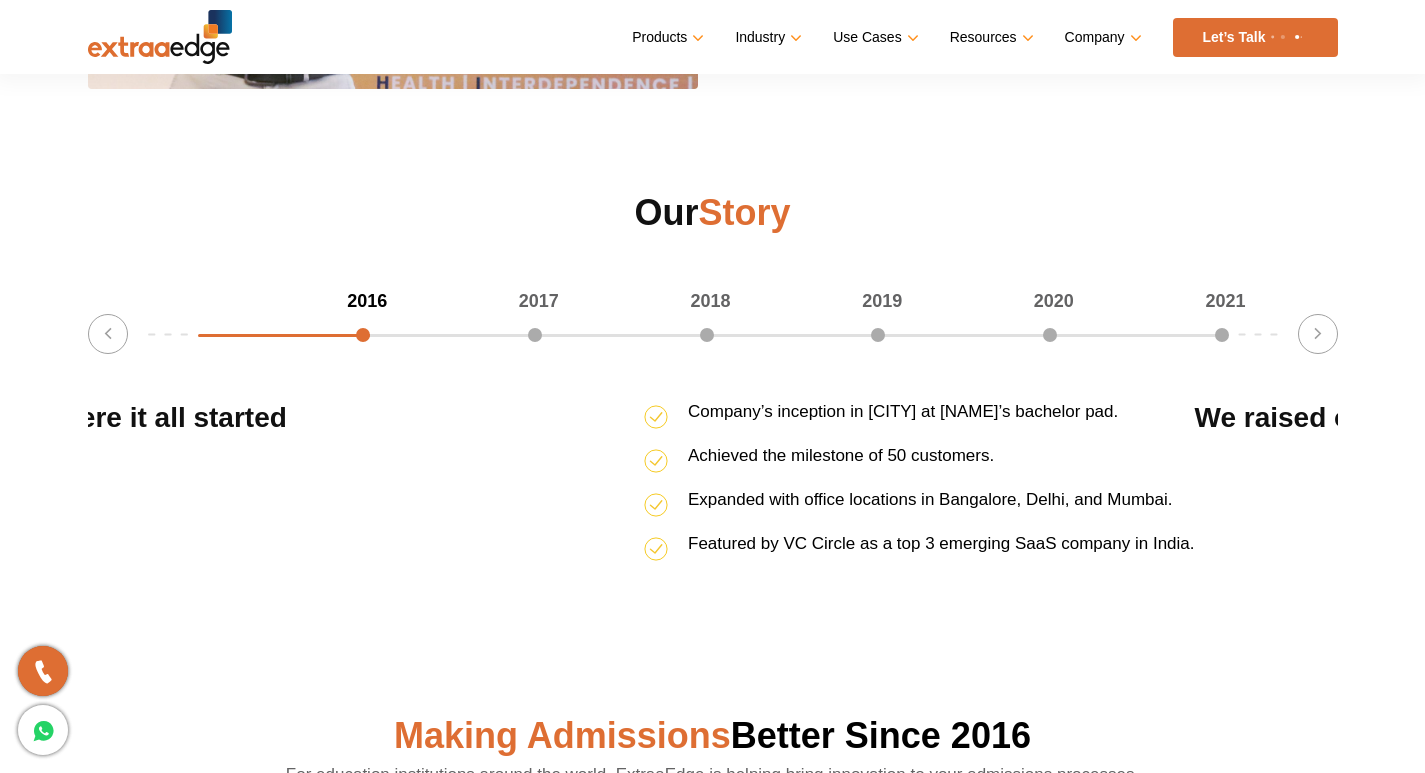 drag, startPoint x: 568, startPoint y: 516, endPoint x: 407, endPoint y: 475, distance: 166.1385 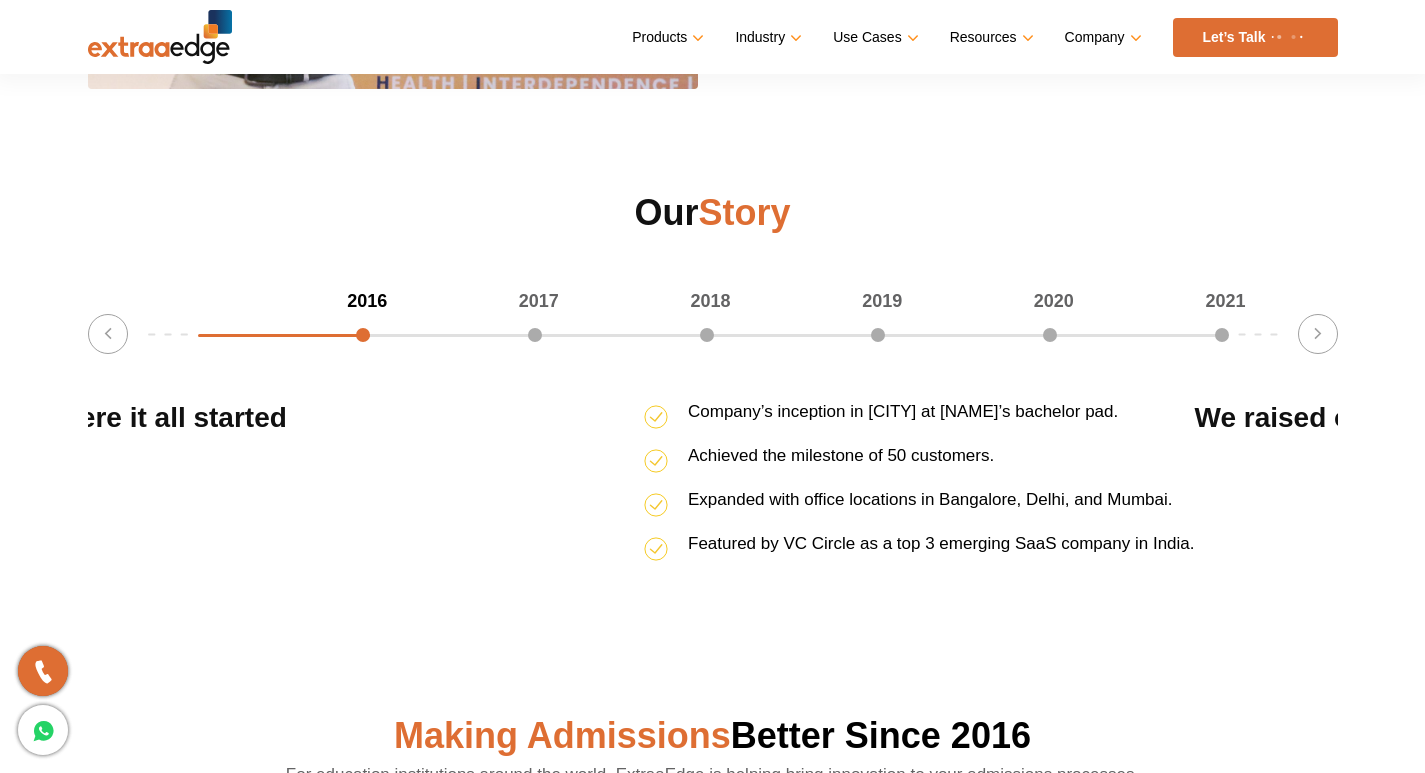 click on "This is where it all started" at bounding box center (257, 485) 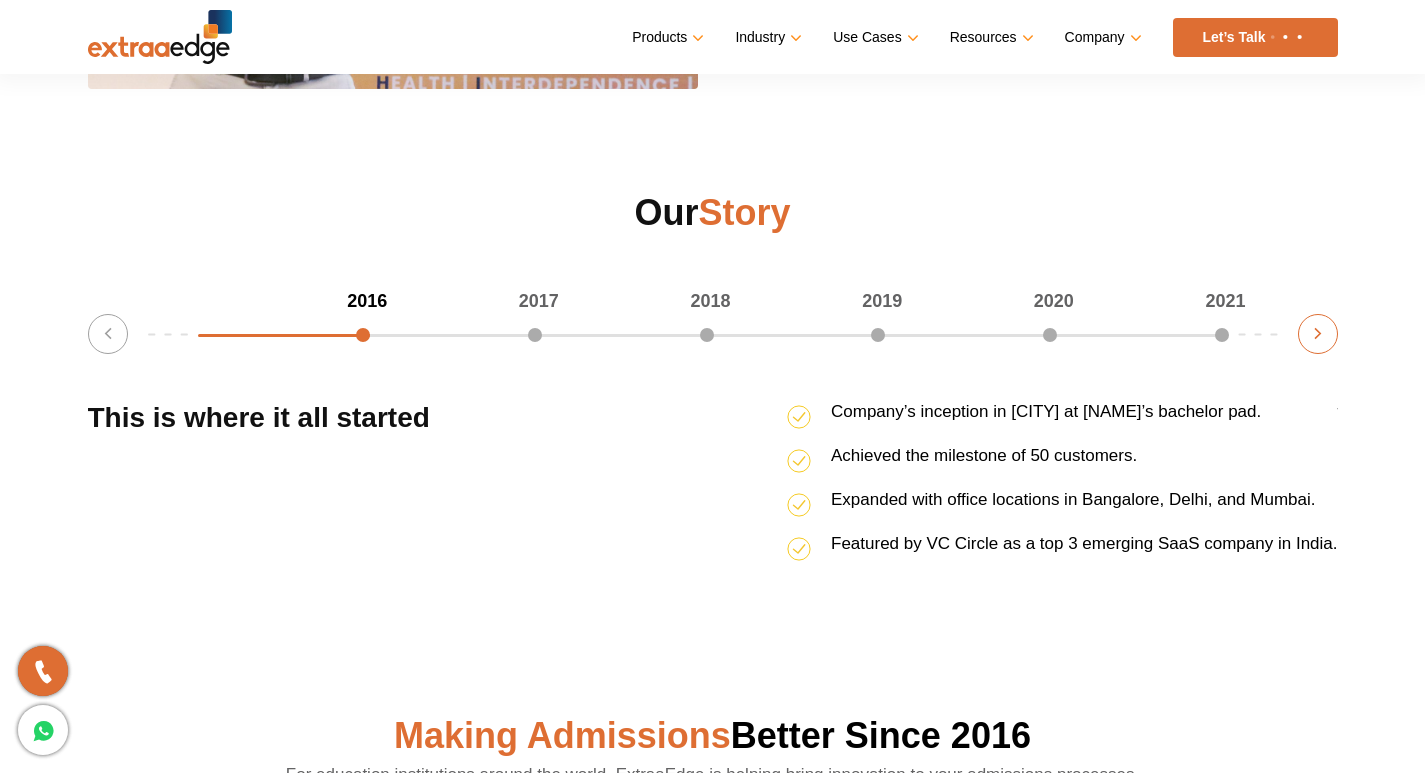 click on "Next" at bounding box center (1318, 334) 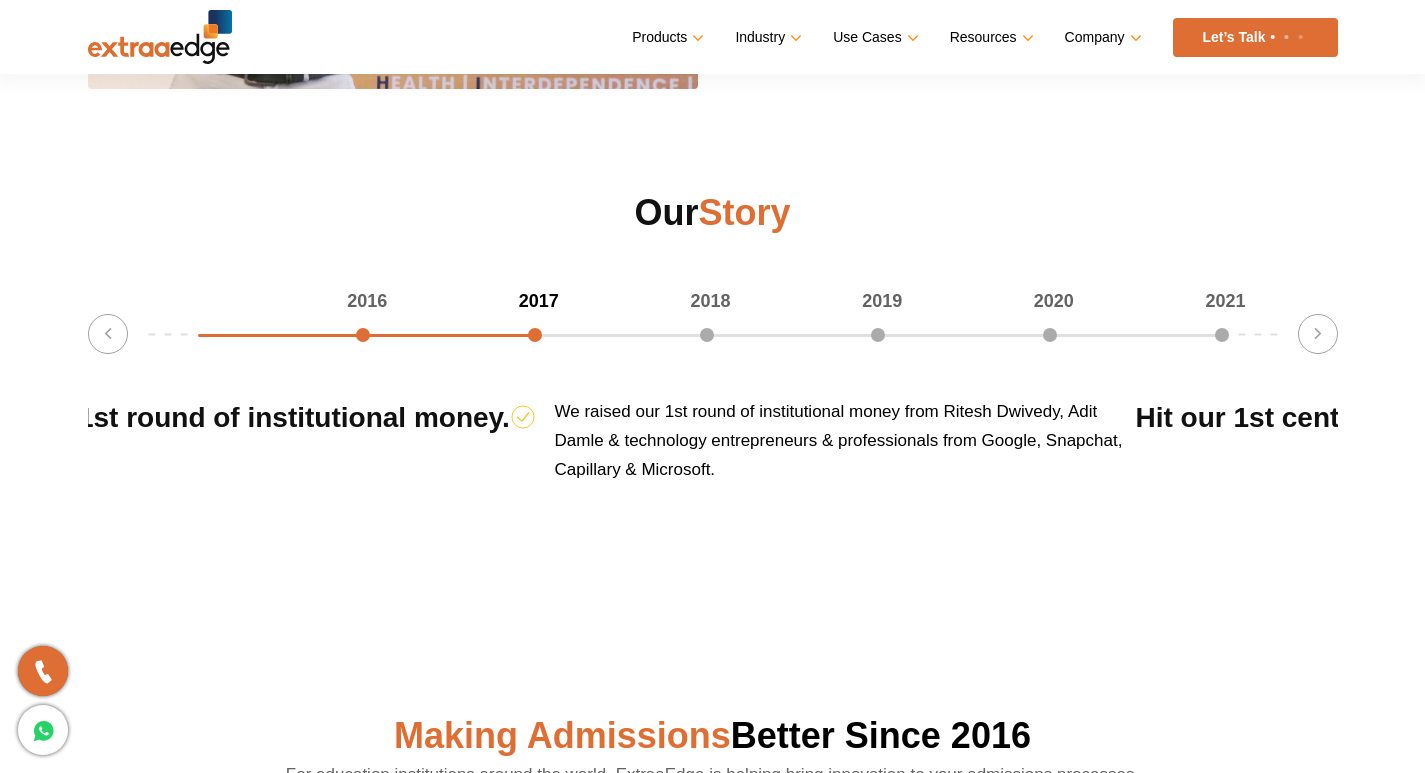 drag, startPoint x: 421, startPoint y: 514, endPoint x: 0, endPoint y: 494, distance: 421.4748 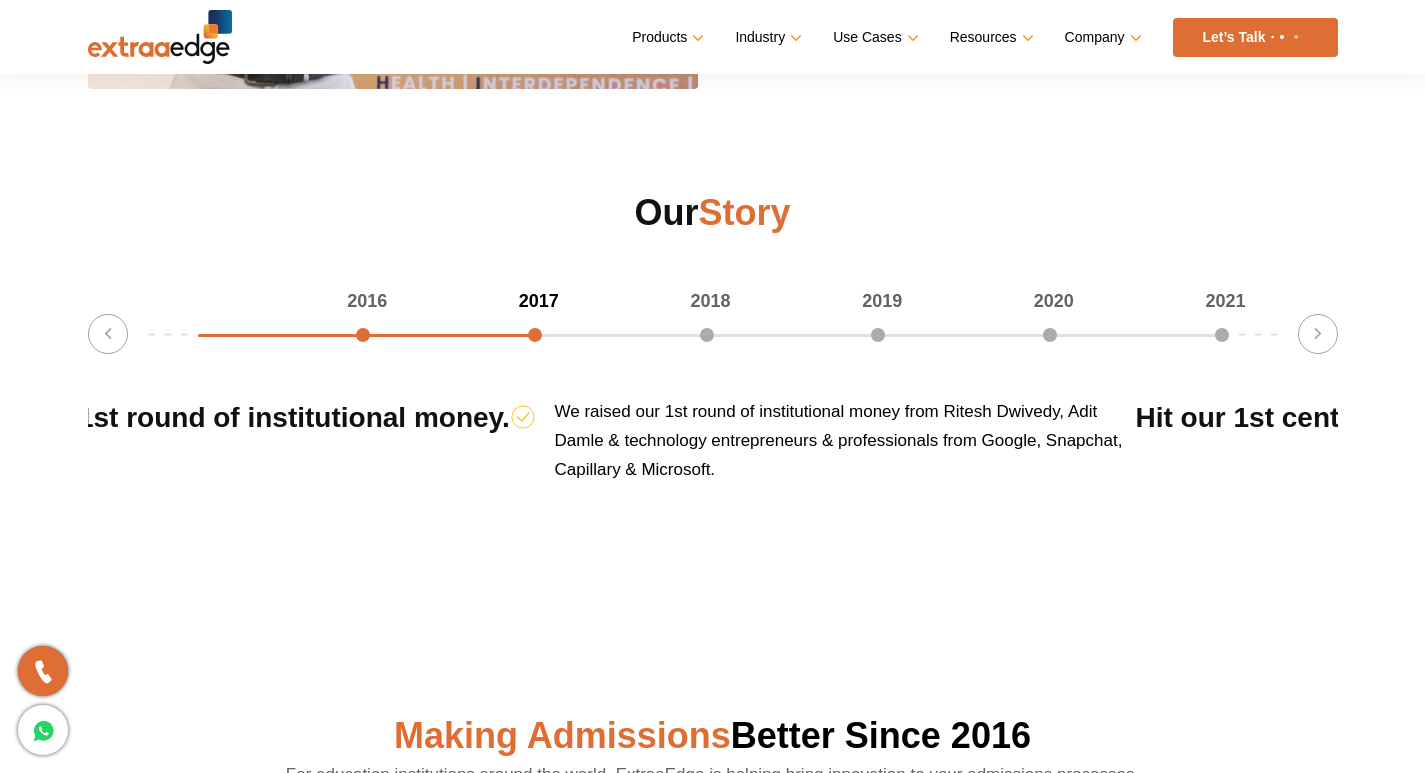 click on "Our  Story
2016
2017
2018
2019
2020
2021
33.33333333333333% completed
Previous
Ended our financial year at $1 Million ARR.
We hit 300+ customers.
Our team grew from 30 – 62 members.
Established our purpose, values, culture.
Ended our financial year at $1 Million ARR.
This is where it all started
Company’s inception in Pune at Abhishek’s bachelor pad.
Achieved the milestone of 50 customers.
Expanded with office locations in Bangalore, Delhi, and Mumbai.
Featured by VC Circle as a top 3 emerging SaaS company in India.
We raised our 1st round of institutional money.
Hit our 1st century of customers!
We hit our 1st century of customers.
We launched 3 new products." at bounding box center [712, 395] 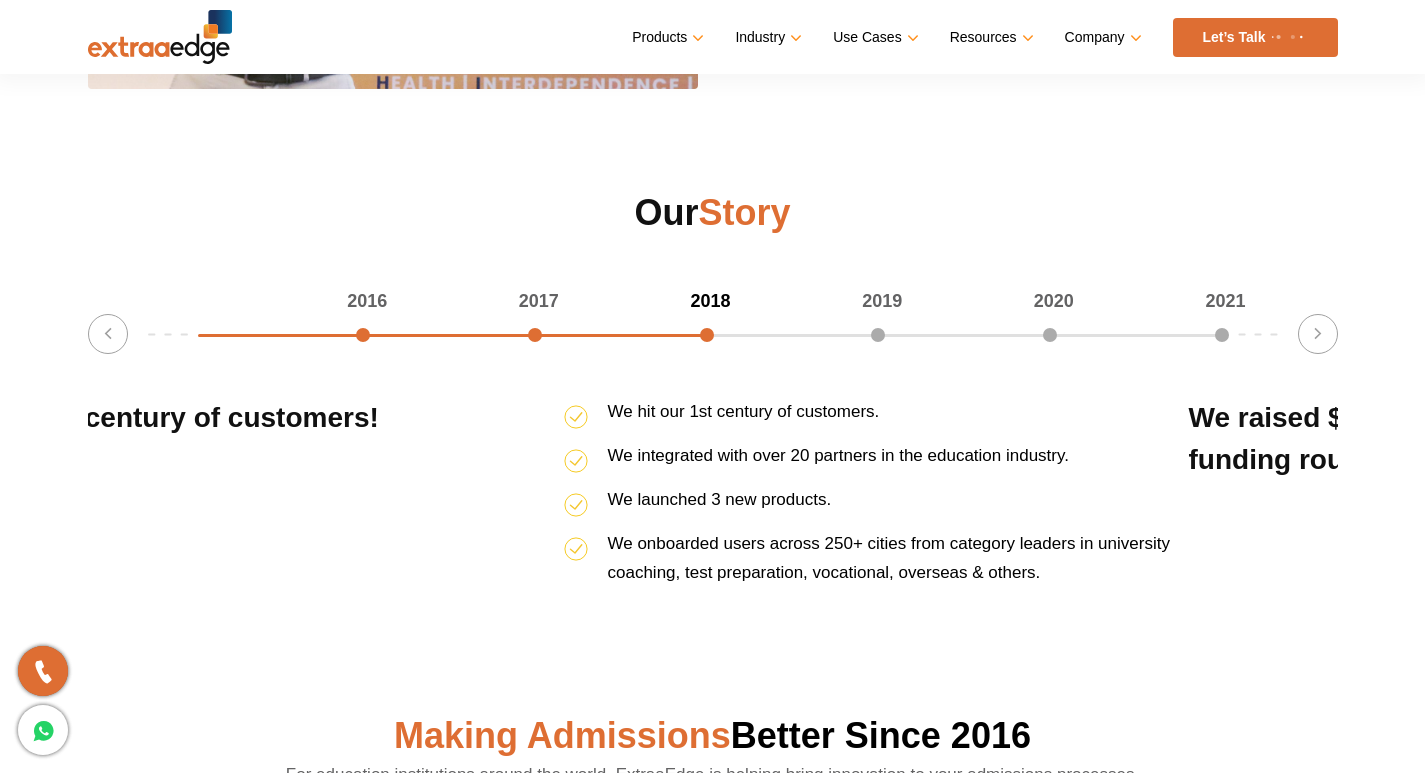 drag, startPoint x: 435, startPoint y: 509, endPoint x: 75, endPoint y: 494, distance: 360.31238 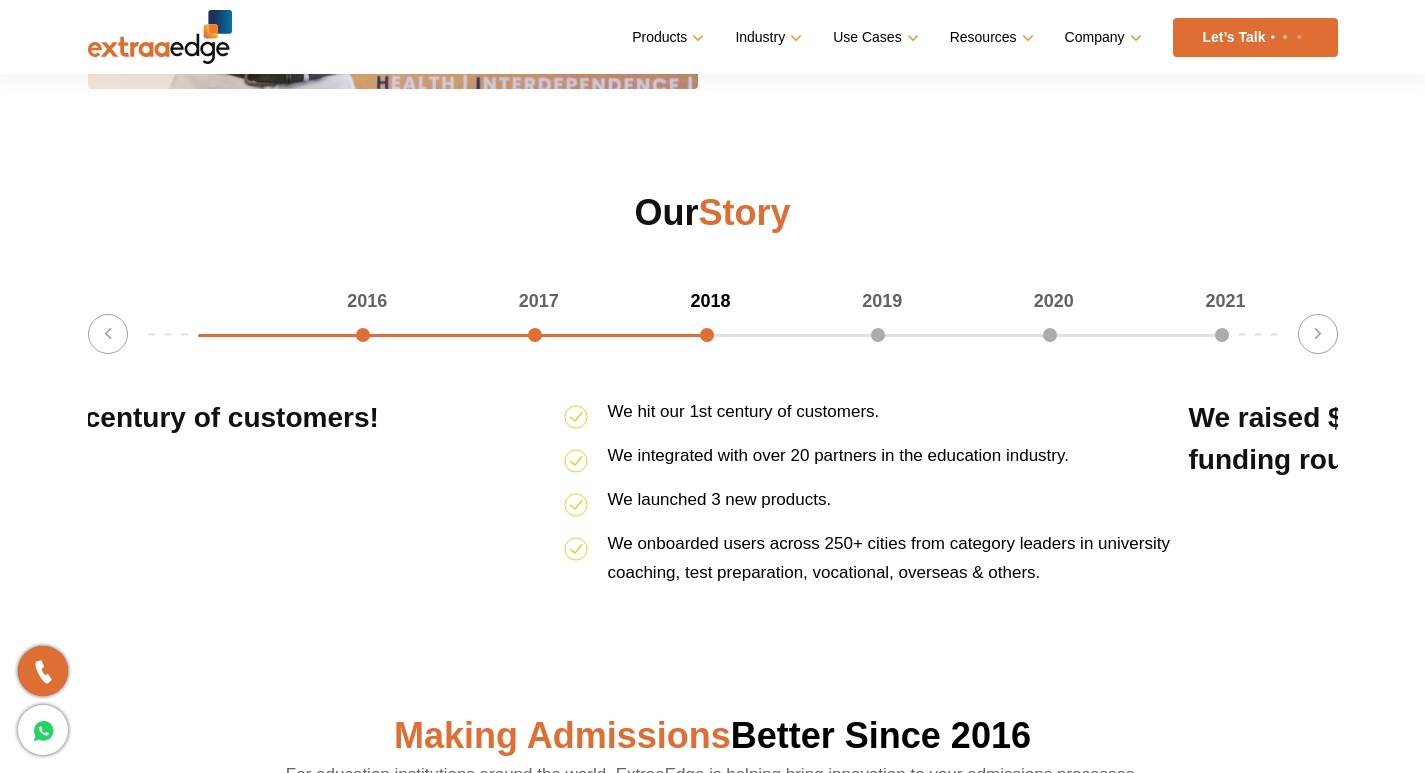 click on "Hit our 1st century of customers!" at bounding box center [251, 499] 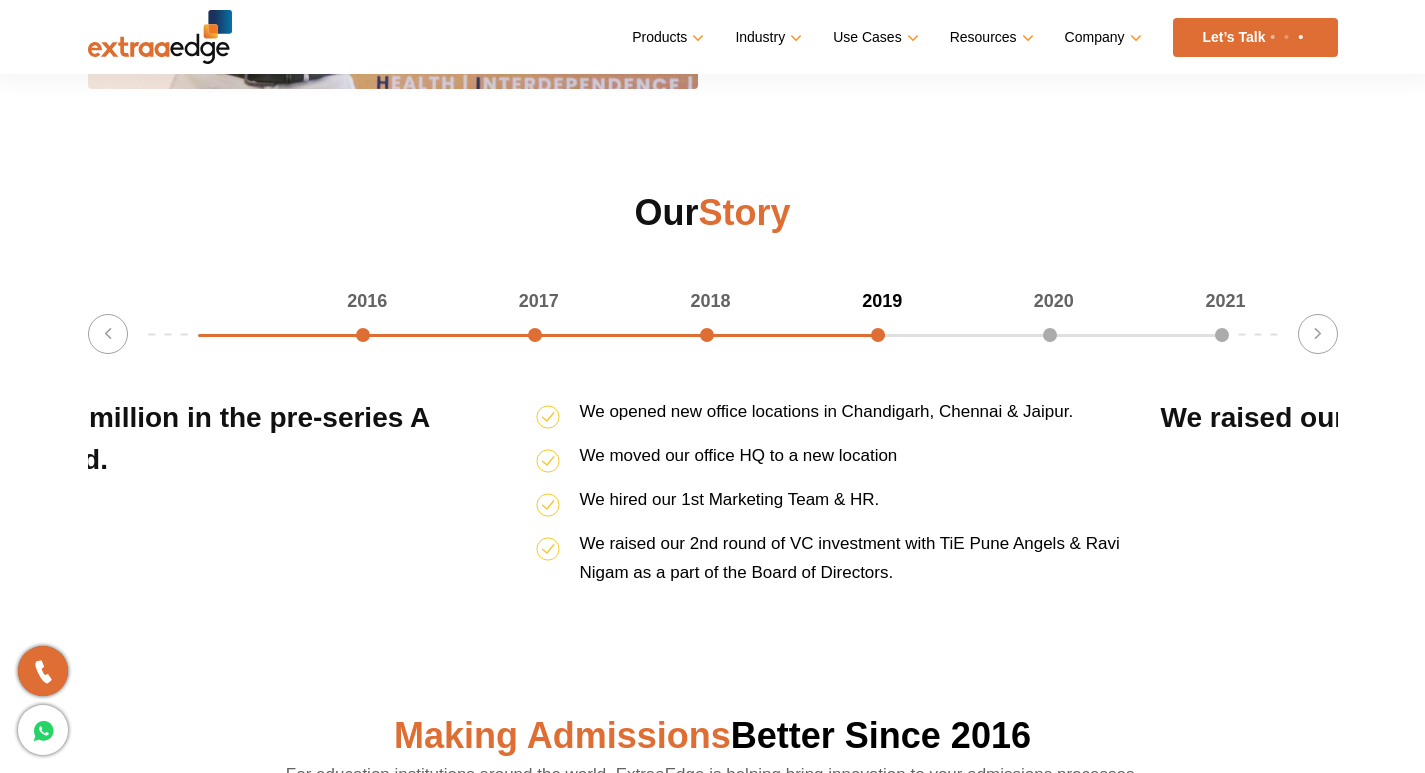 drag, startPoint x: 384, startPoint y: 501, endPoint x: 94, endPoint y: 474, distance: 291.25418 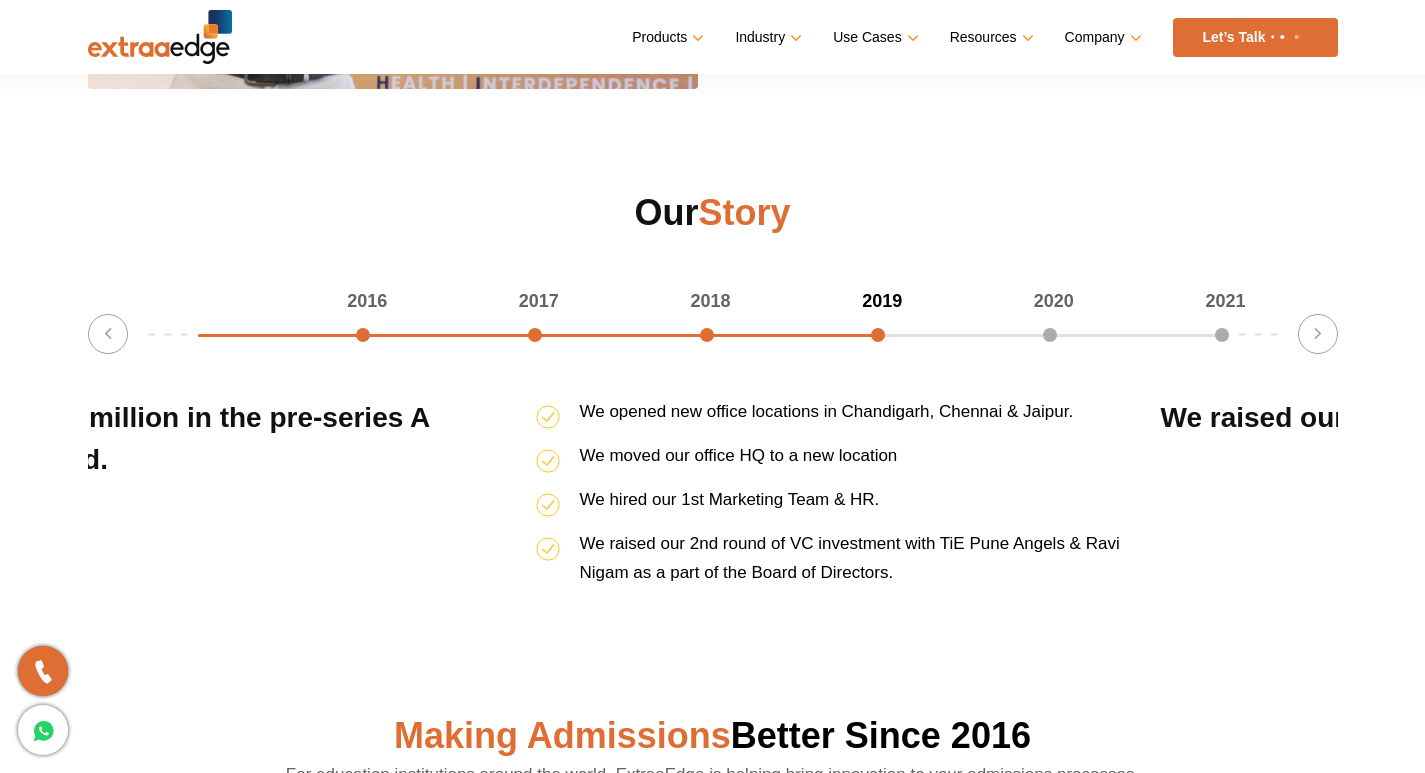 click on "We raised $1 million in the pre-series A funding round." at bounding box center (223, 499) 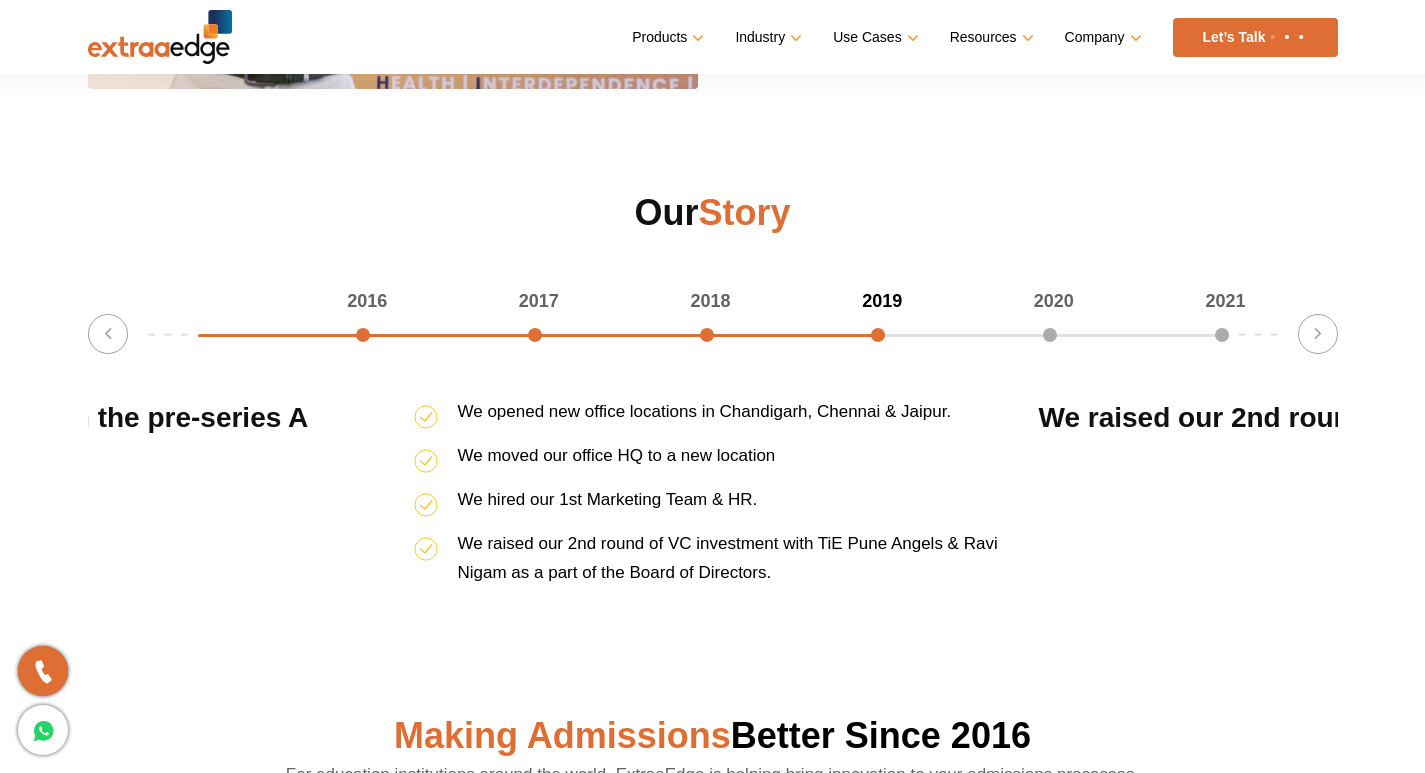 drag, startPoint x: 1045, startPoint y: 523, endPoint x: 34, endPoint y: 478, distance: 1012.001 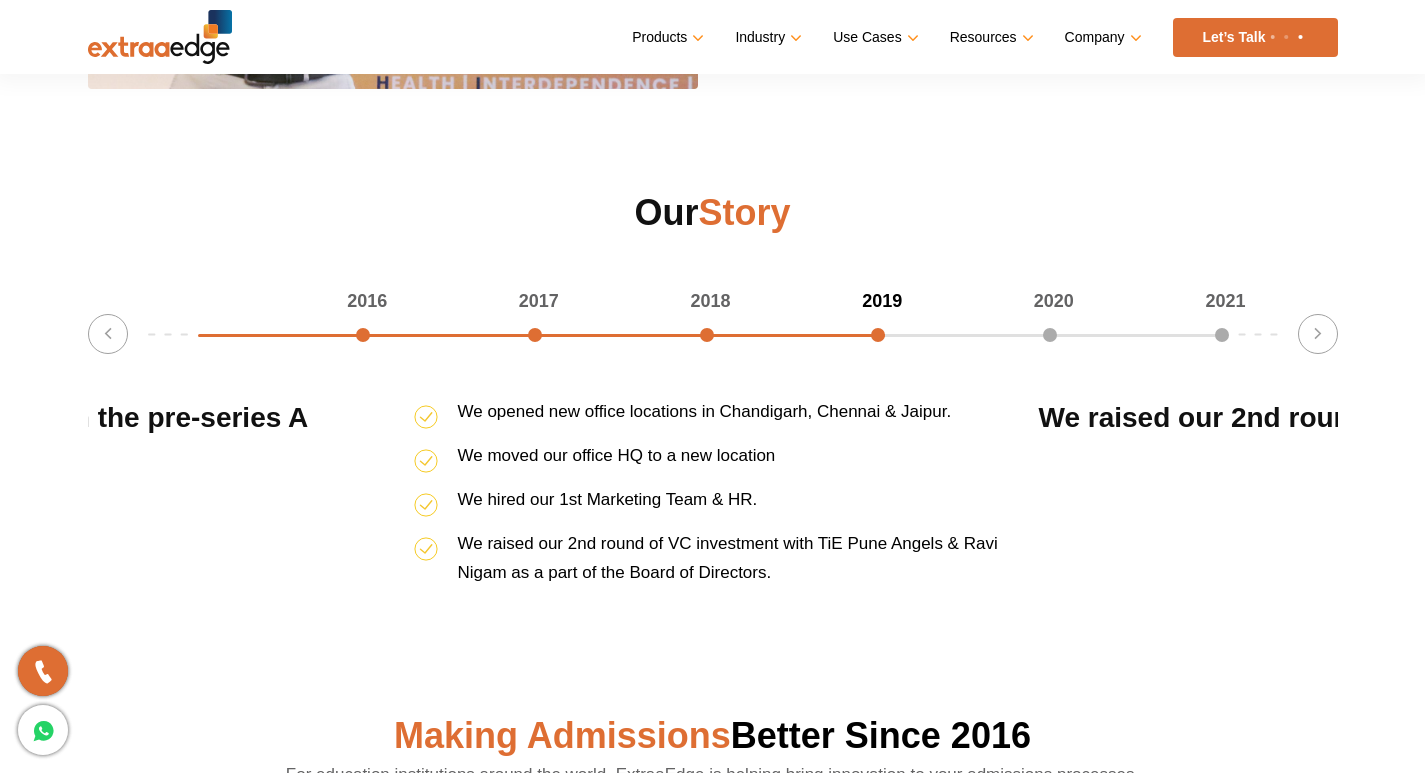click on "Our  Story
2016
2017
2018
2019
2020
2021
66.66666666666666% completed
Previous
Ended our financial year at $1 Million ARR.
We hit 300+ customers.
Our team grew from 30 – 62 members.
Established our purpose, values, culture.
Ended our financial year at $1 Million ARR.
This is where it all started
Company’s inception in Pune at Abhishek’s bachelor pad.
Achieved the milestone of 50 customers.
Expanded with office locations in Bangalore, Delhi, and Mumbai.
Featured by VC Circle as a top 3 emerging SaaS company in India.
We raised our 1st round of institutional money.
Hit our 1st century of customers!
We hit our 1st century of customers.
We launched 3 new products." at bounding box center (712, 395) 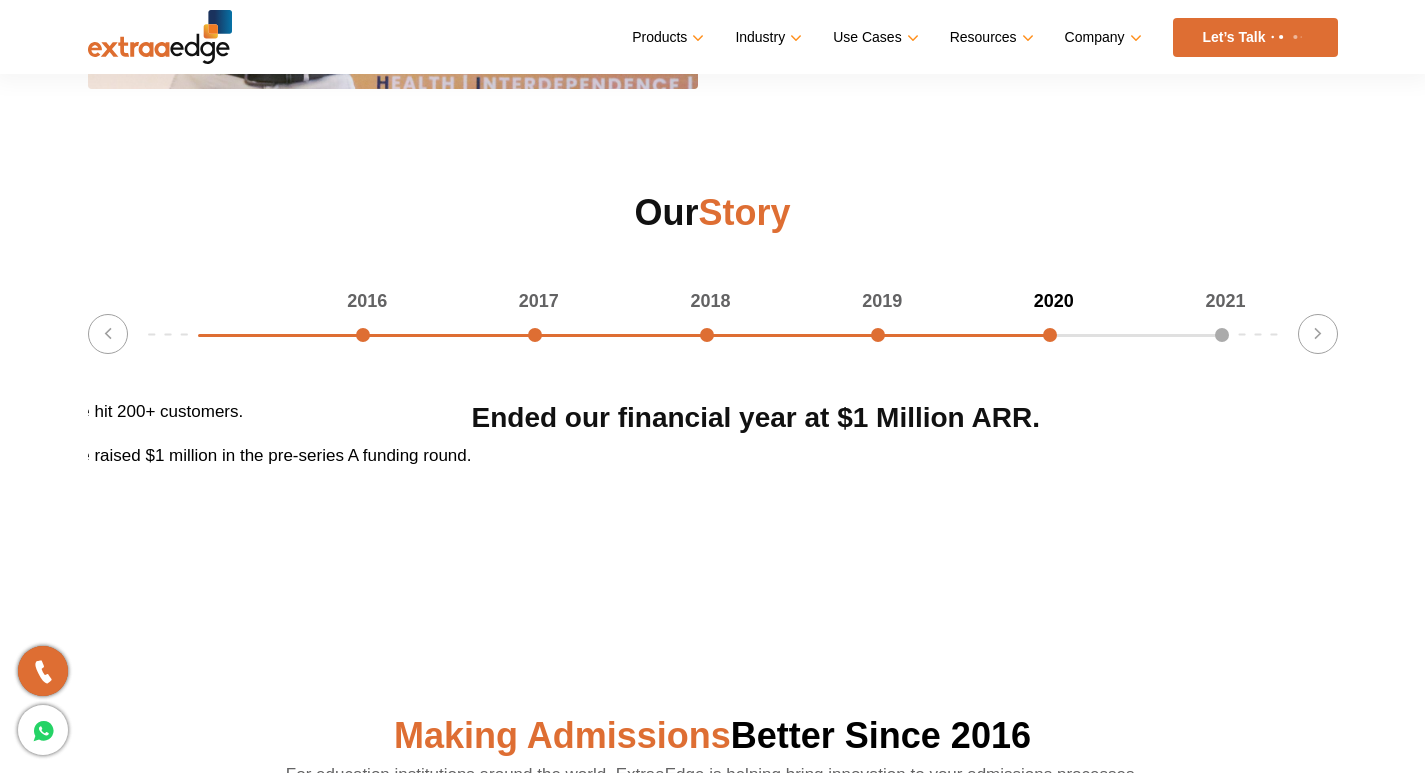 drag, startPoint x: 1075, startPoint y: 517, endPoint x: 217, endPoint y: 488, distance: 858.4899 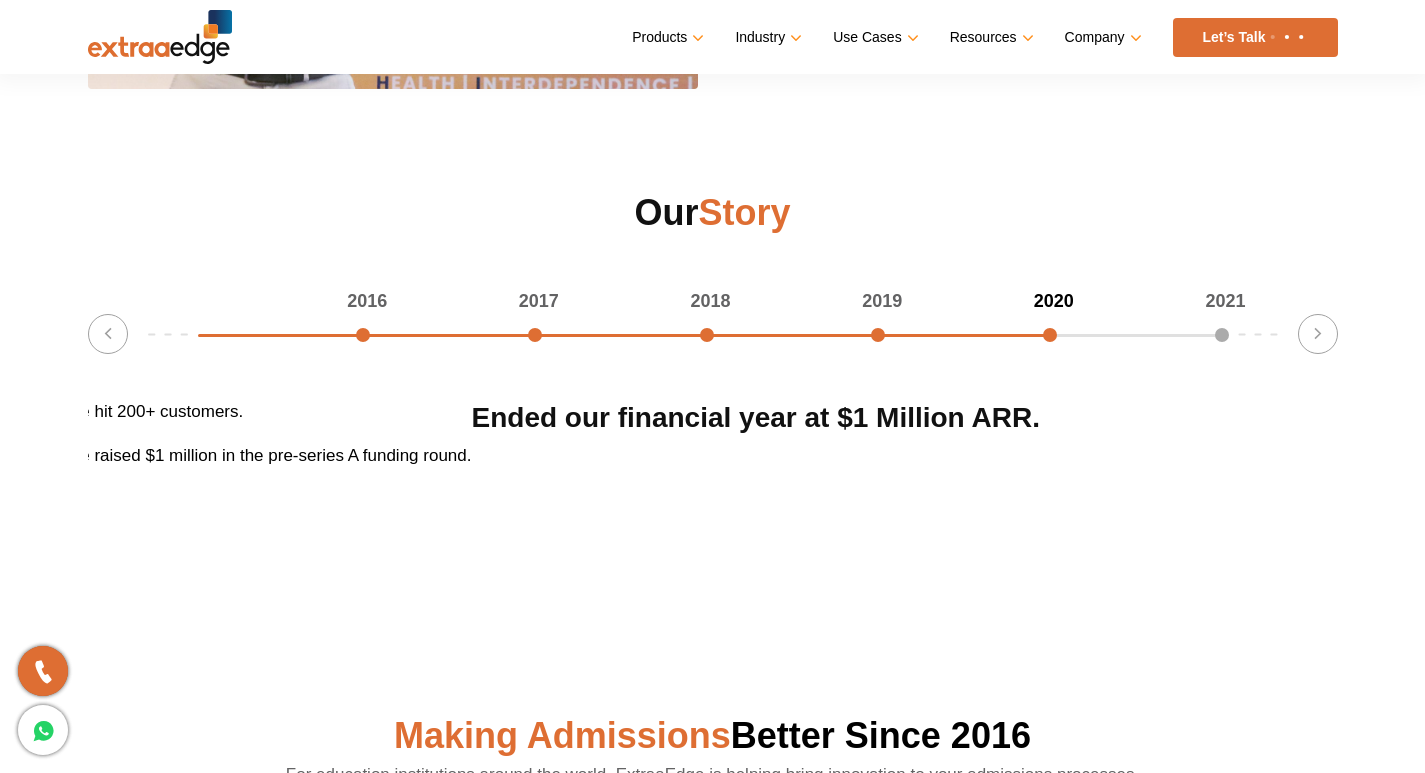 click on "Ended our financial year at $1 Million ARR.
We hit 300+ customers.
Our team grew from 30 – 62 members.
Established our purpose, values, culture.
Ended our financial year at $1 Million ARR.
This is where it all started
Company’s inception in Pune at Abhishek’s bachelor pad.
Achieved the milestone of 50 customers.
Expanded with office locations in Bangalore, Delhi, and Mumbai.
Featured by VC Circle as a top 3 emerging SaaS company in India.
We raised our 1st round of institutional money.
We raised our 1st round of institutional money from Ritesh Dwivedy, Adit Damle & technology entrepreneurs & professionals from Google, Snapchat, Capillary & Microsoft.
Hit our 1st century of customers!
We hit our 1st century of customers.
We integrated with over 20 partners in the education industry.
We launched 3 new products.
We raised $1 million in the pre-series A funding round." at bounding box center (-2028, 499) 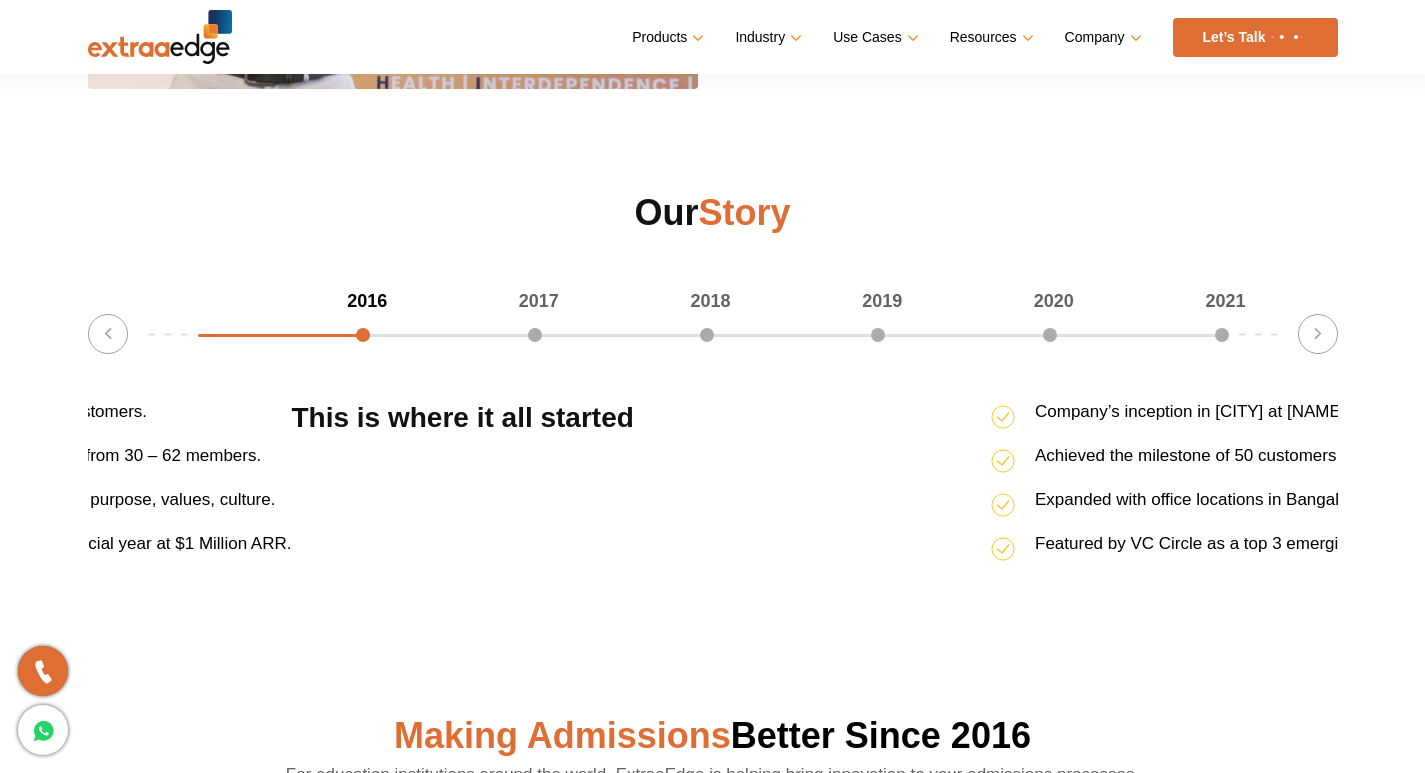 drag, startPoint x: 770, startPoint y: 482, endPoint x: 1353, endPoint y: 500, distance: 583.27783 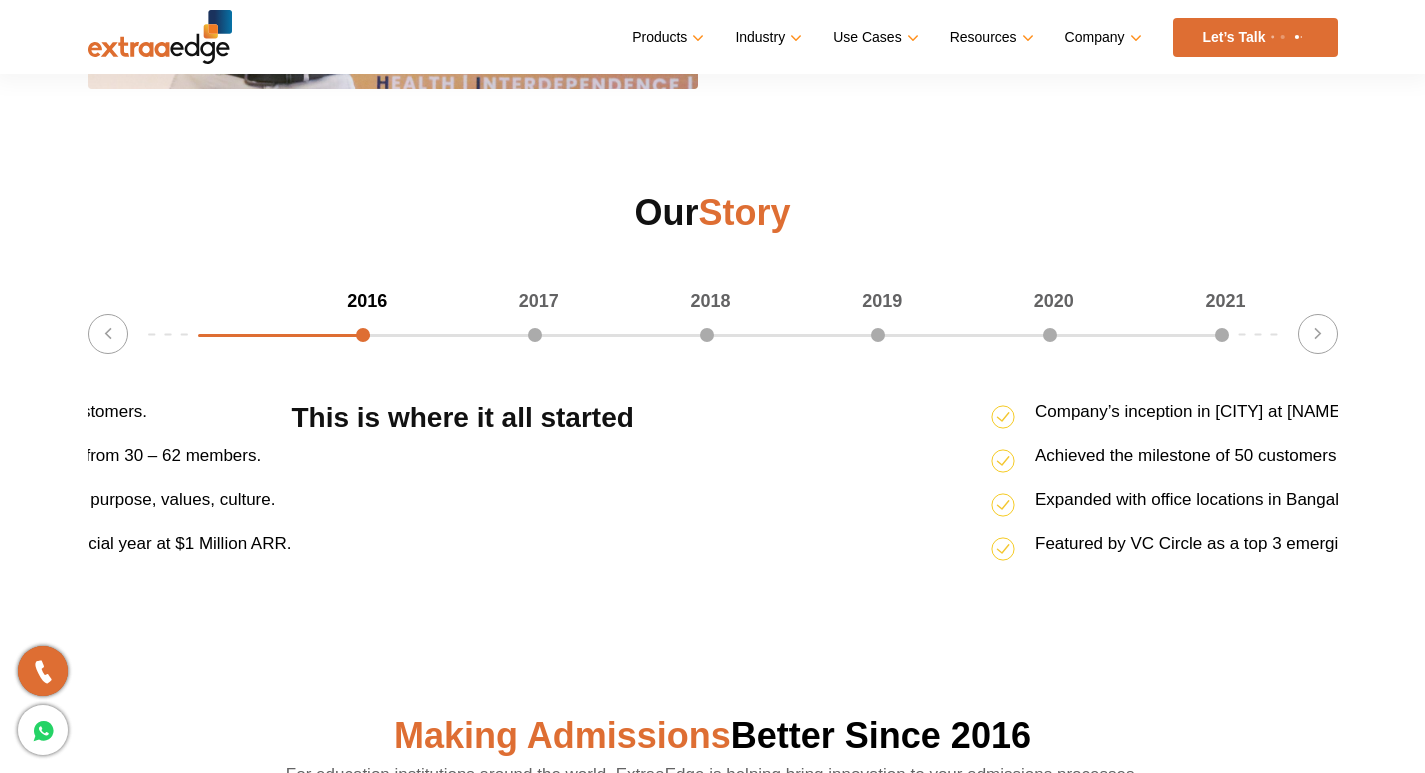 click on "Our  Story
2016
2017
2018
2019
2020
2021
16.666666666666664% completed
Previous
Ended our financial year at $1 Million ARR.
We hit 300+ customers.
Our team grew from 30 – 62 members.
Established our purpose, values, culture.
Ended our financial year at $1 Million ARR.
This is where it all started
Company’s inception in Pune at Abhishek’s bachelor pad.
Achieved the milestone of 50 customers.
Expanded with office locations in Bangalore, Delhi, and Mumbai.
Featured by VC Circle as a top 3 emerging SaaS company in India.
We raised our 1st round of institutional money.
Hit our 1st century of customers!
We hit our 1st century of customers.
We launched 3 new products." at bounding box center (713, 395) 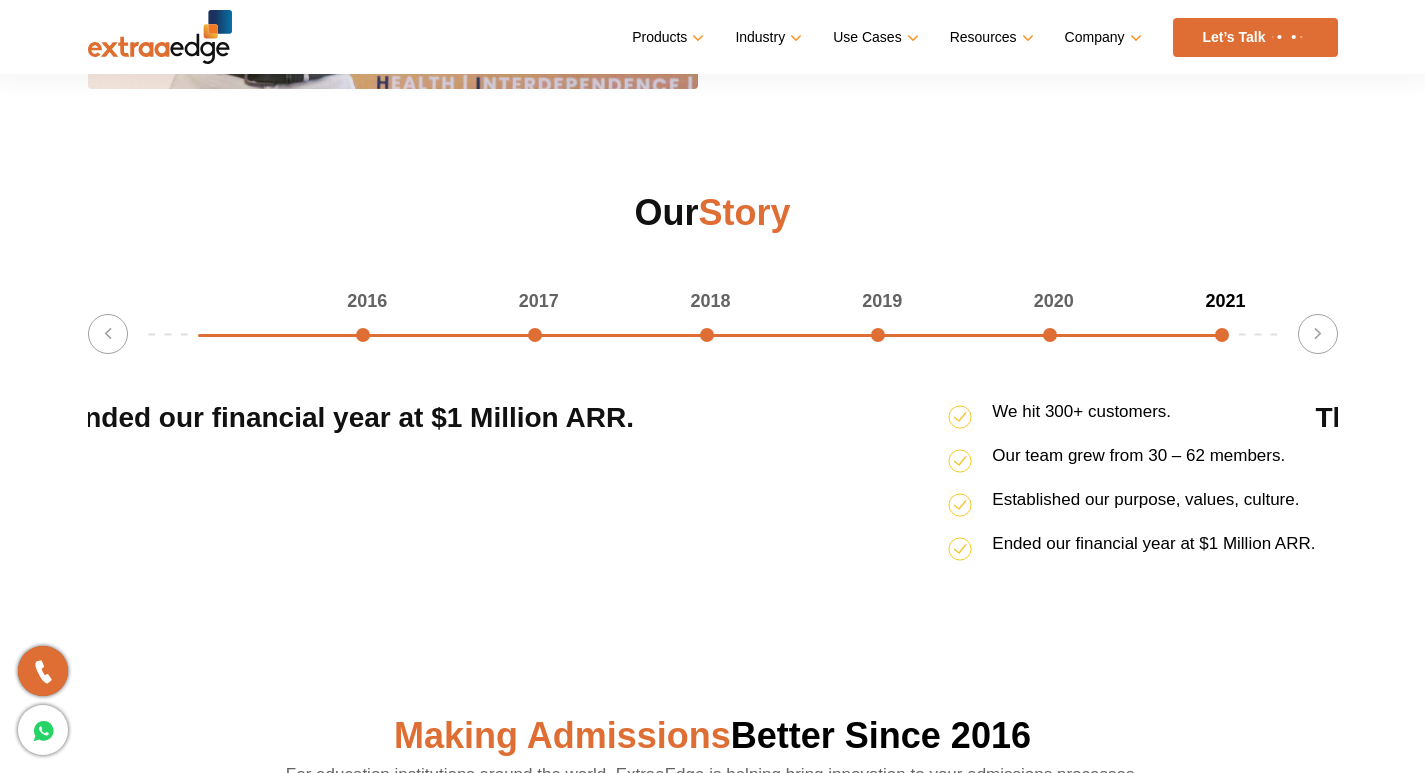 drag, startPoint x: 920, startPoint y: 573, endPoint x: 897, endPoint y: 559, distance: 26.925823 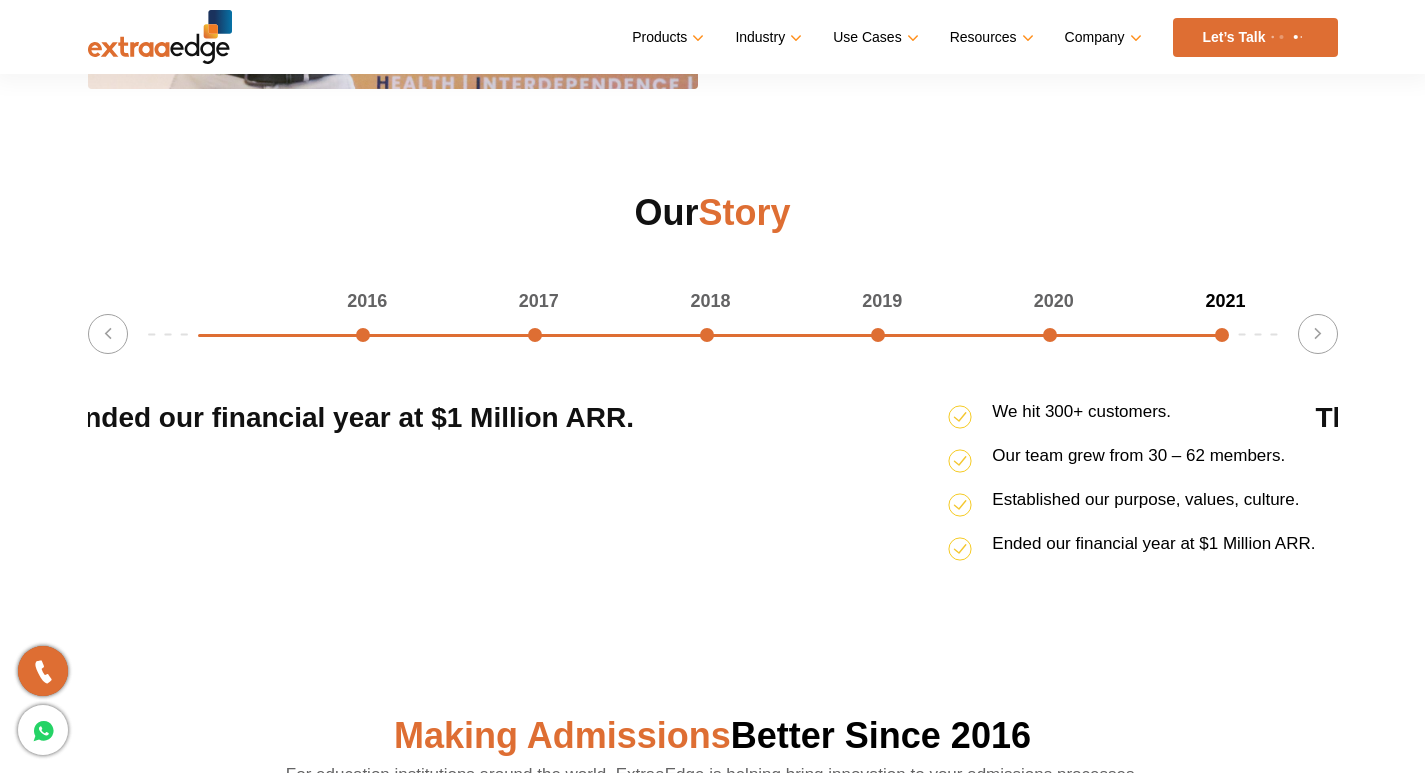 click on "Ended our financial year at $1 Million ARR.
We hit 300+ customers.
Our team grew from 30 – 62 members.
Established our purpose, values, culture.
Ended our financial year at $1 Million ARR." at bounding box center (691, 485) 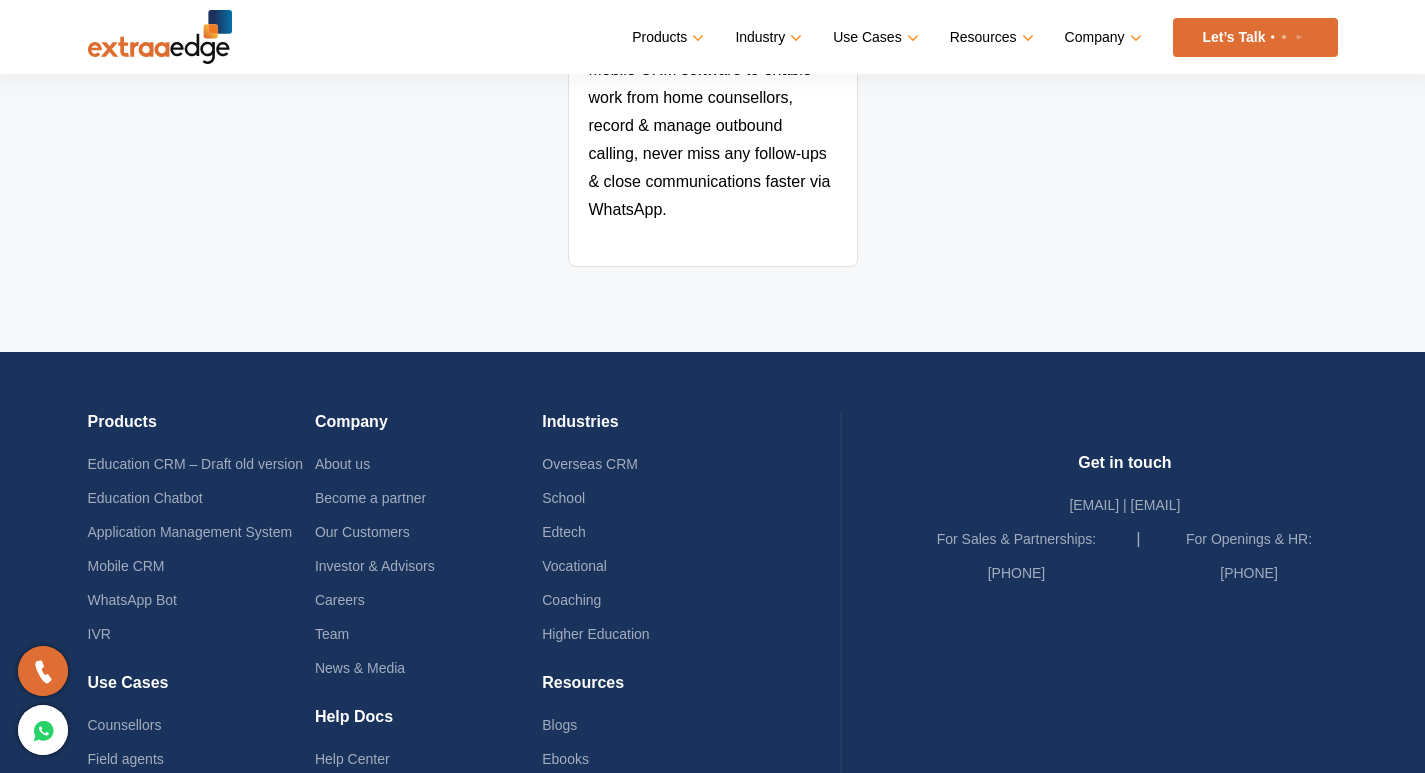 scroll, scrollTop: 4412, scrollLeft: 0, axis: vertical 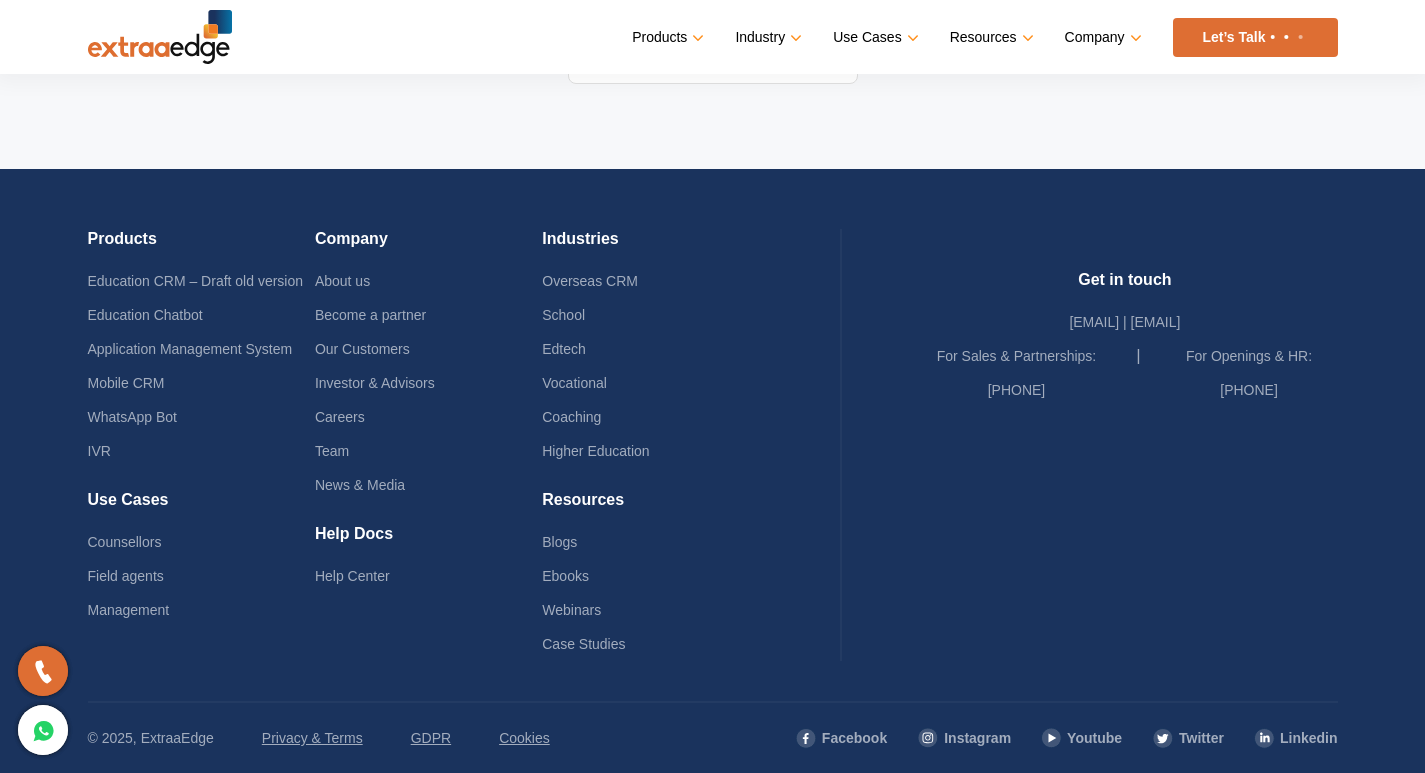 click on "© 2025, ExtraaEdge" at bounding box center [151, 738] 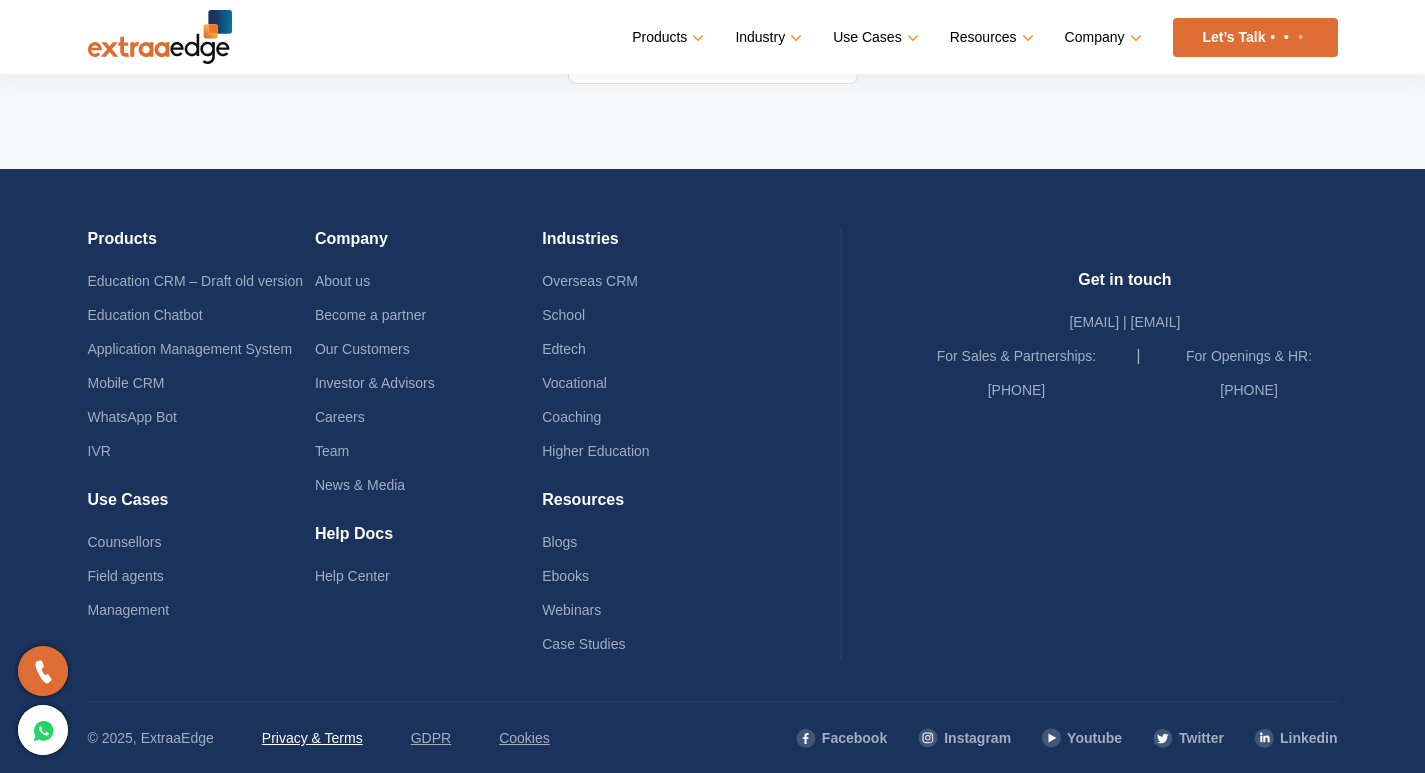click on "Privacy & Terms" at bounding box center [312, 738] 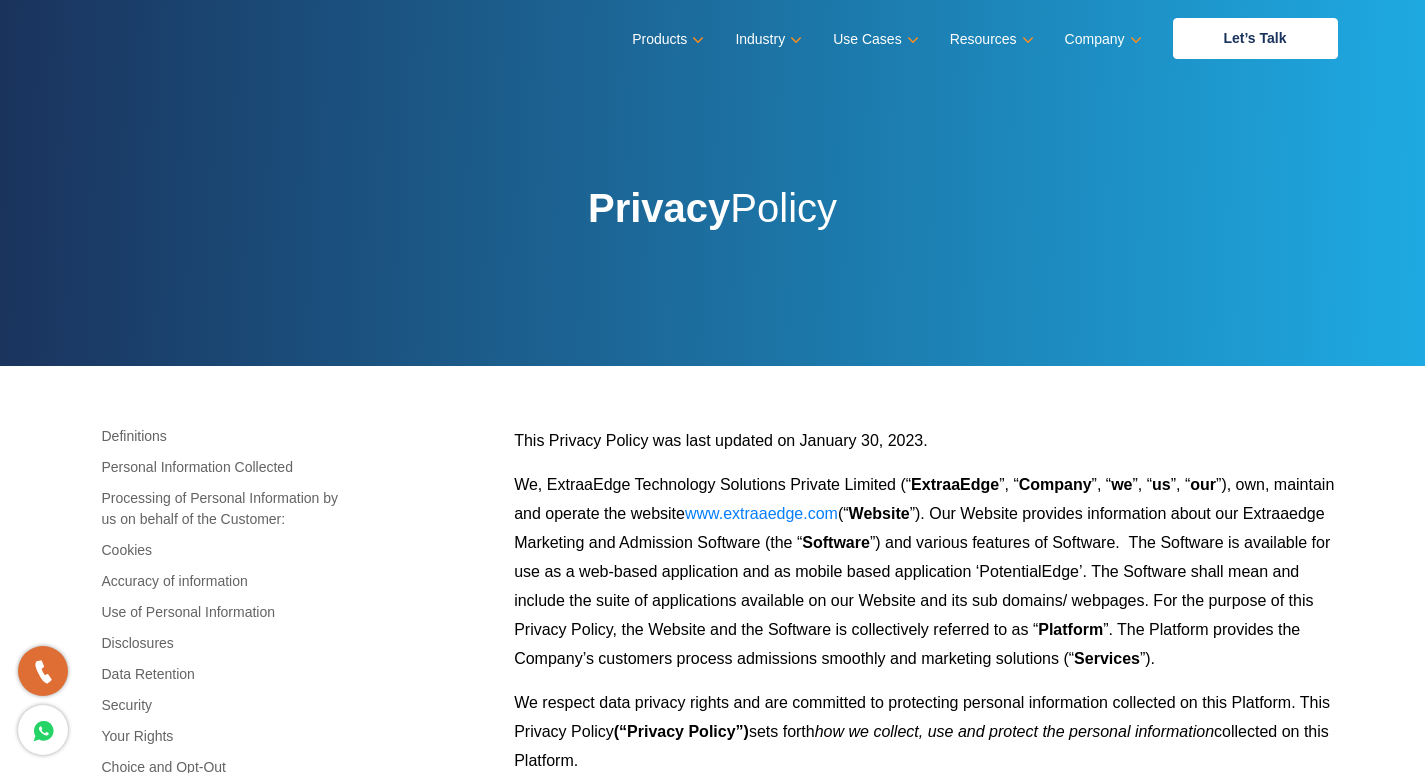 scroll, scrollTop: 0, scrollLeft: 0, axis: both 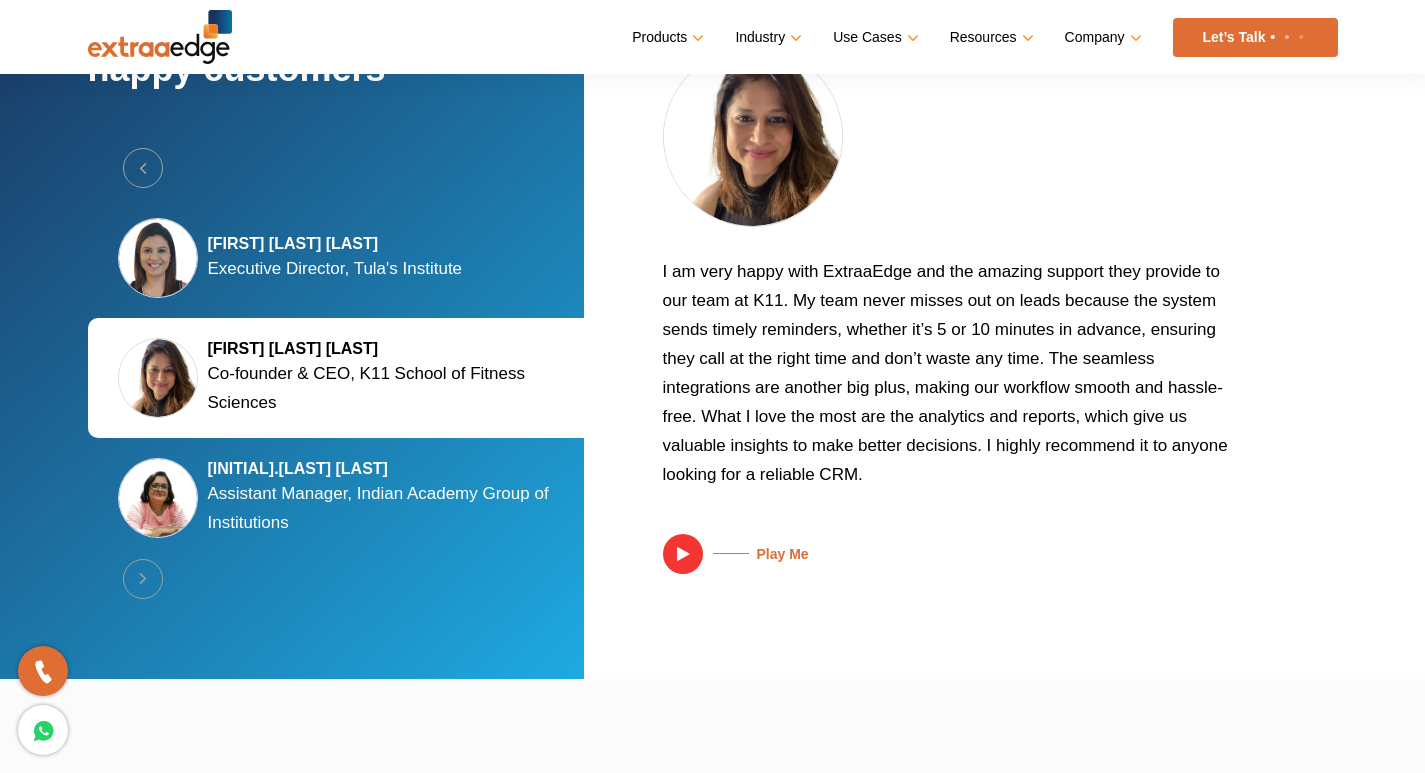 click on "ExtraaEdge is an incredibly dynamic and trustworthy platform that truly understands our needs and bridges the gap with technology by providing effective solutions. Whether it’s from a counsellor’s or an admin’s perspective, most of the changes we require in the CRM are implemented in a very short span of time. One of the things we love most is how user-friendly it is and our team adapted to it very quickly. Creating new reports on our own, without having to rely on the developer team, has been a game-changer.
Play Me
Play Me
Play Me" at bounding box center [1675, 310] 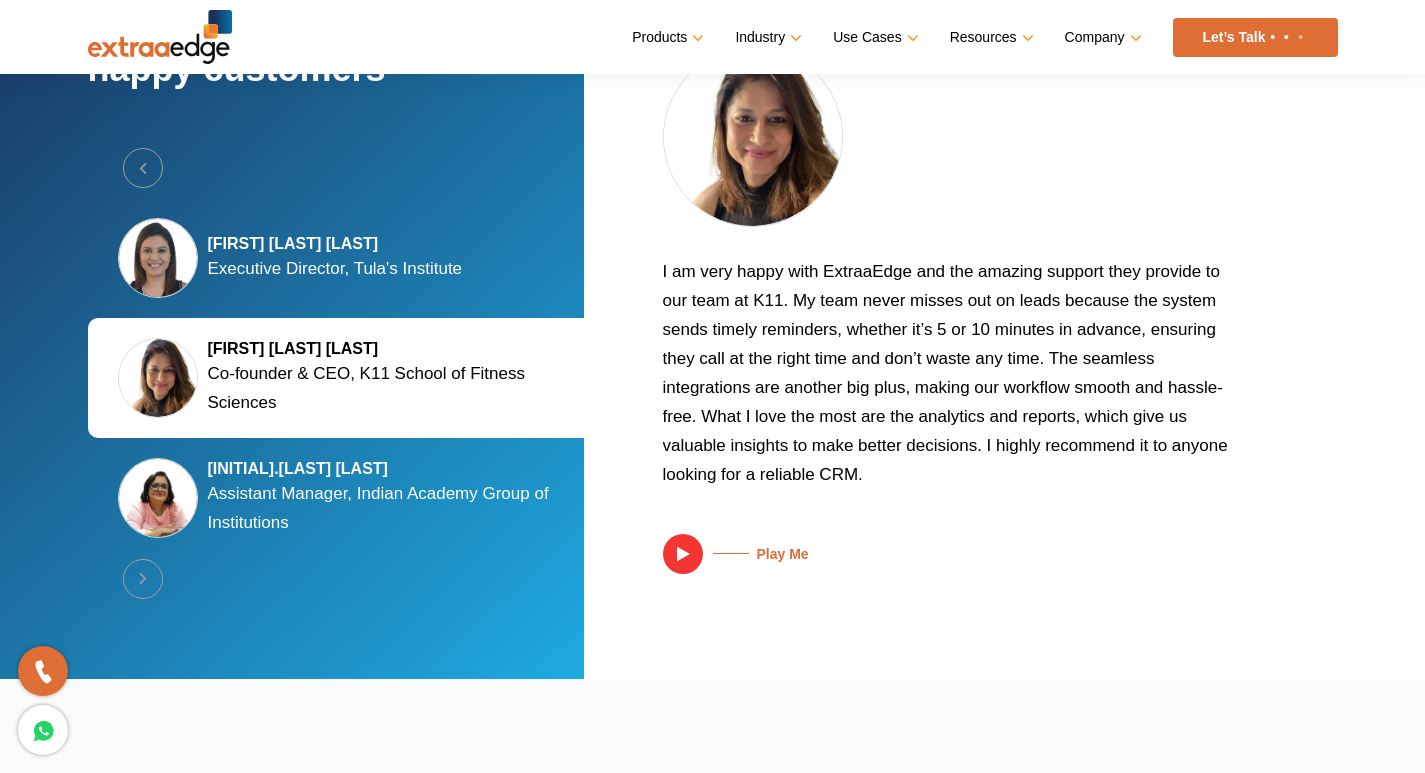 click at bounding box center (683, 554) 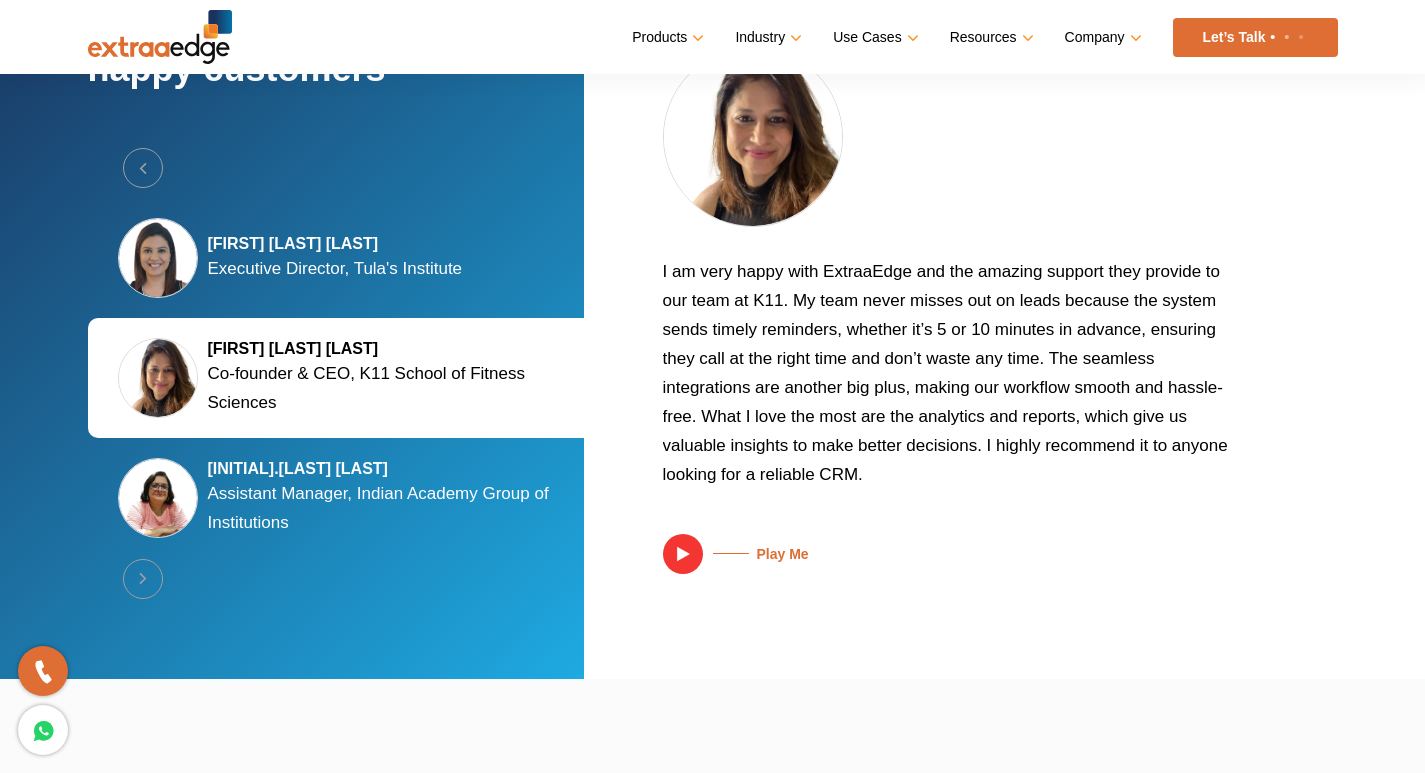 click at bounding box center (683, 554) 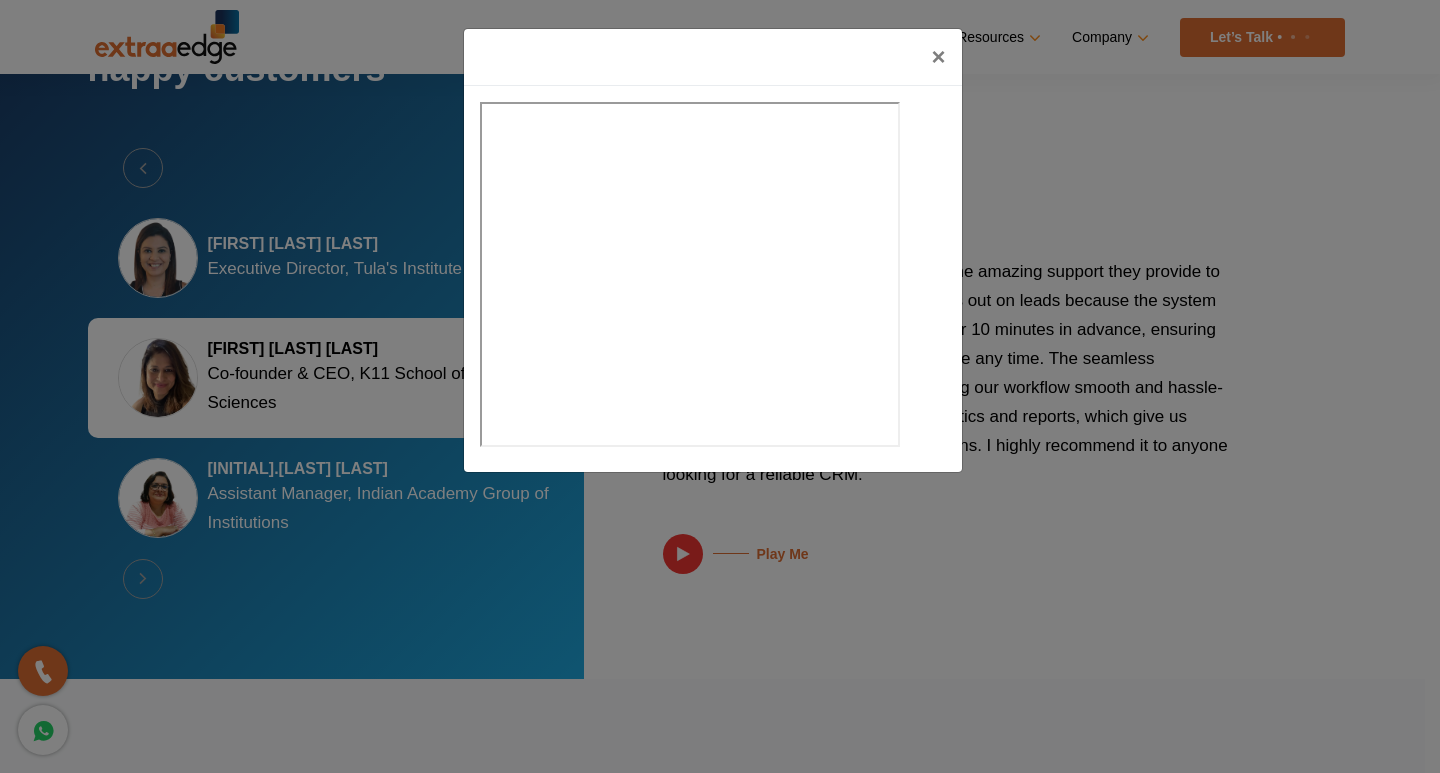 click on "×" at bounding box center [720, 386] 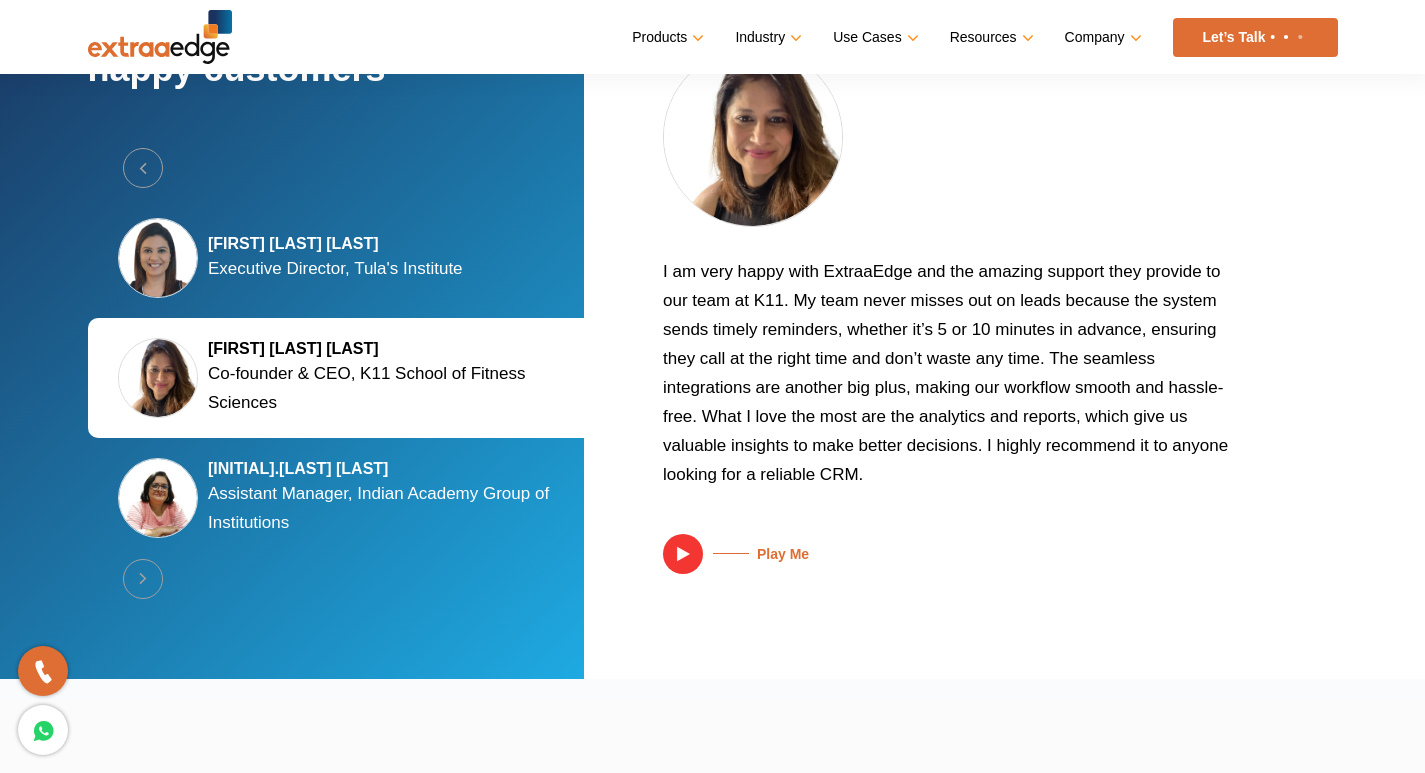 scroll, scrollTop: 3876, scrollLeft: 0, axis: vertical 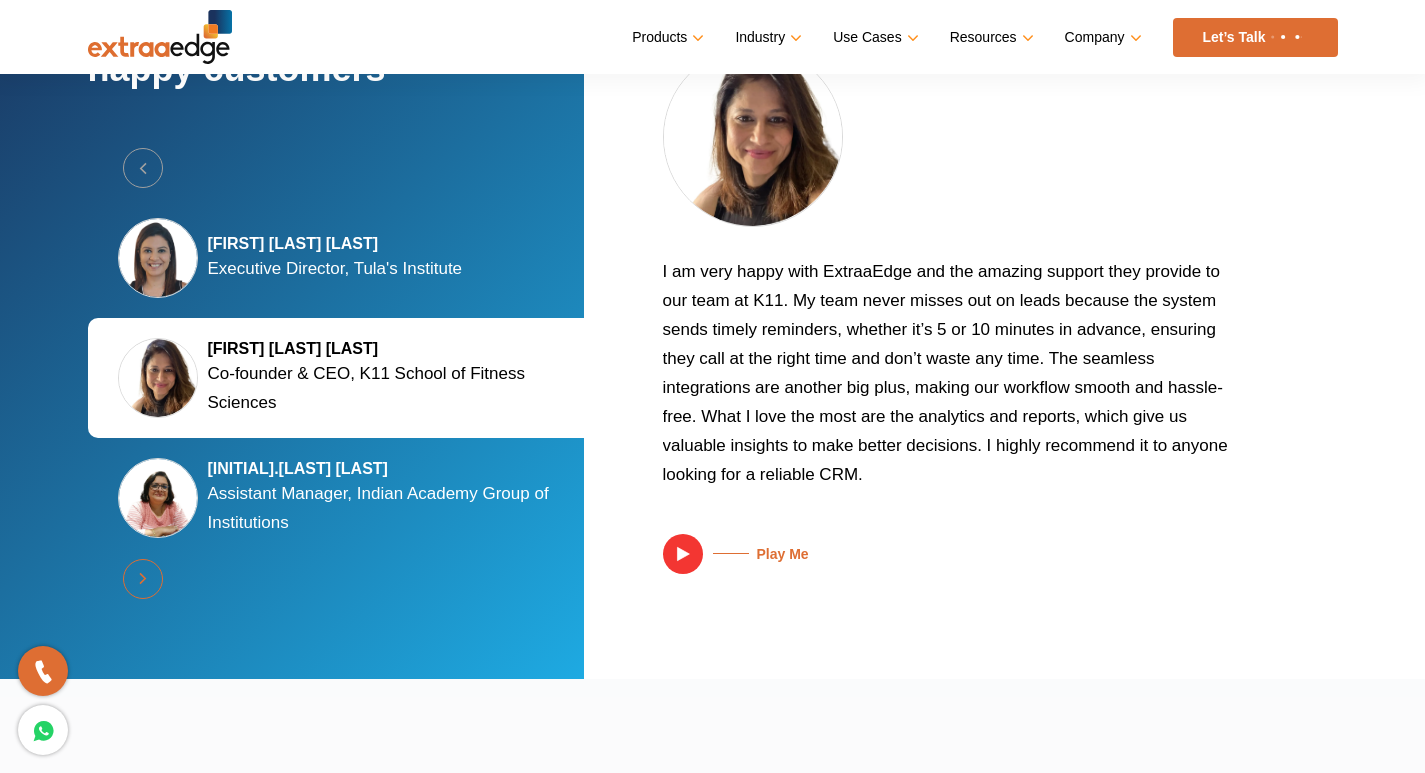 click on "Next" at bounding box center (143, 579) 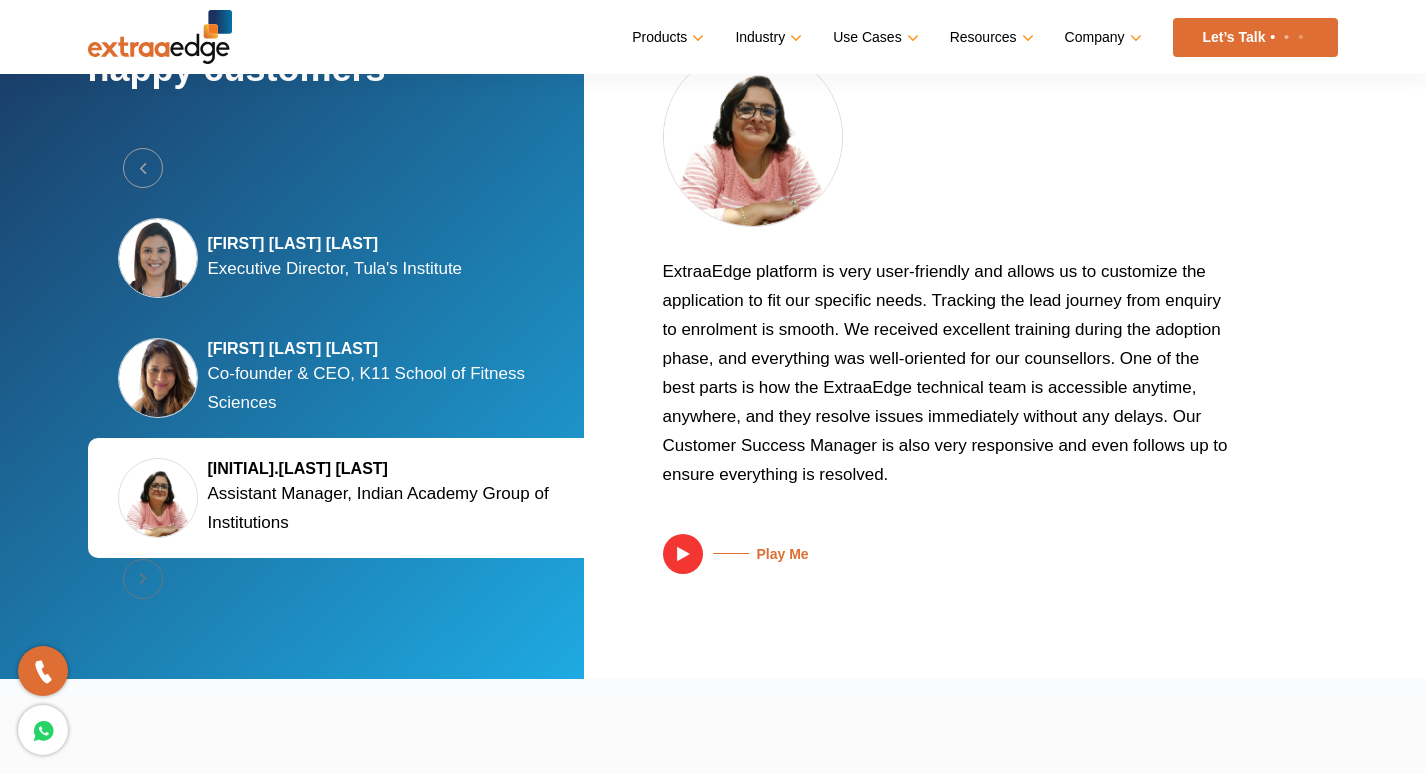 scroll, scrollTop: 3818, scrollLeft: 0, axis: vertical 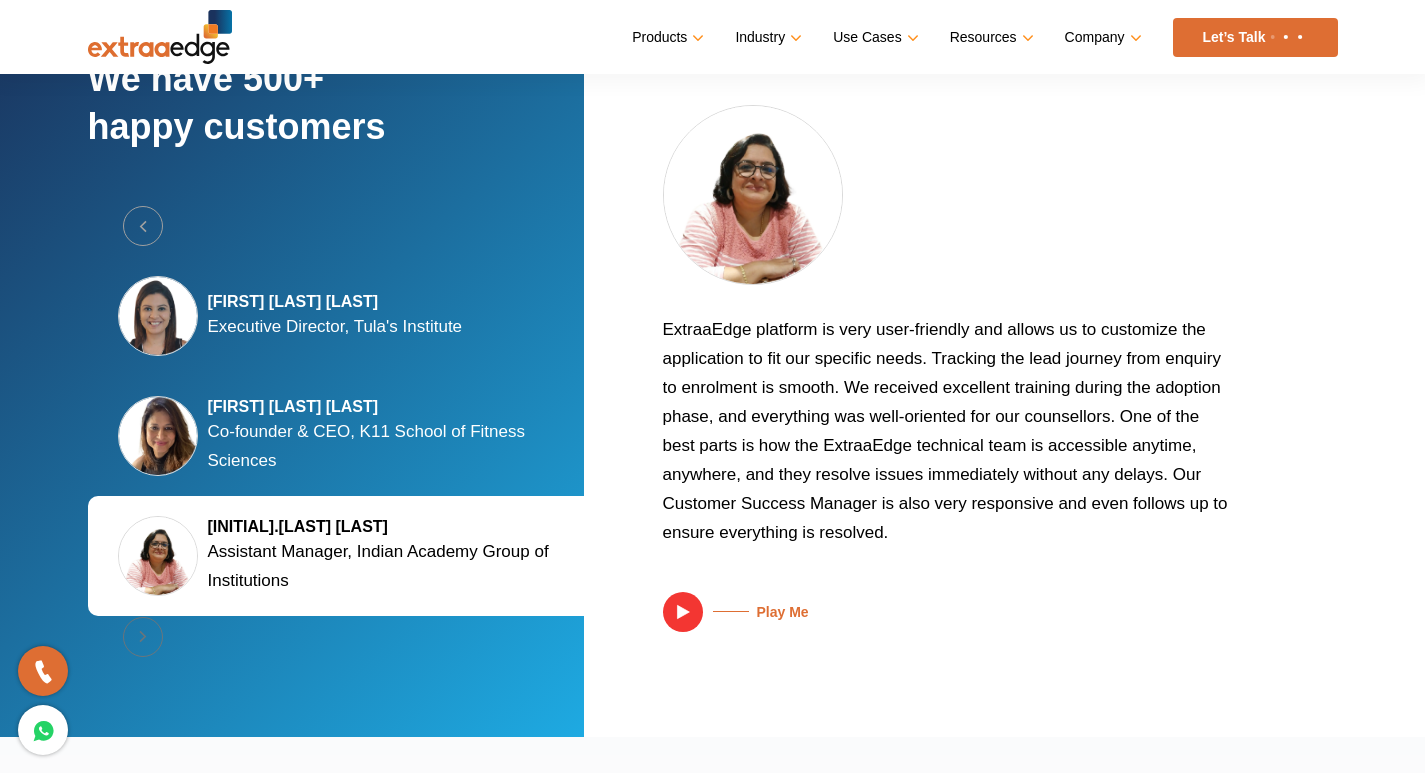 click on "Previous
Silky Jain Marwah
Executive Director, Tula's Institute
Kalyani Kaizzad Ccapadia
Co-founder & CEO, K11 School of Fitness Sciences
K.Nirmala Devi
Assistant Manager, Indian Academy Group of Institutions
Next" at bounding box center [343, 436] 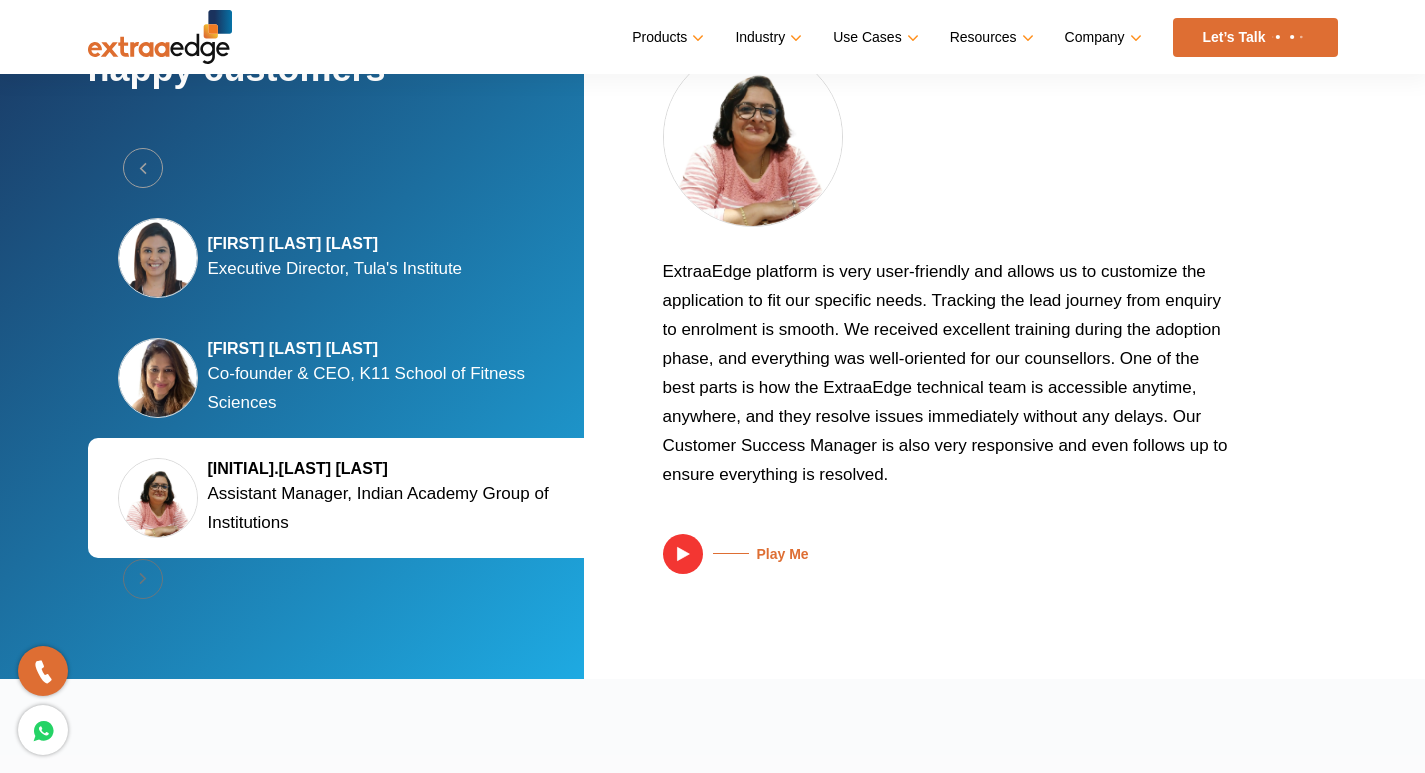 click on "Previous
Silky Jain Marwah
Executive Director, Tula's Institute
Kalyani Kaizzad Ccapadia
Co-founder & CEO, K11 School of Fitness Sciences
K.Nirmala Devi
Assistant Manager, Indian Academy Group of Institutions
Next" at bounding box center (343, 378) 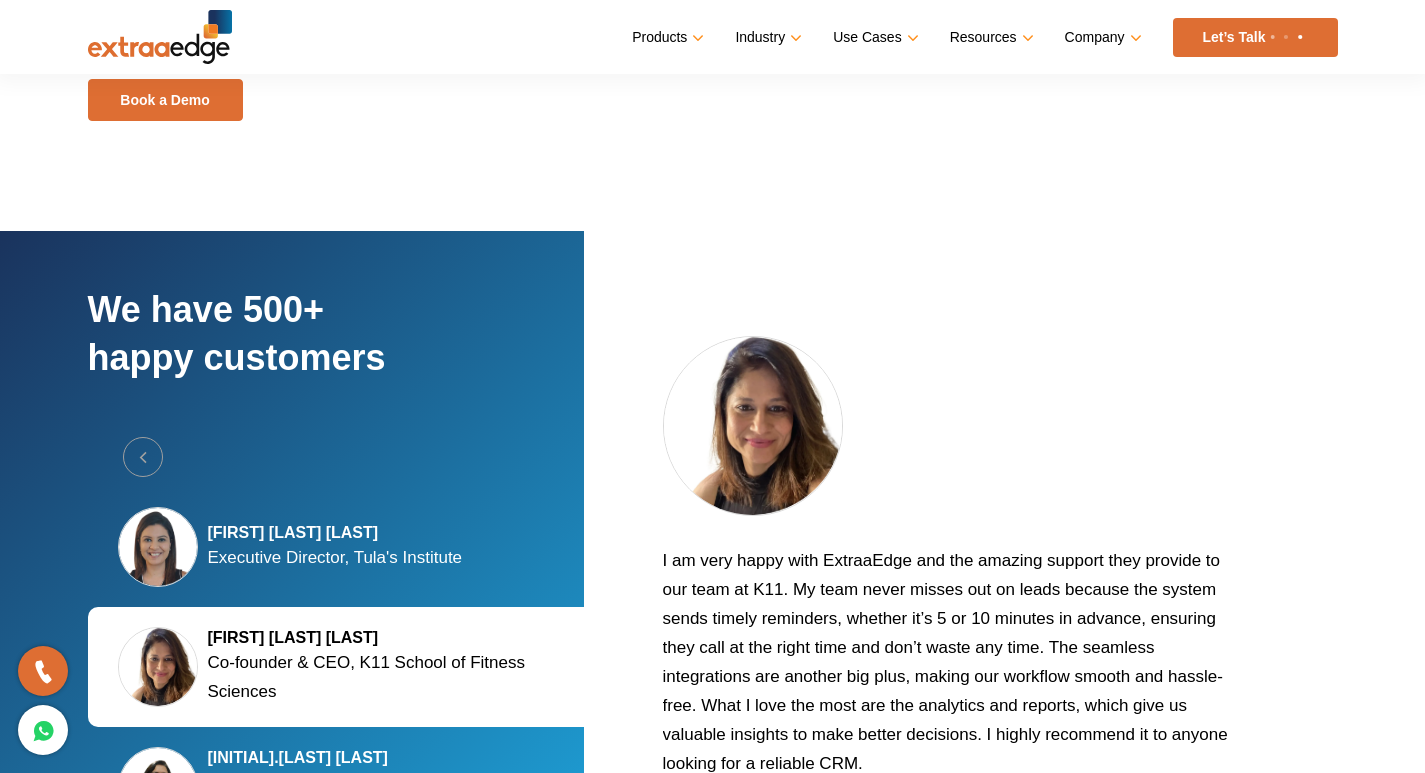 scroll, scrollTop: 3518, scrollLeft: 0, axis: vertical 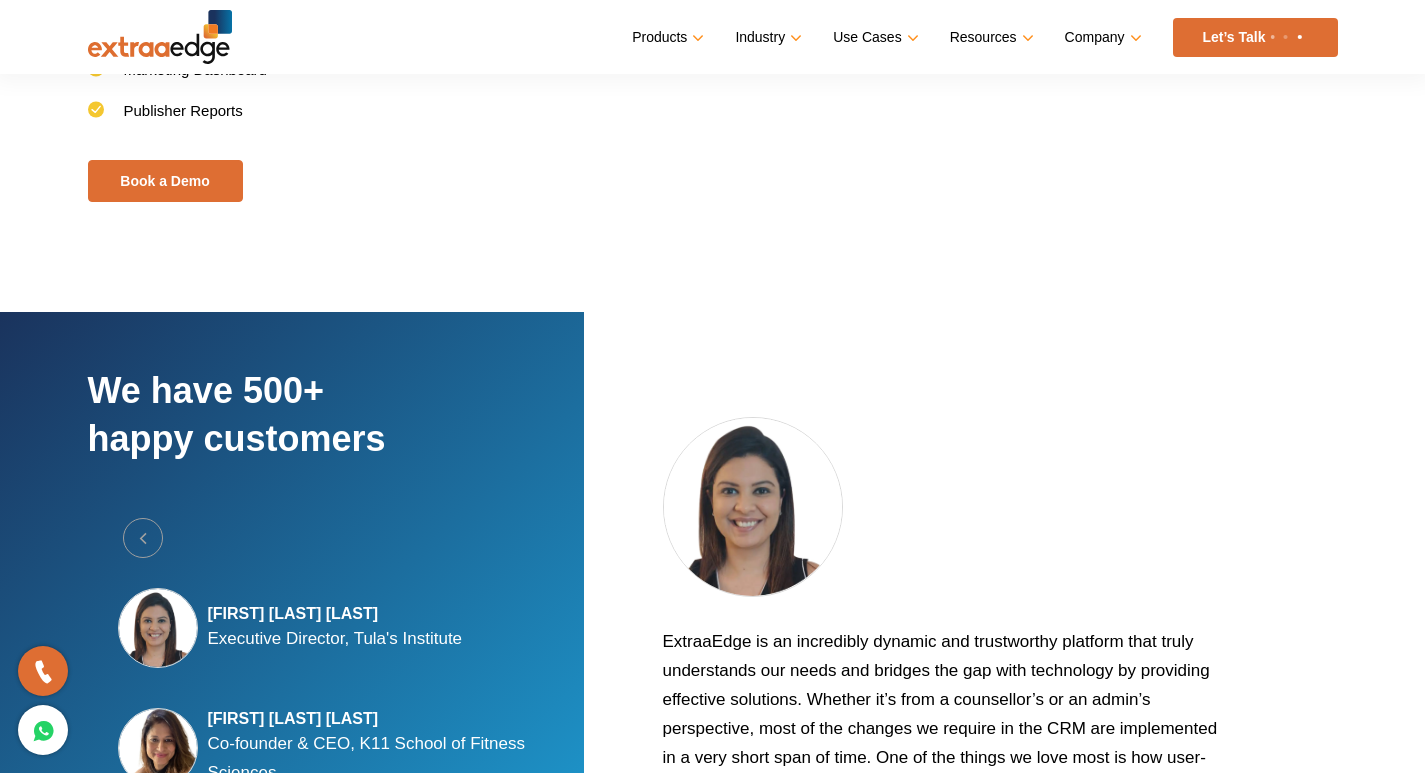 click on "Executive Director, Tula's Institute" at bounding box center (335, 638) 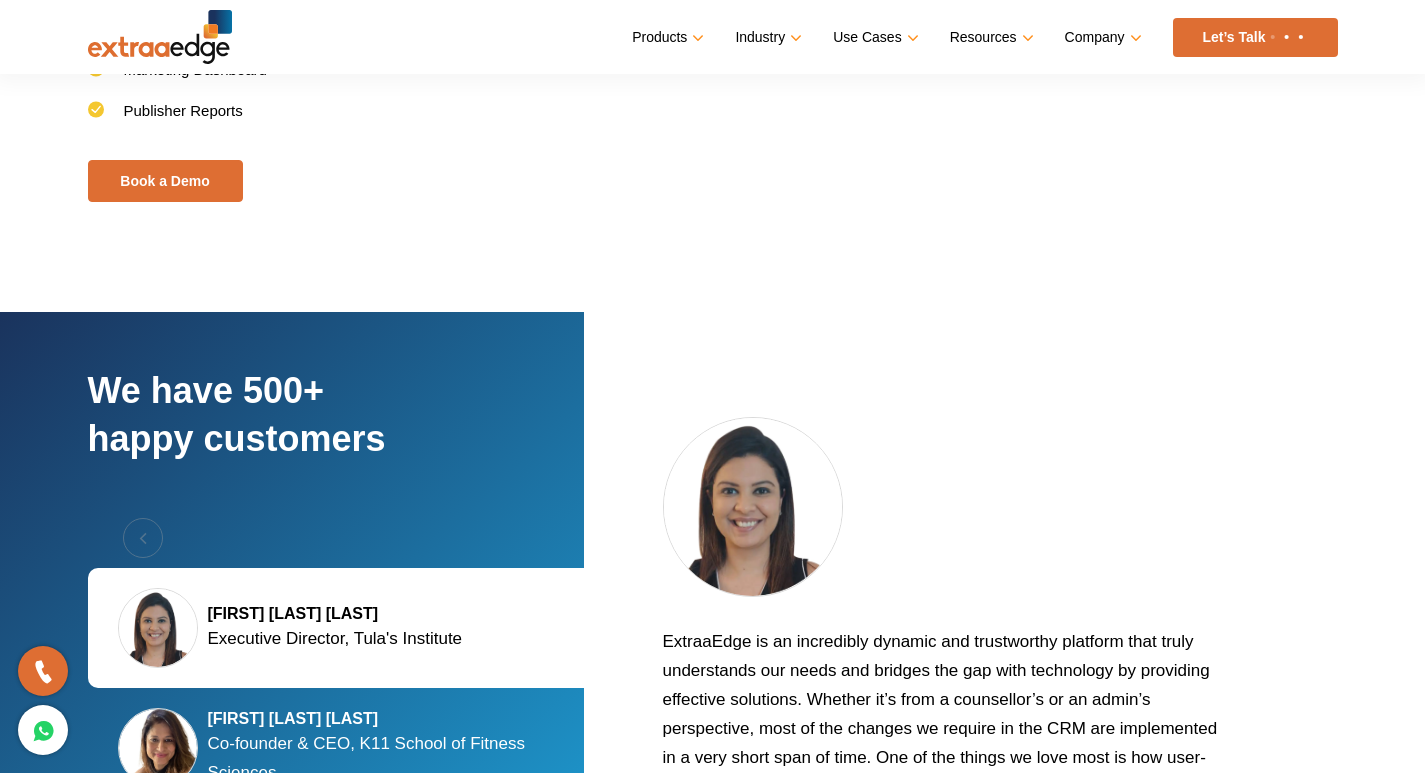 click on "[FIRST] [LAST]" at bounding box center (335, 614) 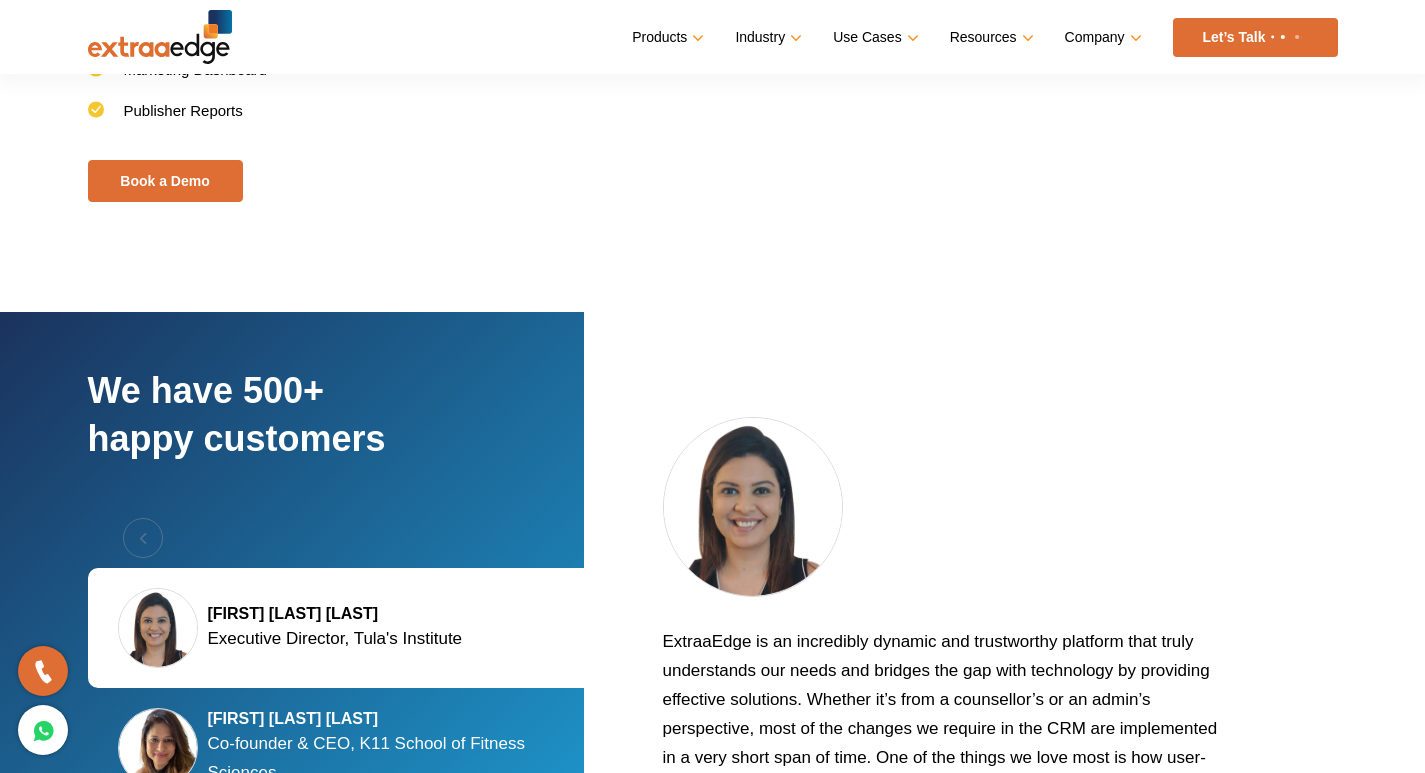 click at bounding box center [158, 628] 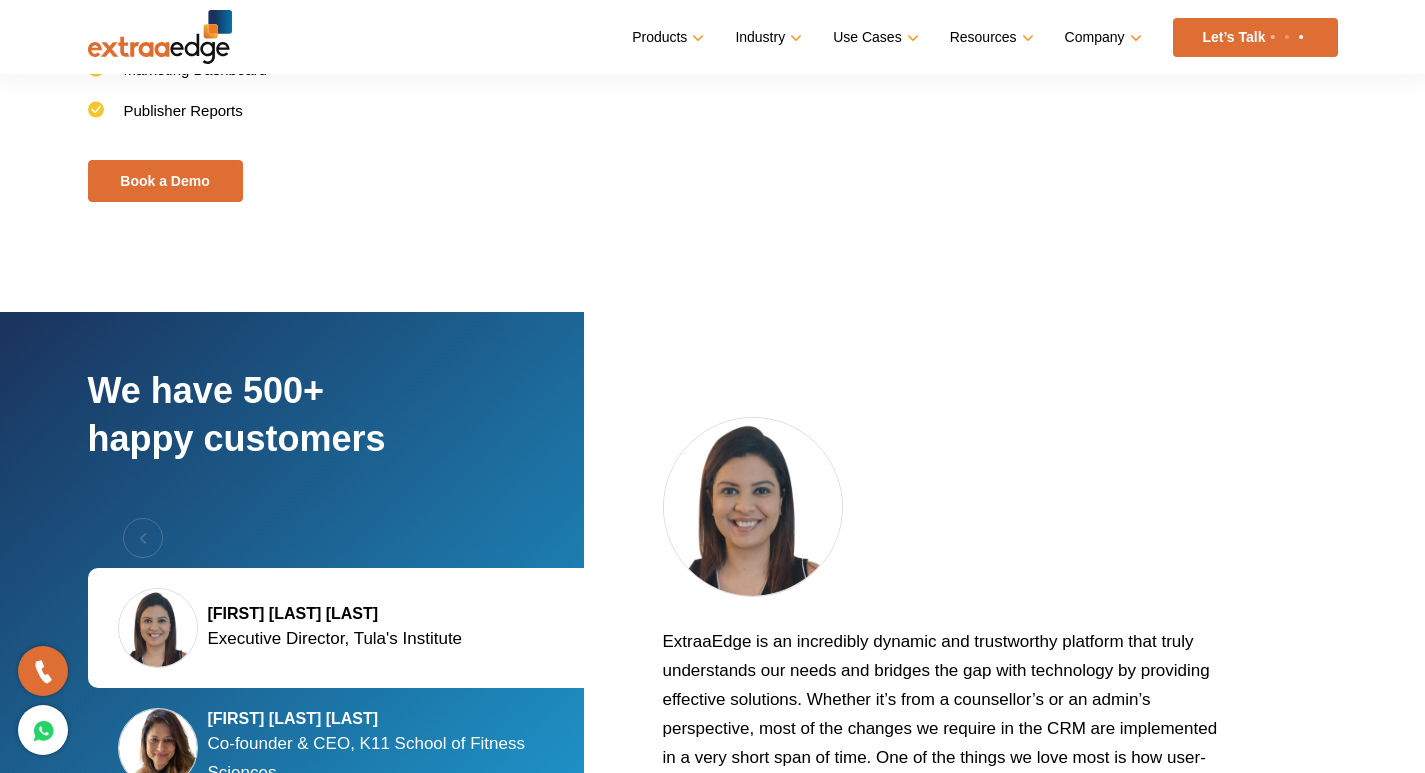 click at bounding box center (158, 628) 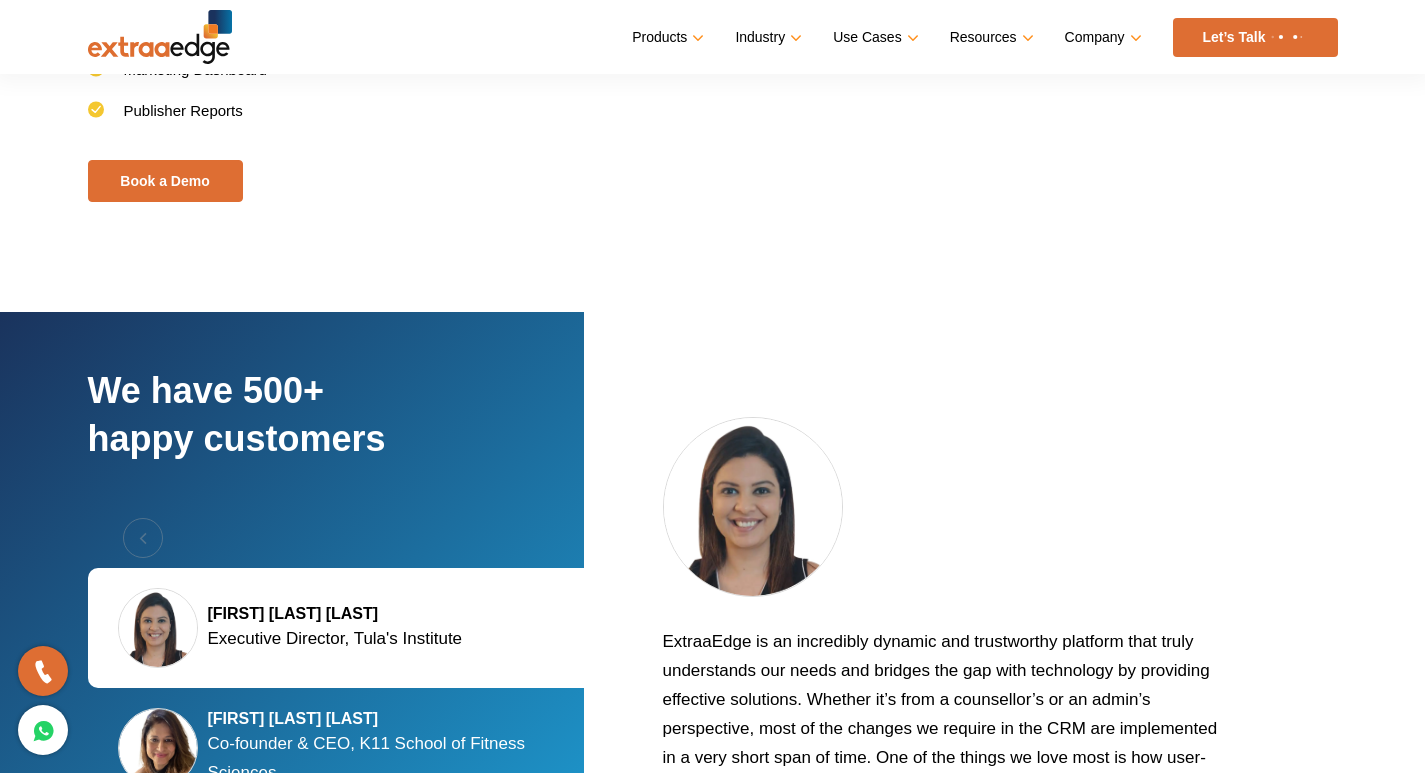 click at bounding box center [158, 628] 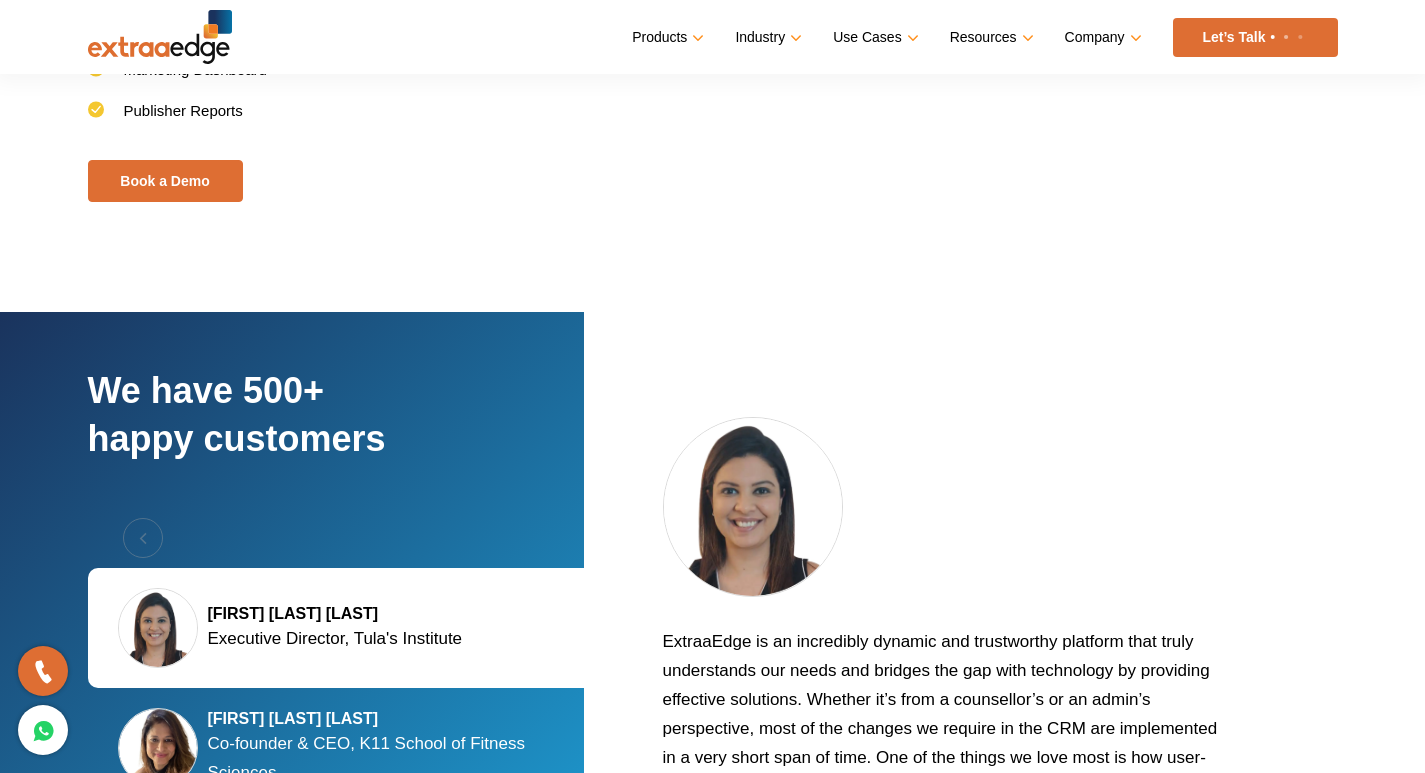 click at bounding box center (158, 628) 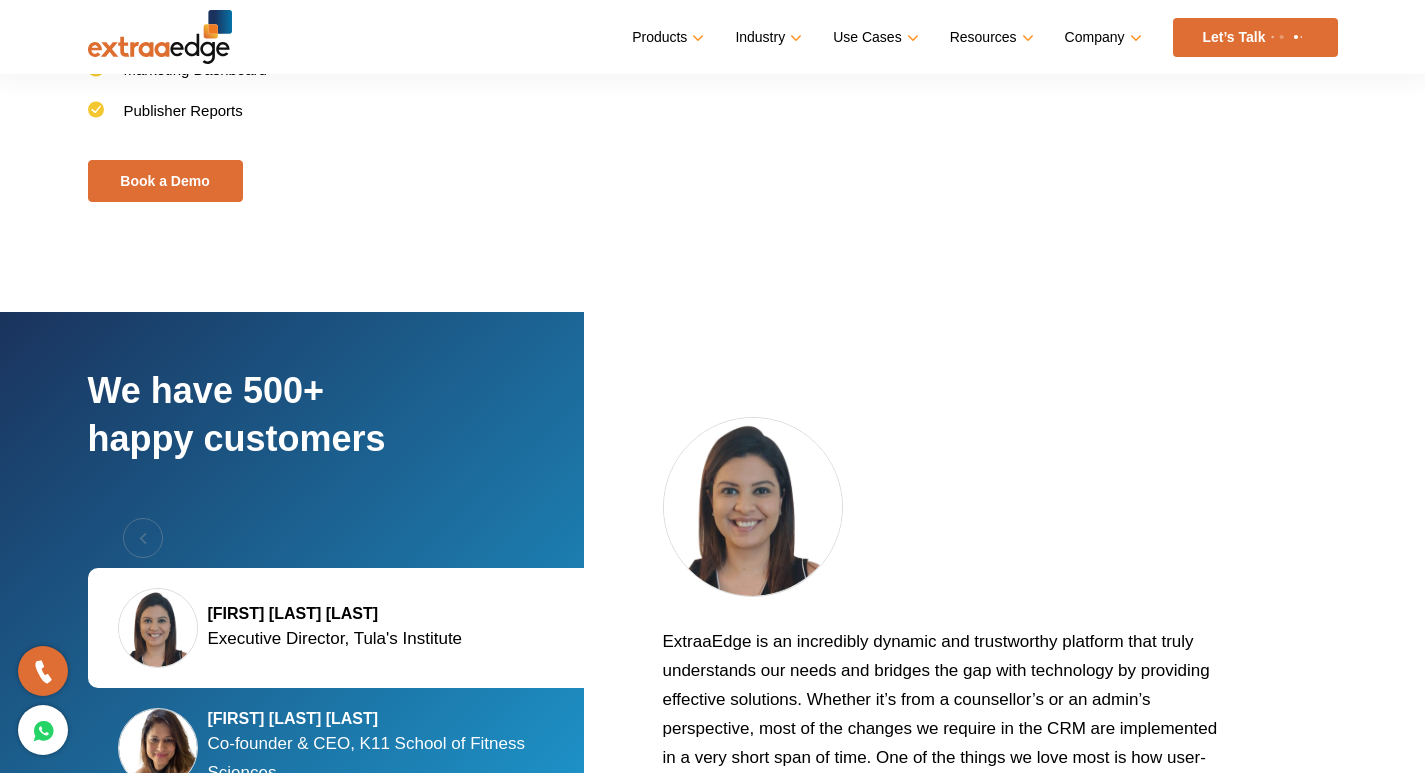 click at bounding box center [158, 628] 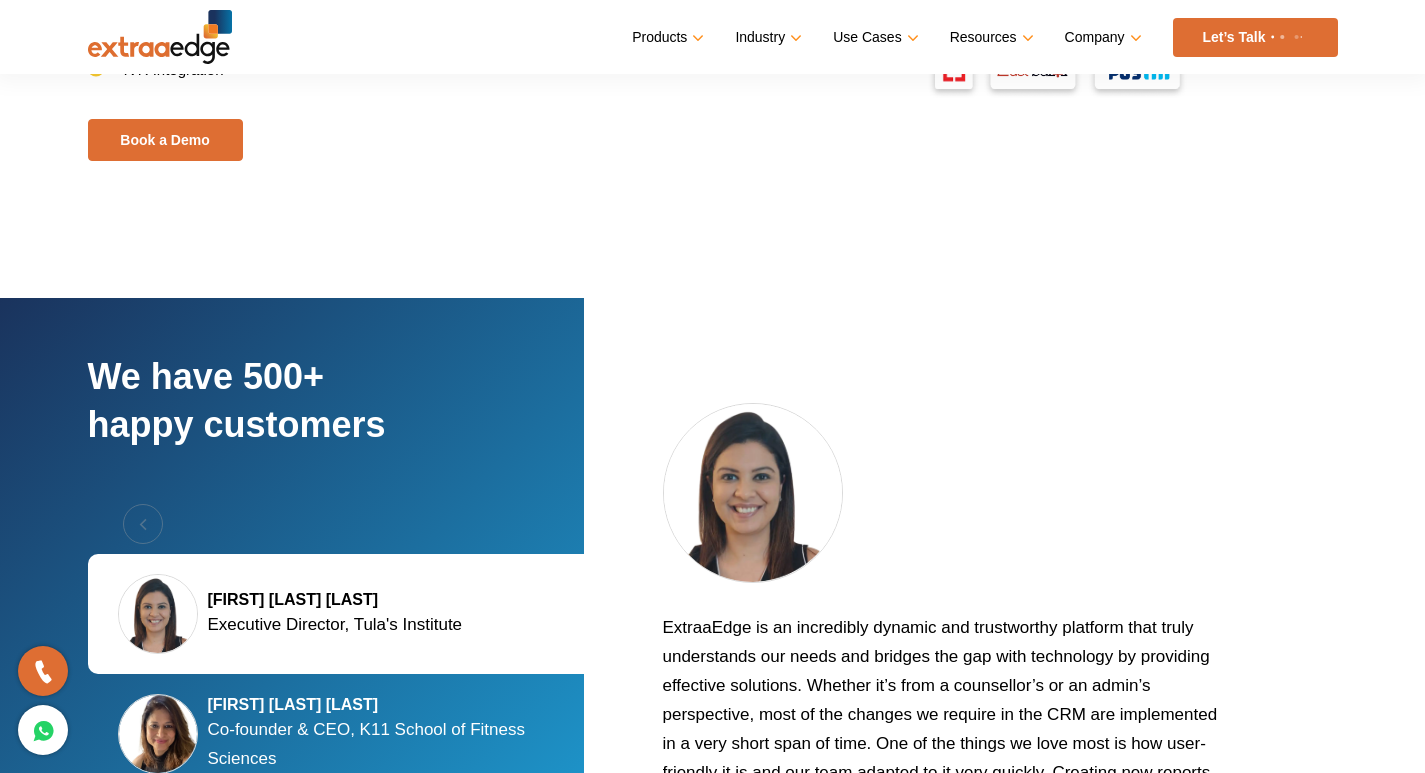click at bounding box center (158, 614) 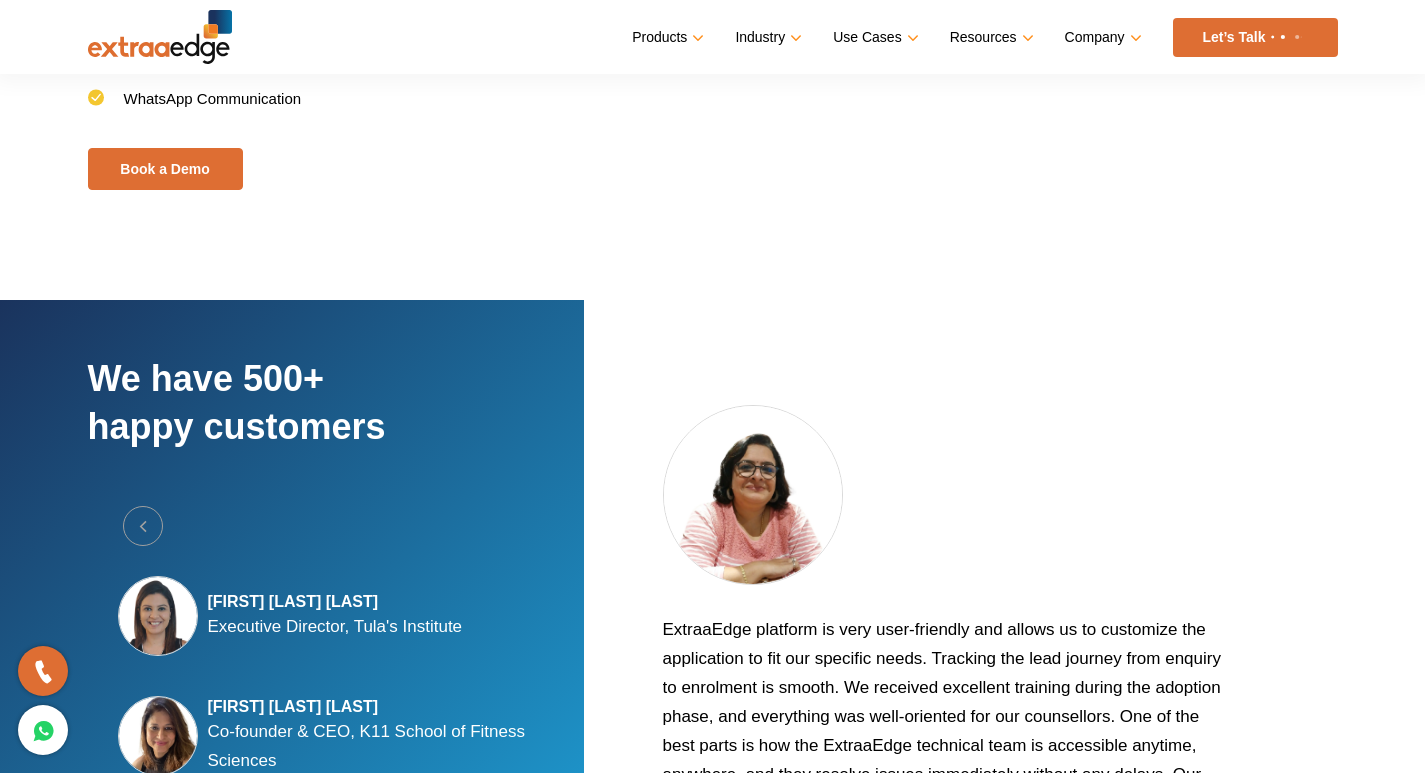 click at bounding box center [158, 616] 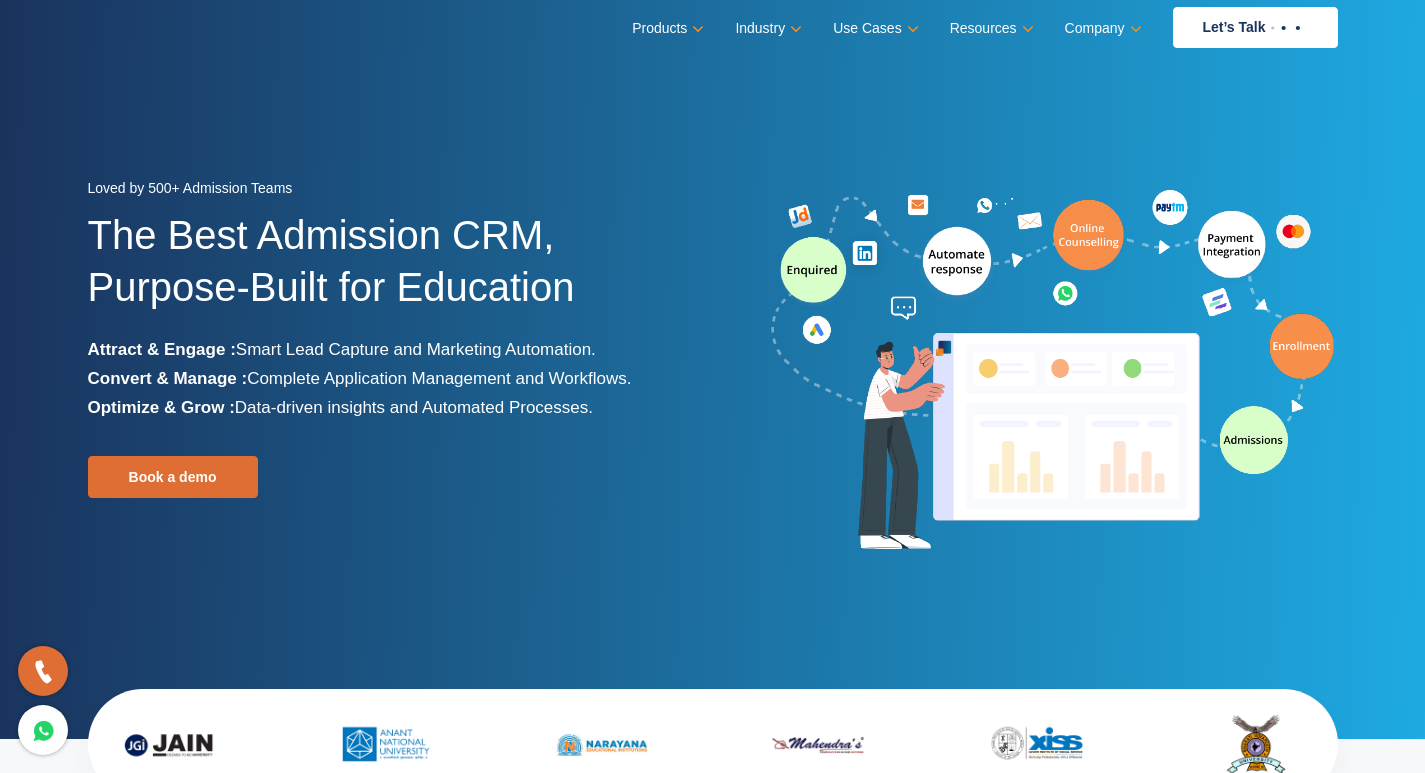 scroll, scrollTop: 0, scrollLeft: 0, axis: both 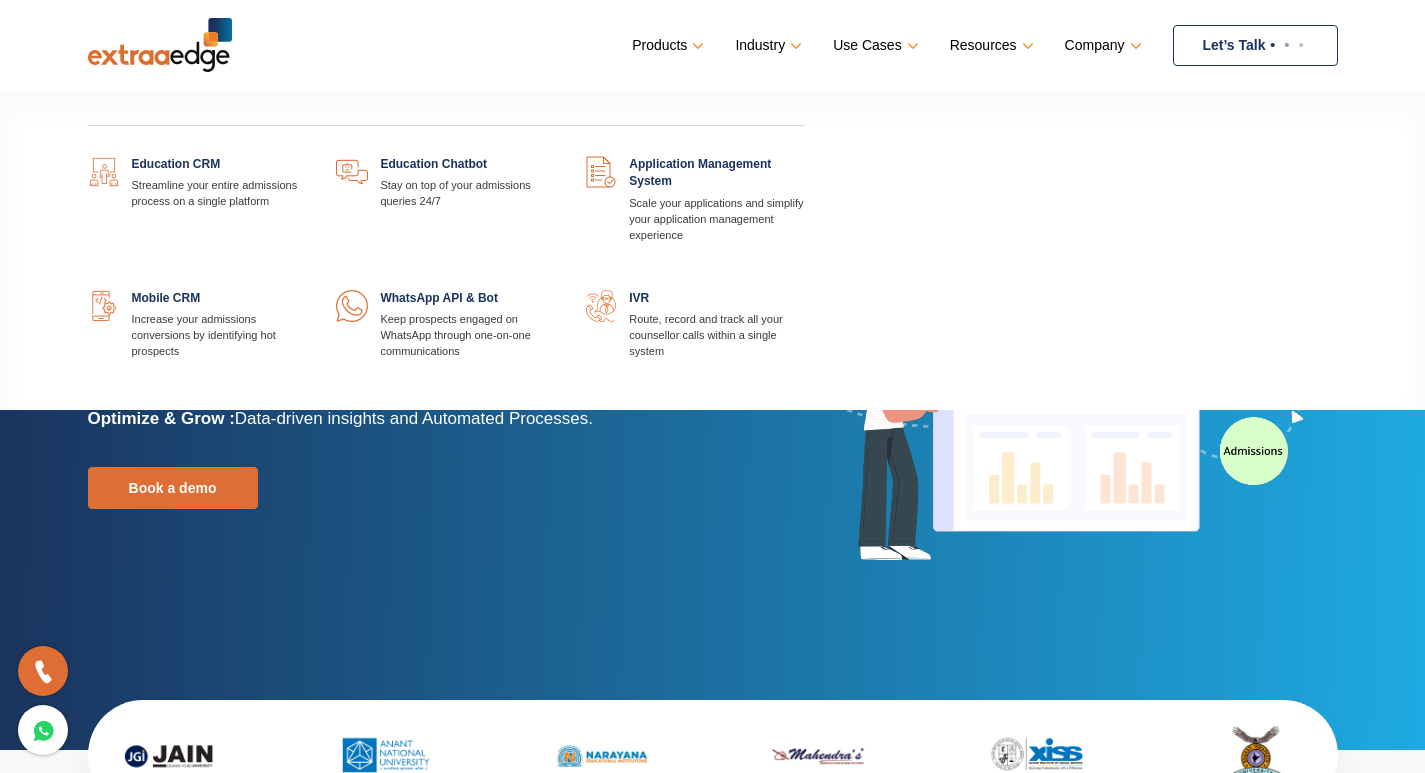 click at bounding box center (555, 156) 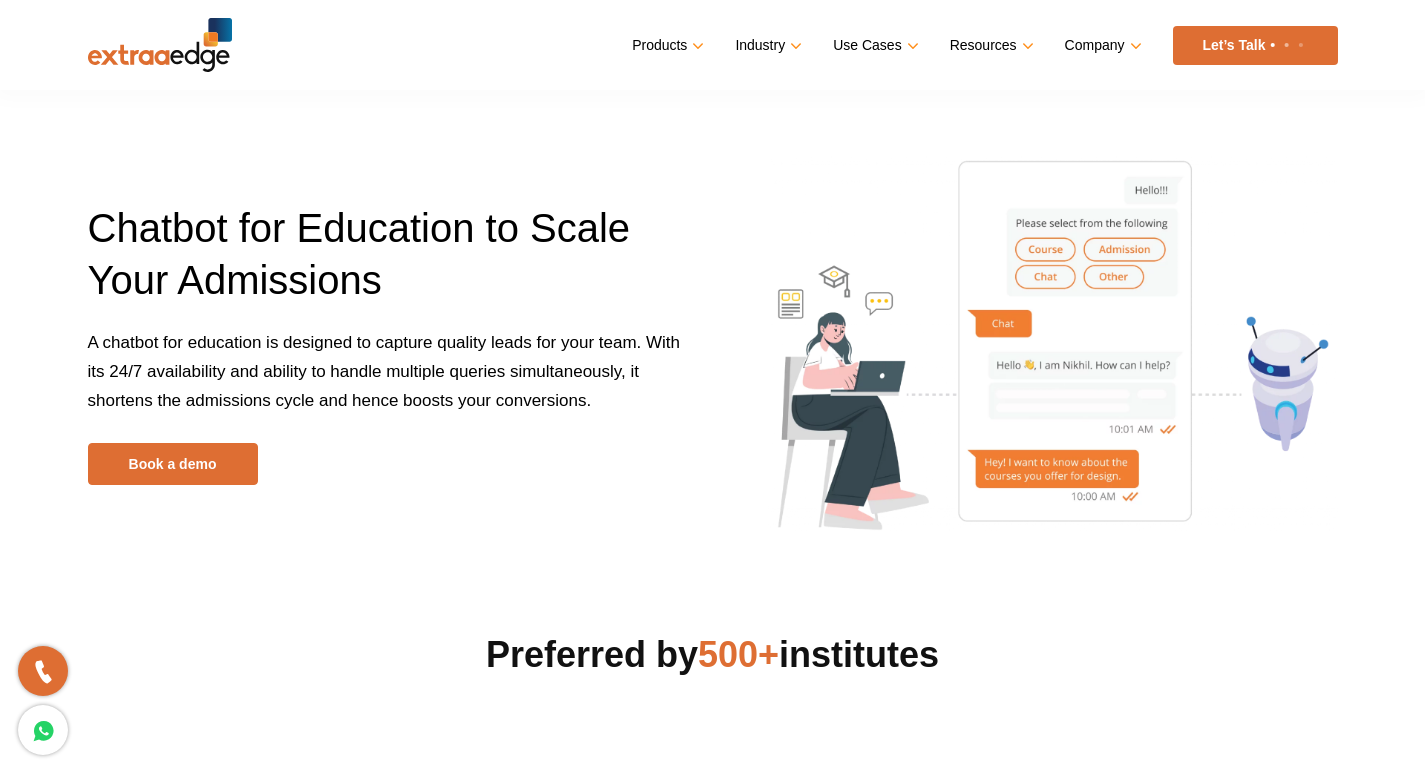 scroll, scrollTop: 0, scrollLeft: 0, axis: both 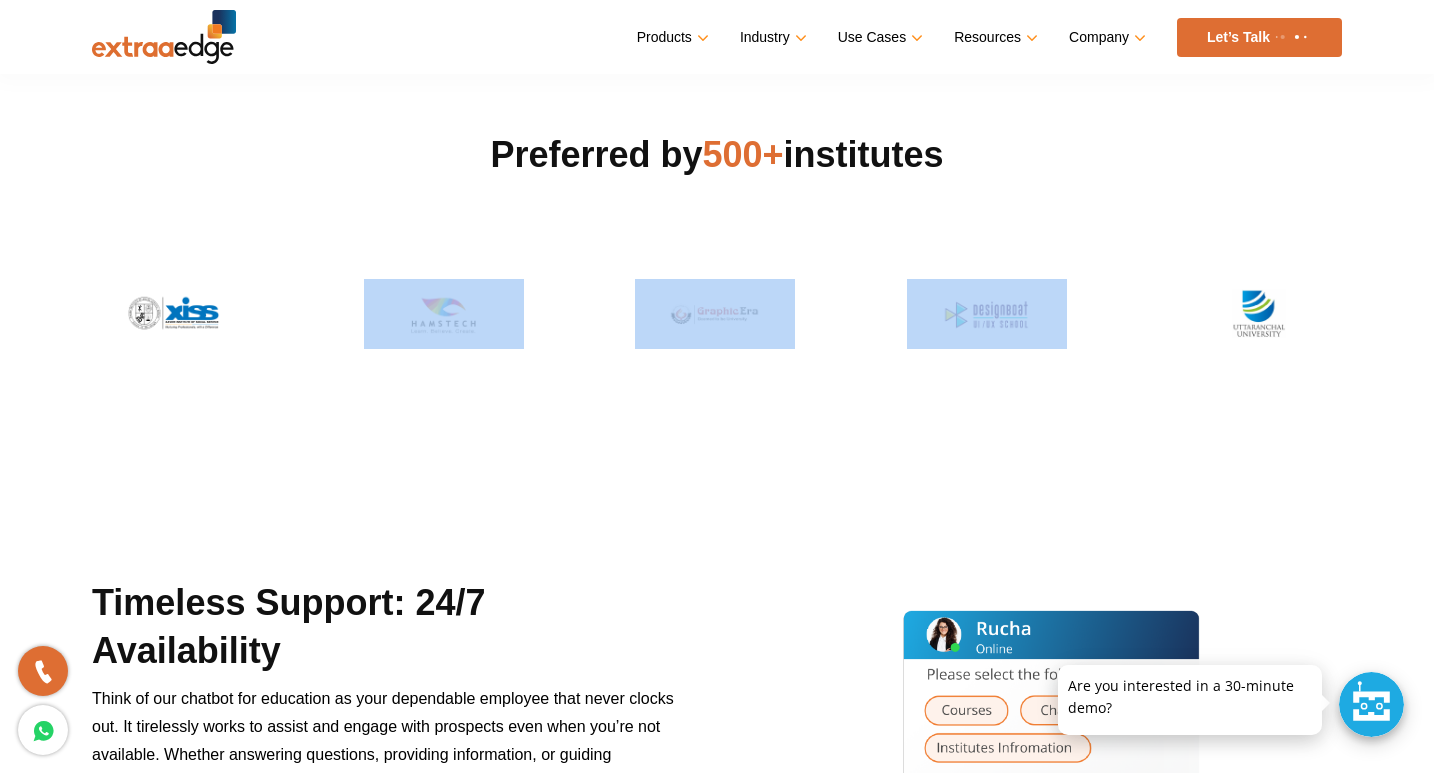 drag, startPoint x: 884, startPoint y: 312, endPoint x: 427, endPoint y: 312, distance: 457 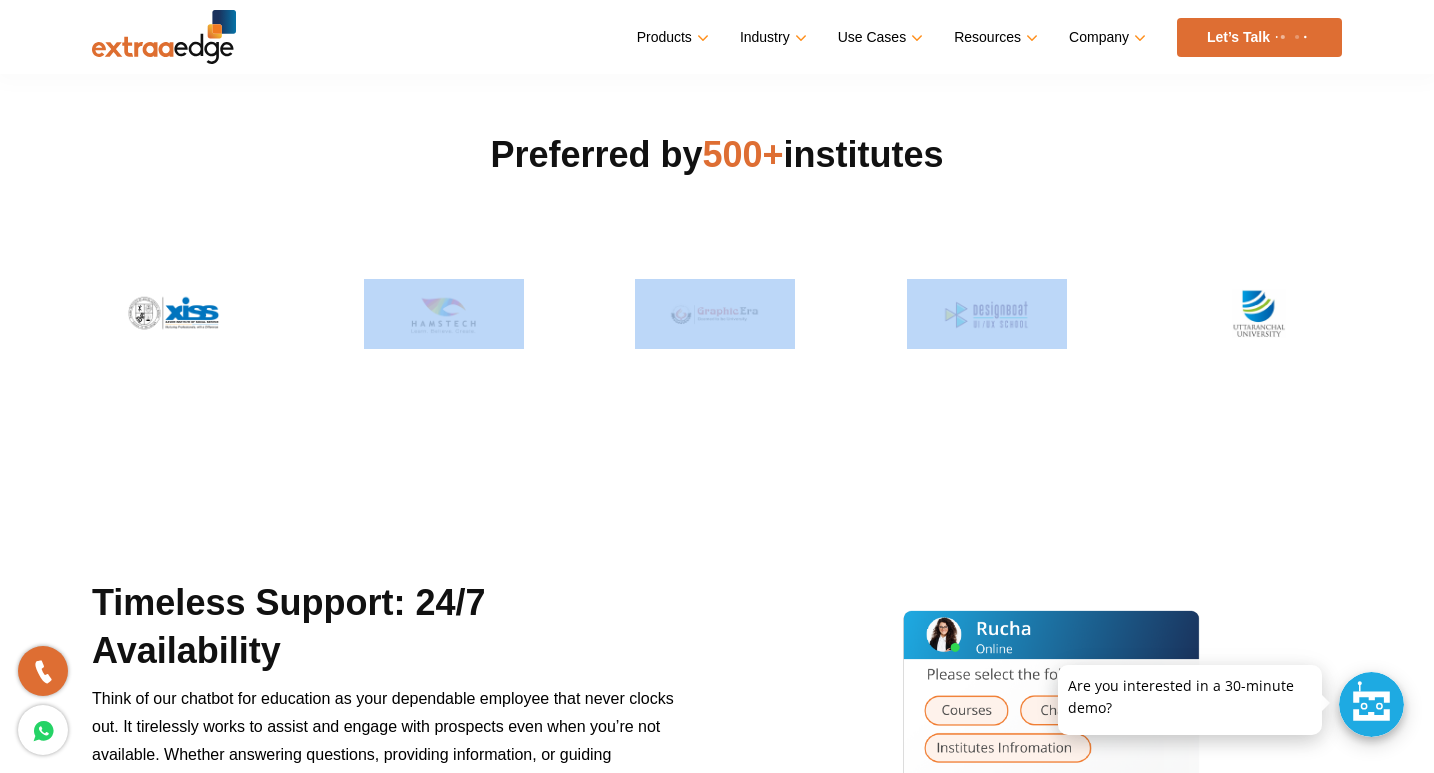 click at bounding box center [717, 314] 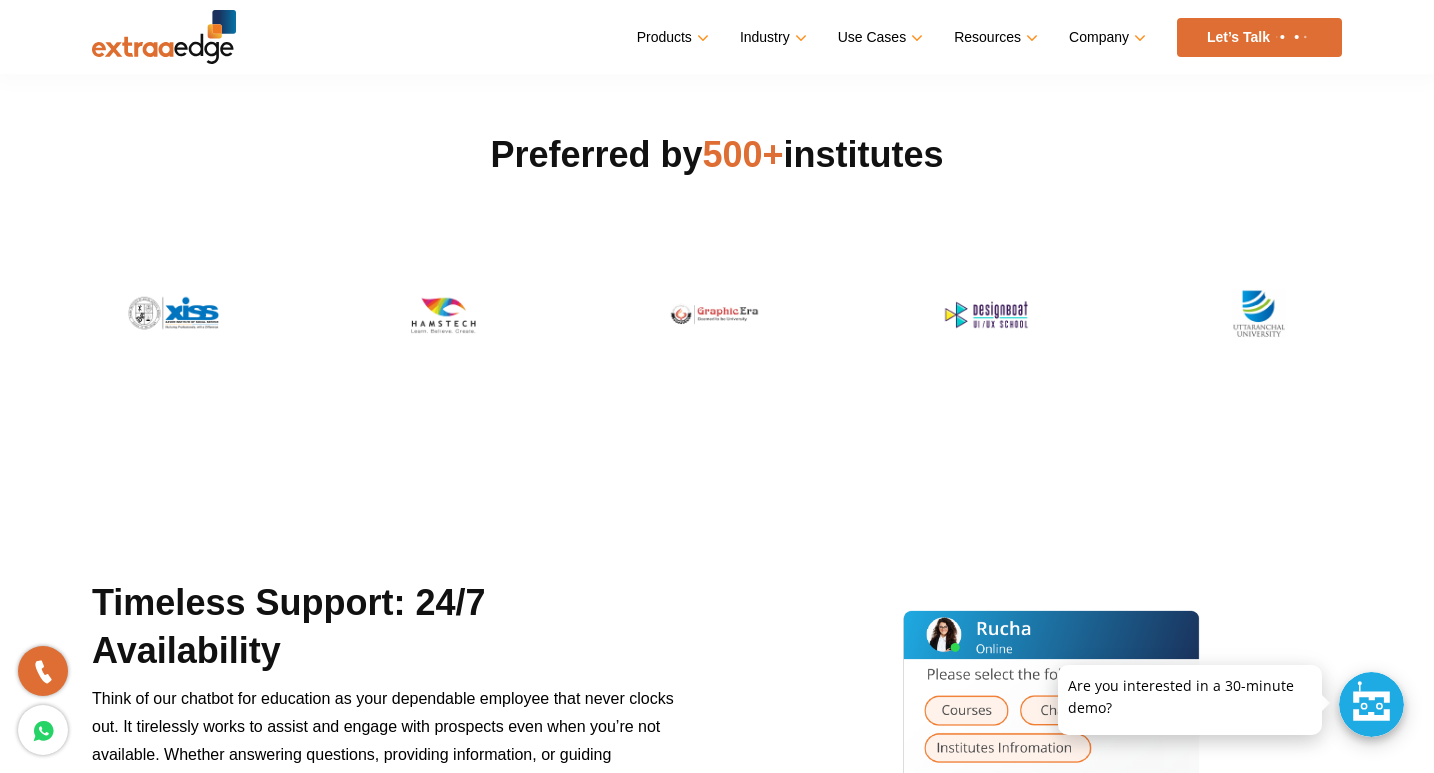 click at bounding box center [717, 409] 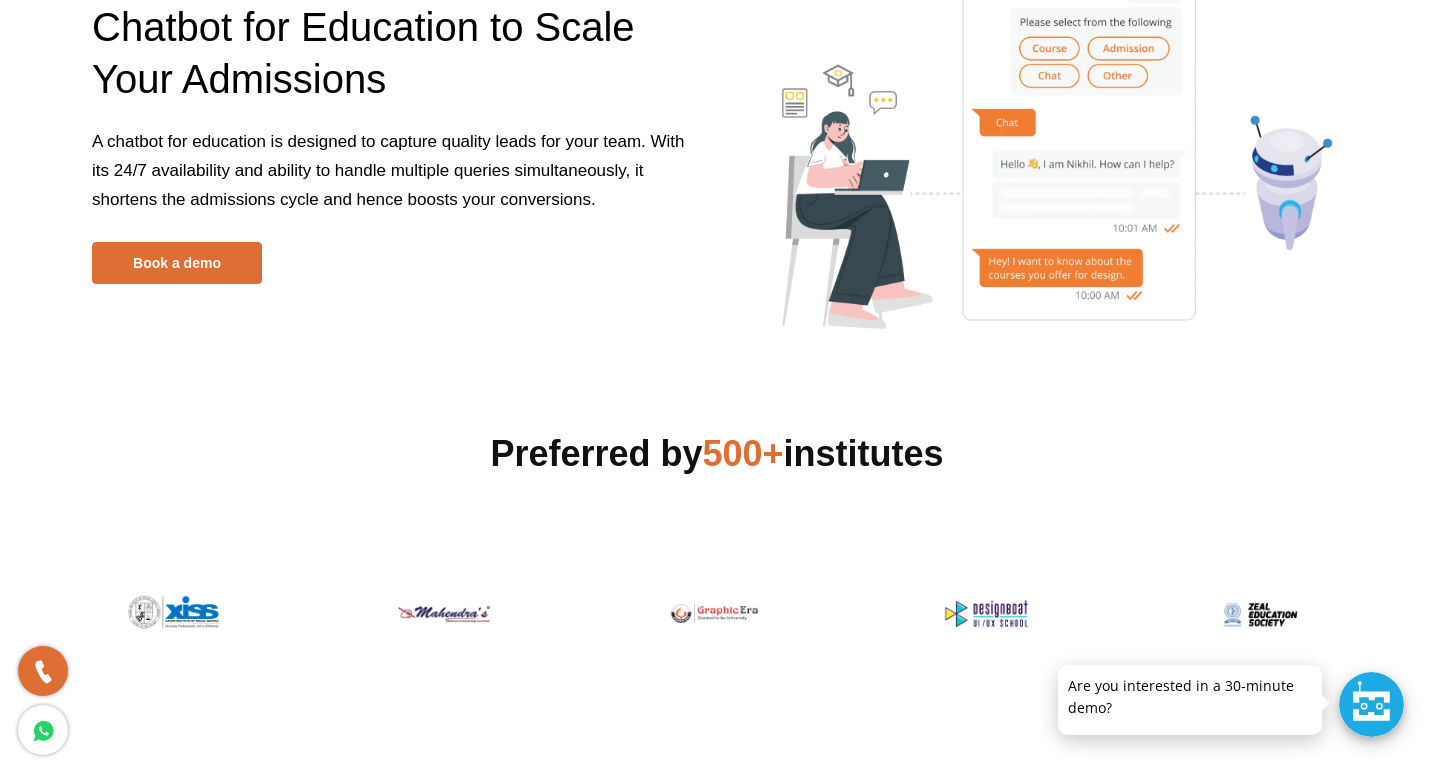 scroll, scrollTop: 0, scrollLeft: 0, axis: both 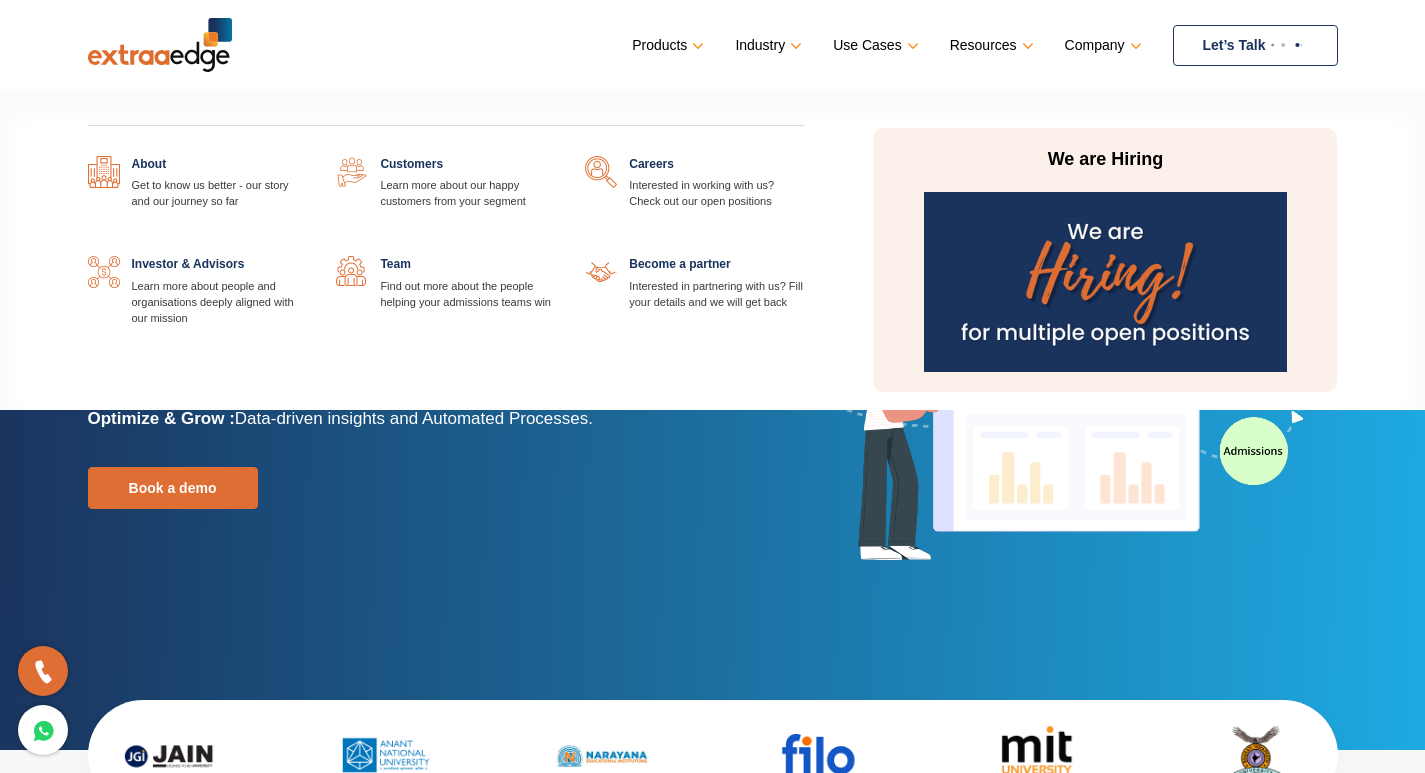 click at bounding box center [1105, 282] 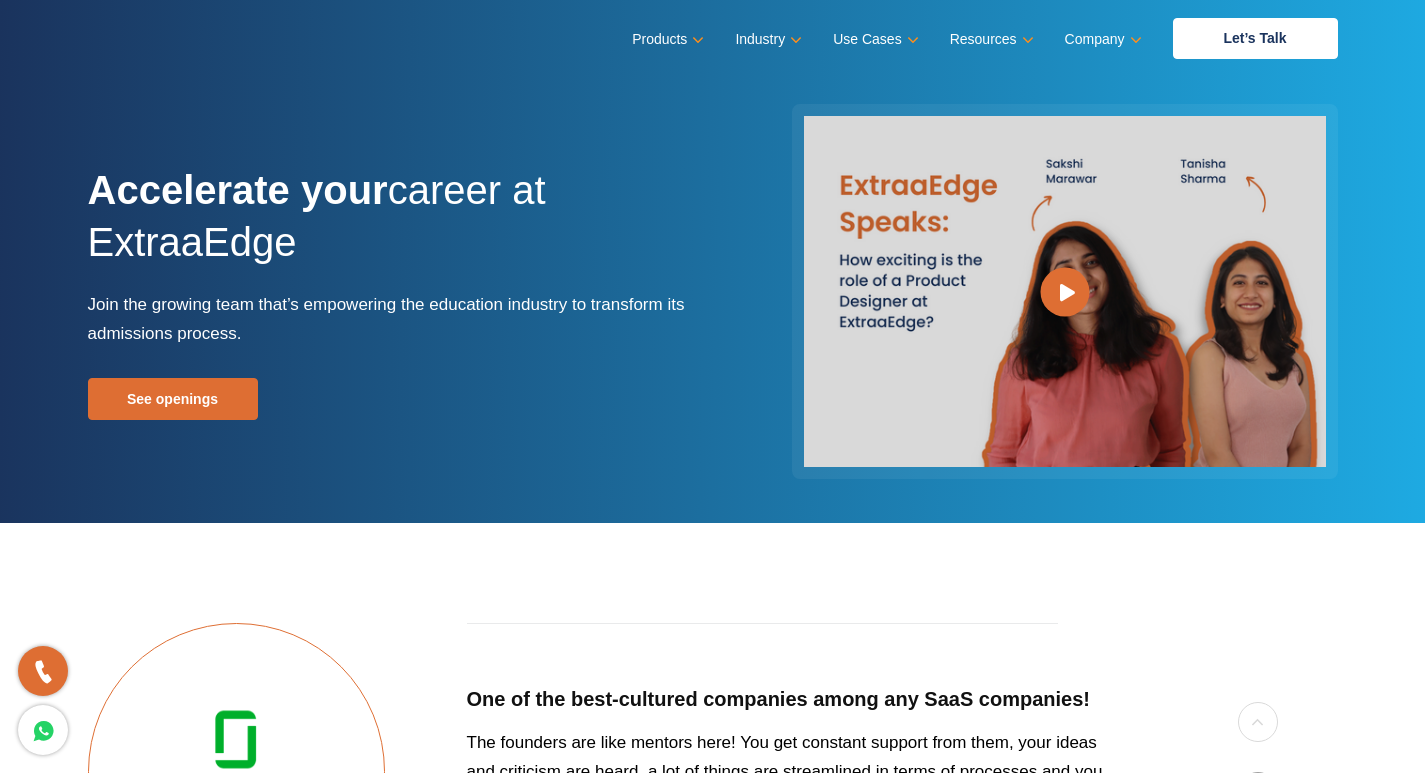 scroll, scrollTop: 0, scrollLeft: 0, axis: both 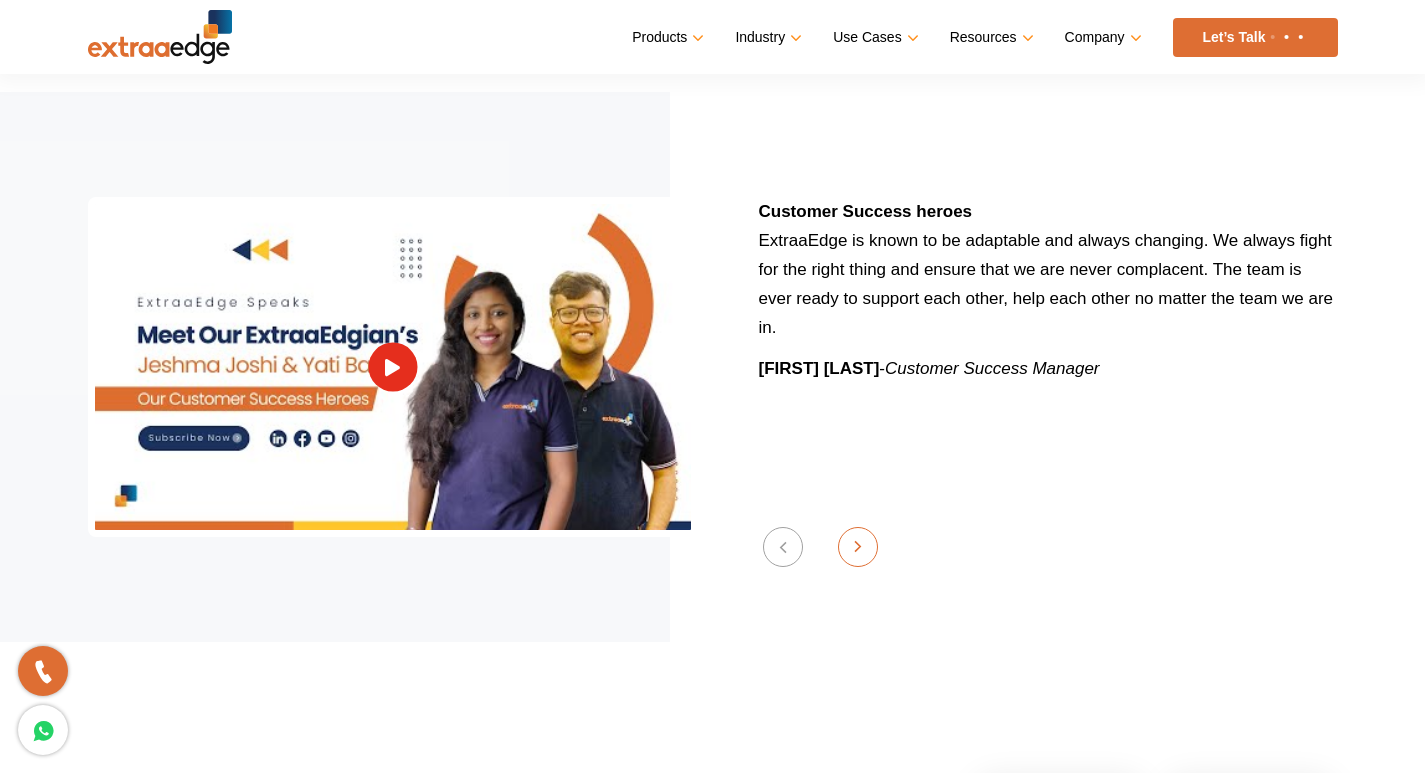 click on "Next" at bounding box center (858, 547) 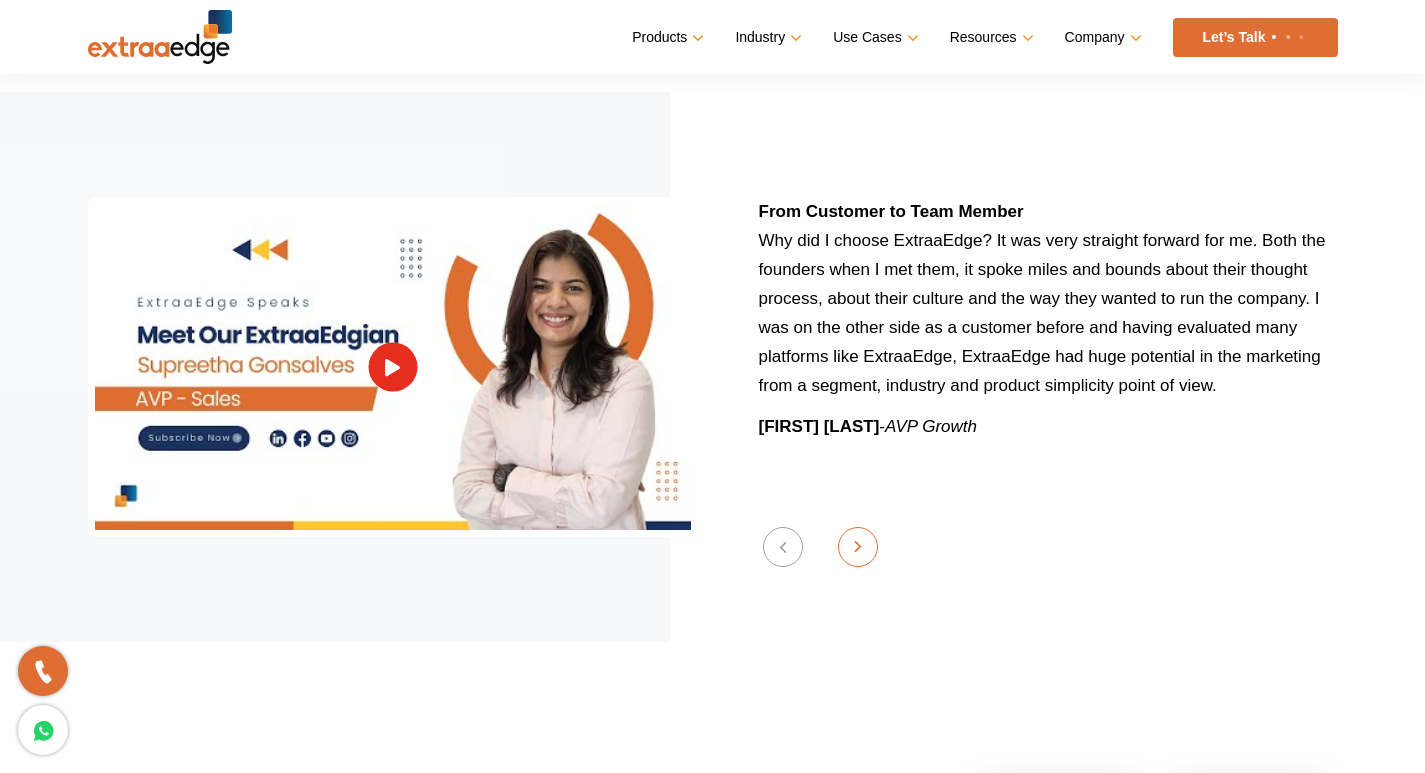 click on "Next" at bounding box center [858, 547] 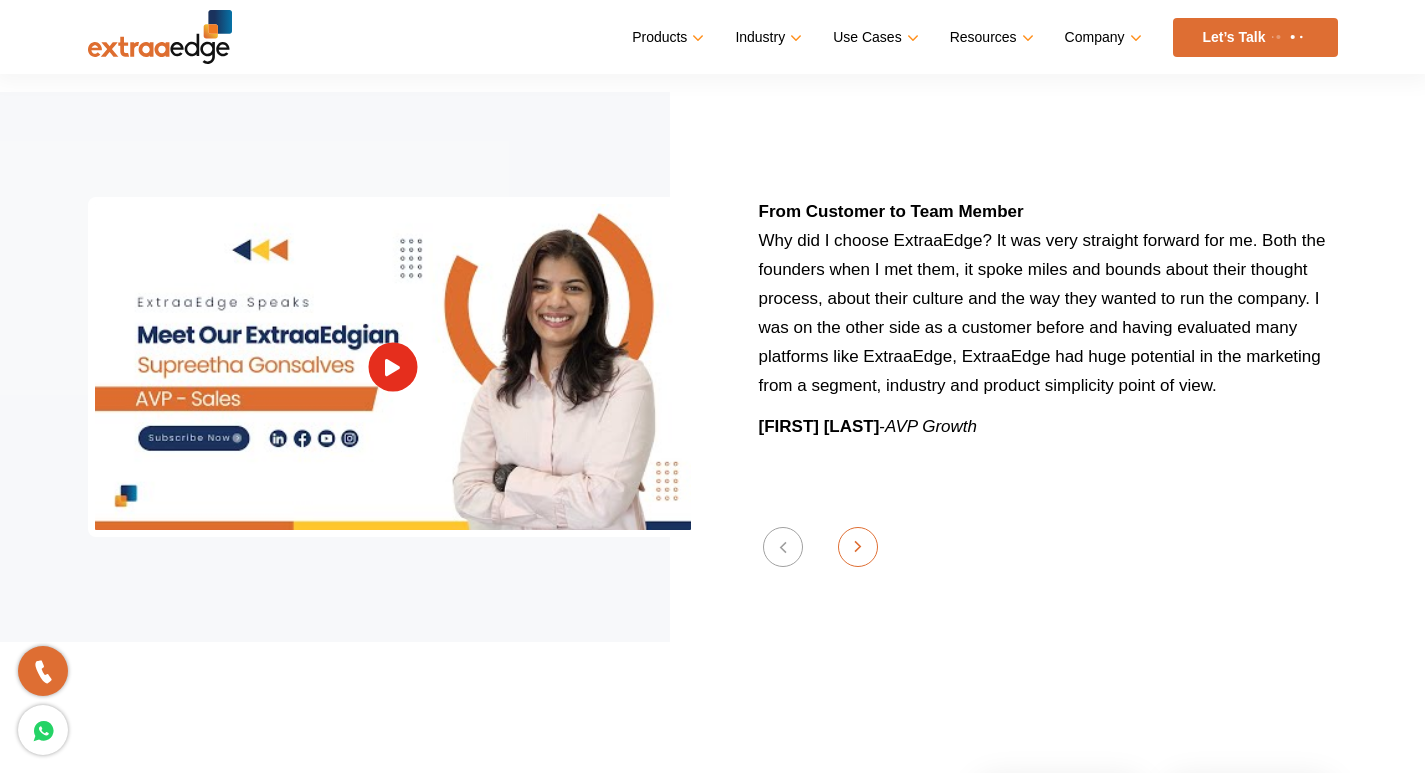 click on "Next" at bounding box center [858, 547] 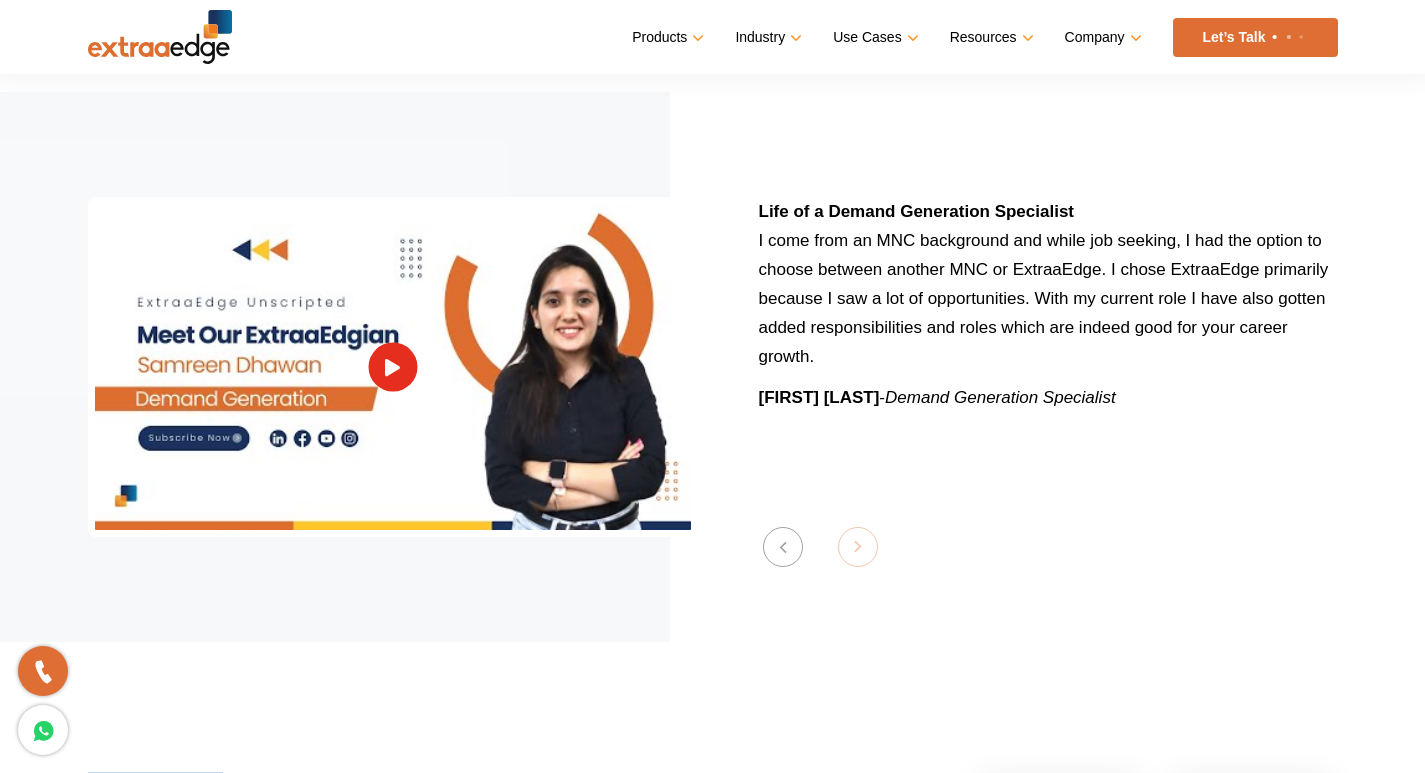 click on "Previous
Wearing multiple hats at ExtraaEdge
At ExtraaEdge, your past experience doesn’t matter, and your time in the company doesn’t matter. It’s all about your hard work! The culture over here is something that I absolutely love. People here are empathetic and passionate towards their work. There are no barriers to innovation.
Charu Kulshreshtha  -  Senior Digital Marketer
A day in the life of a product designer at ExtraaEdge
At ExtraaEdge, your past experience doesn’t matter, your time in the company doesn’t matter. Its all about your hard work! The culture over here is something that I absolutely love. People here are are empathetic and passionate towards there work. There are no barriers on innovation.  -" at bounding box center [712, 367] 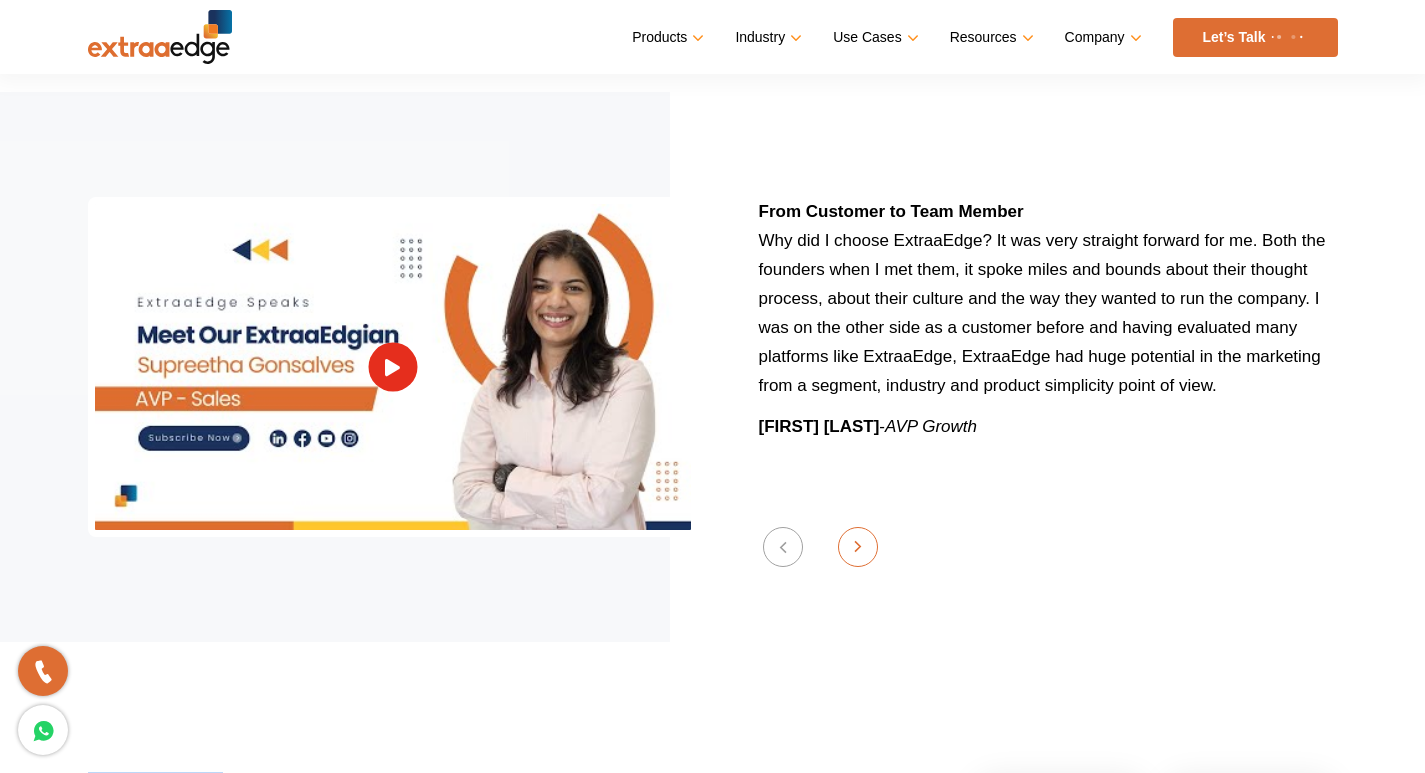 click on "Next" at bounding box center (858, 547) 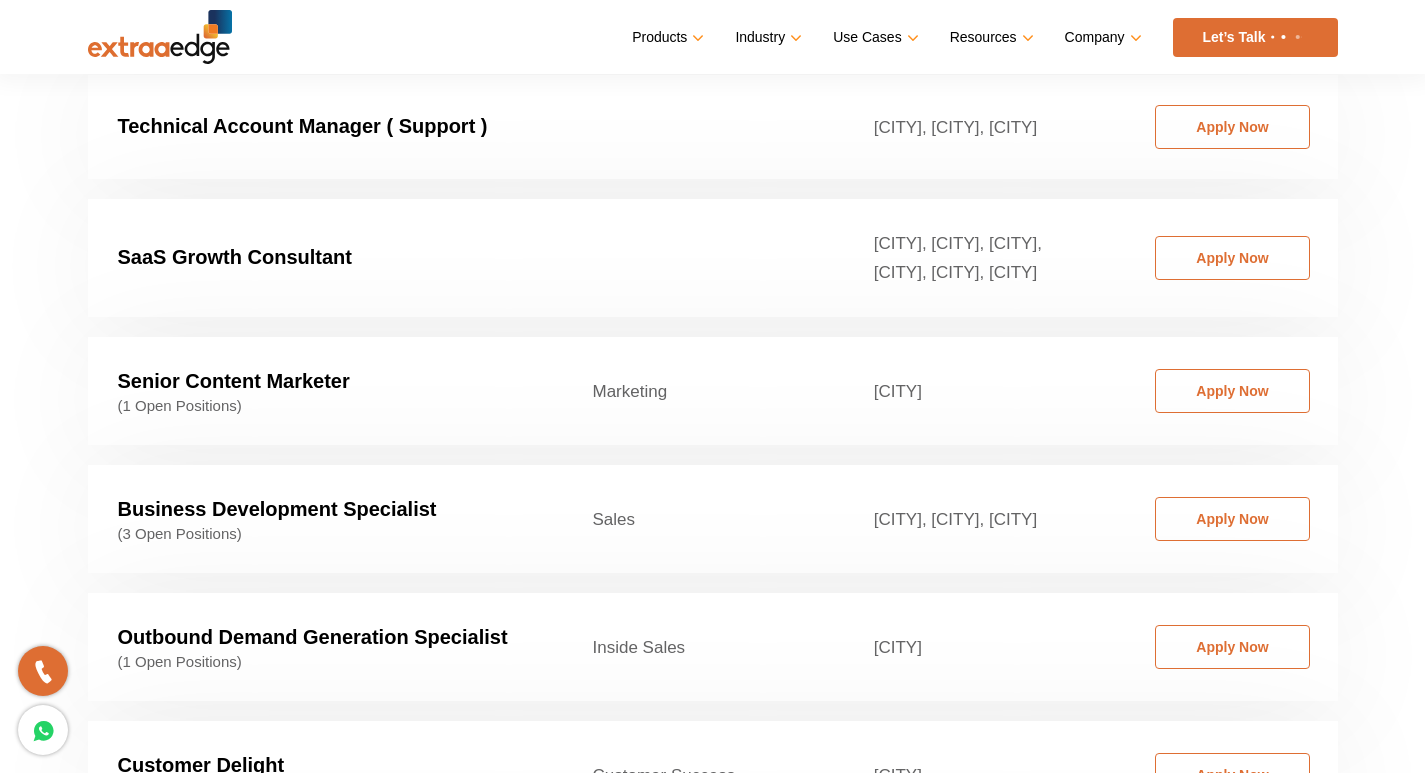 scroll, scrollTop: 3200, scrollLeft: 0, axis: vertical 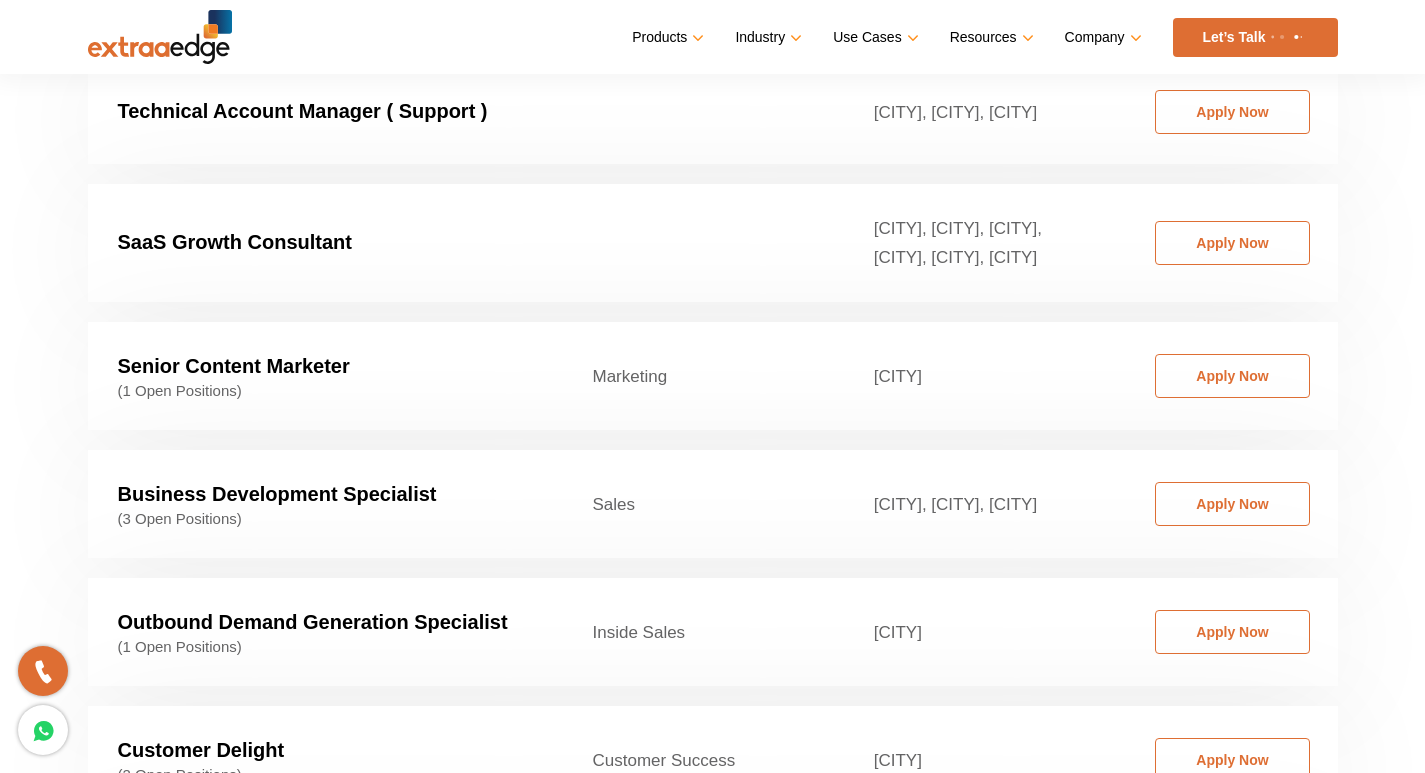 click at bounding box center (703, 112) 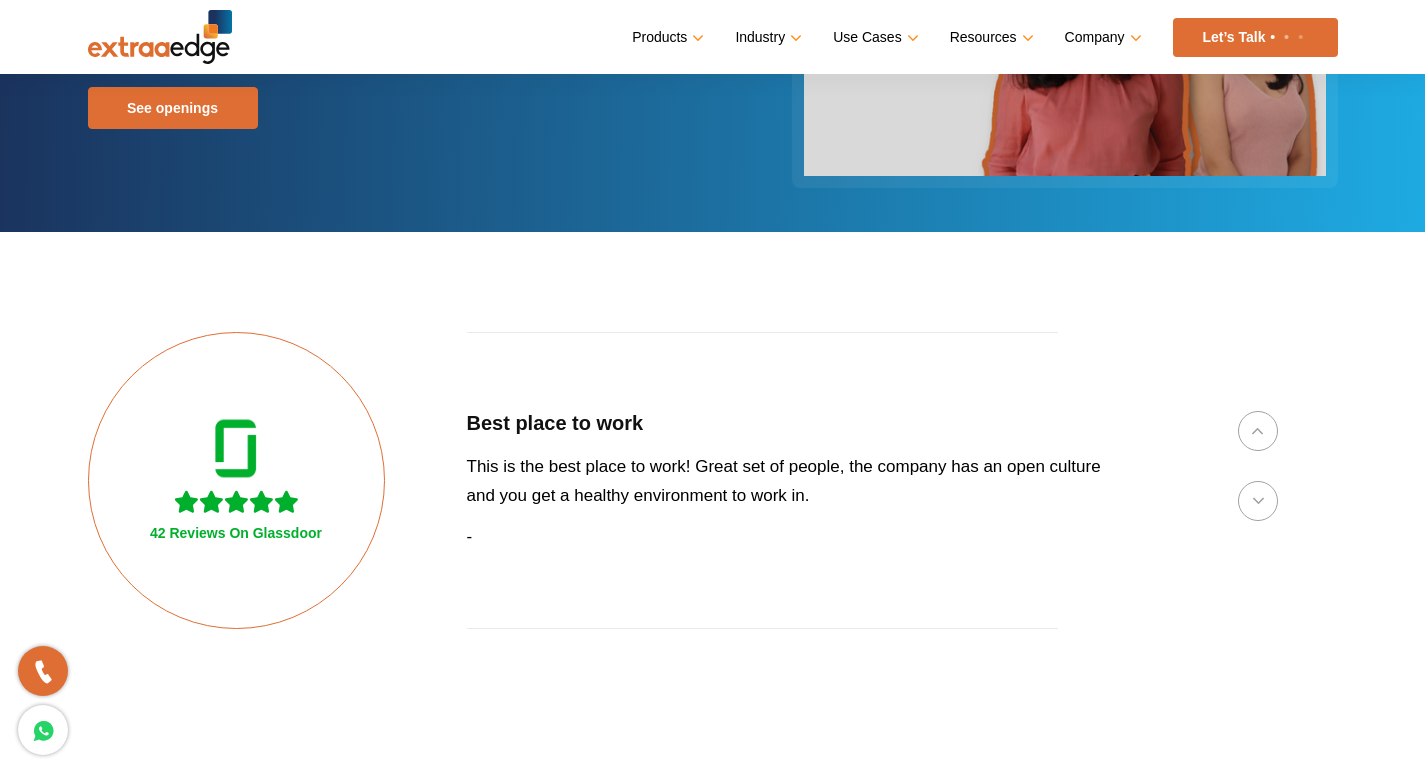 scroll, scrollTop: 300, scrollLeft: 0, axis: vertical 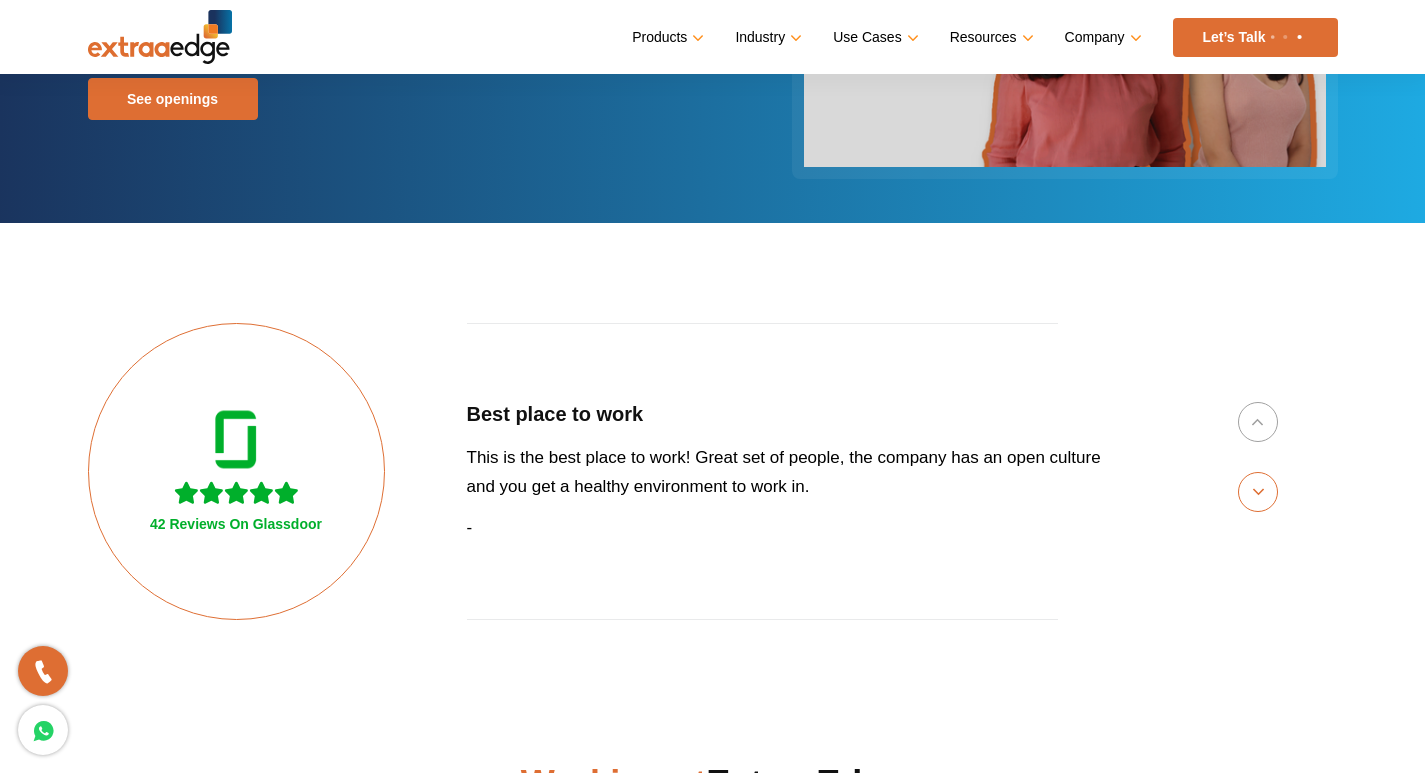 click on "Next" at bounding box center (1258, 492) 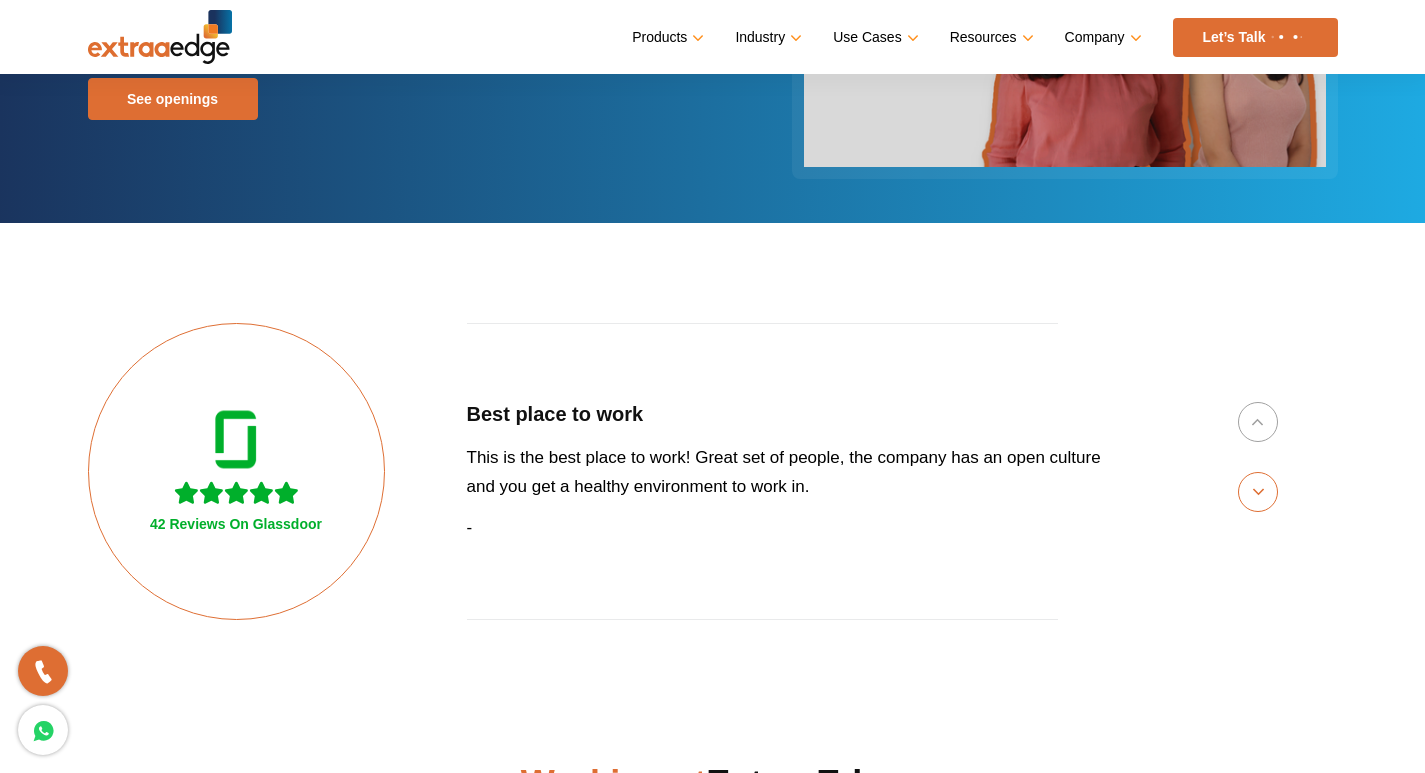 click on "Next" at bounding box center (1258, 492) 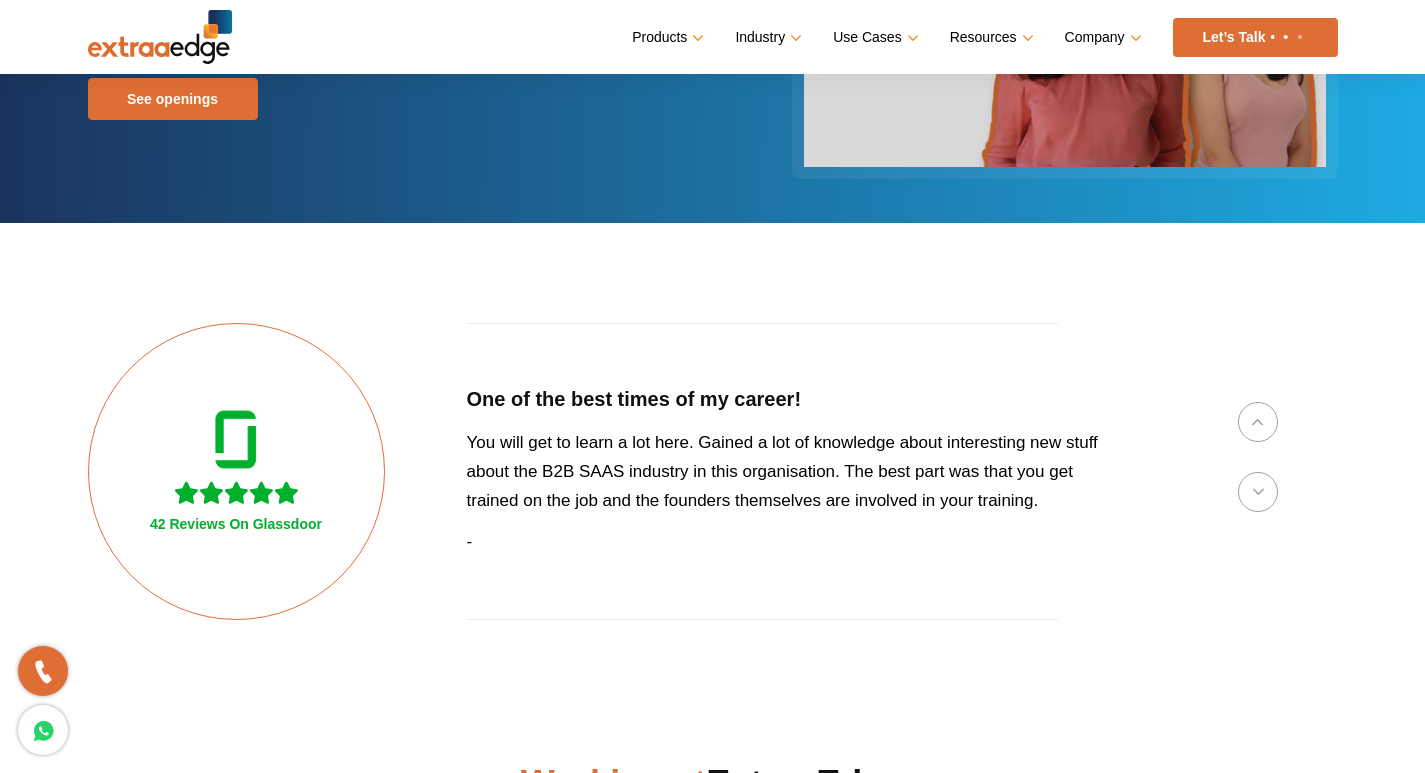 click at bounding box center [286, 493] 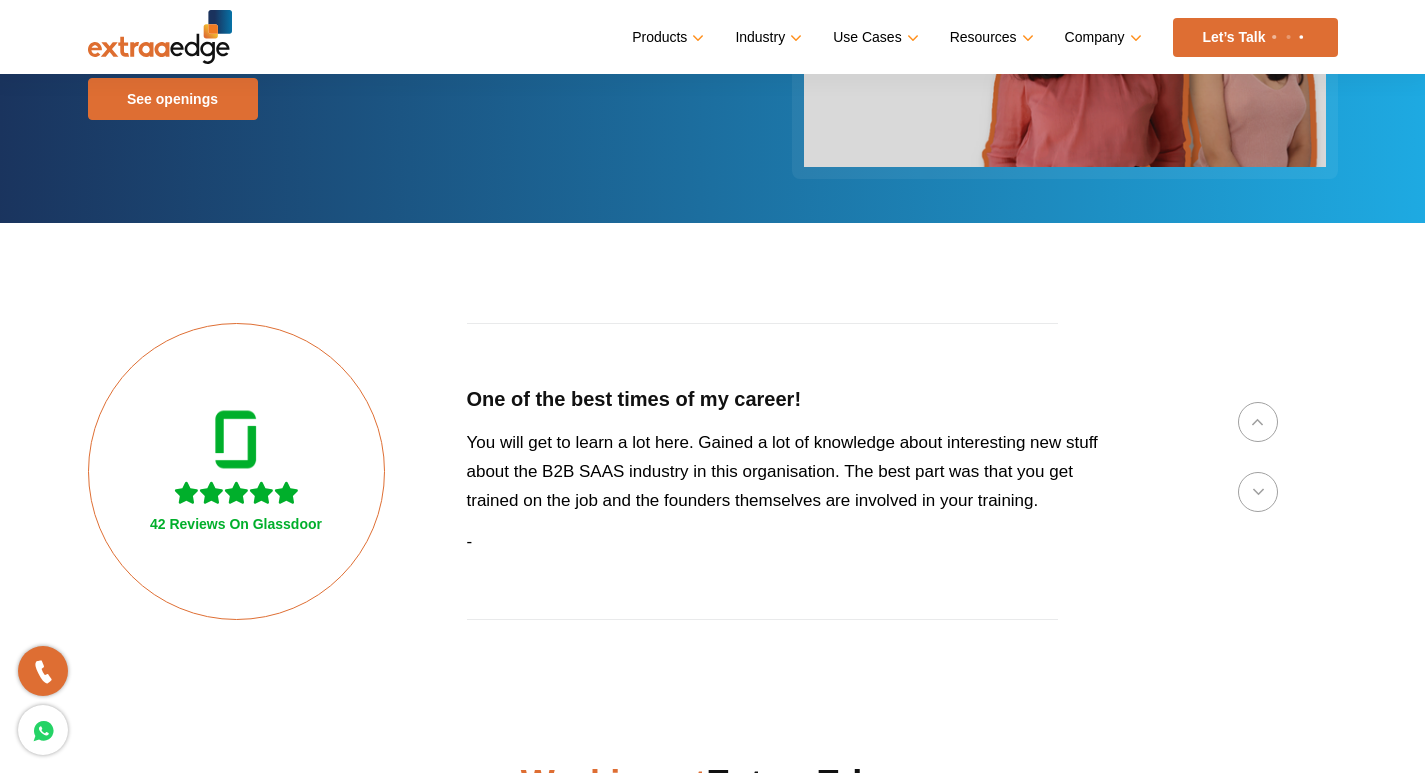 click at bounding box center [236, 498] 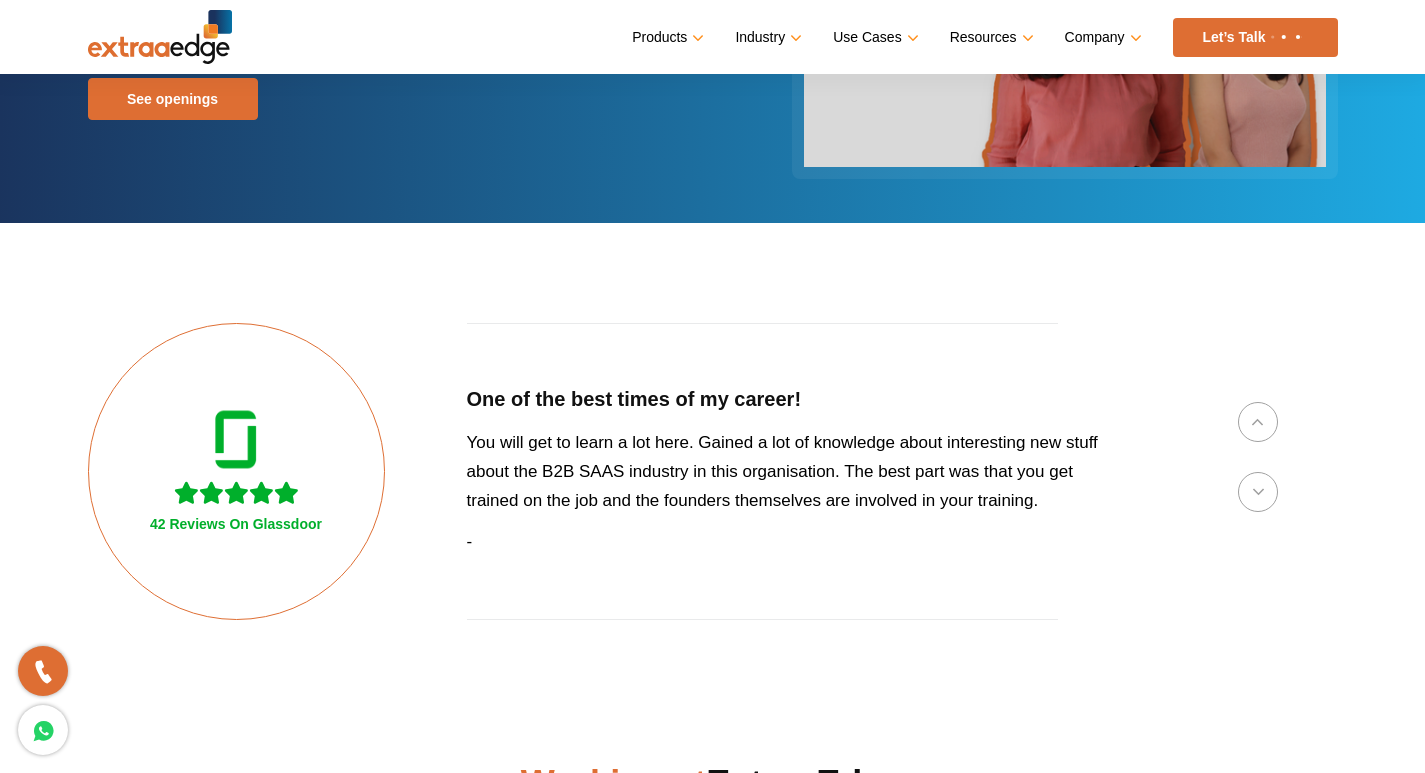 click on "42 Reviews On Glassdoor" at bounding box center [236, 524] 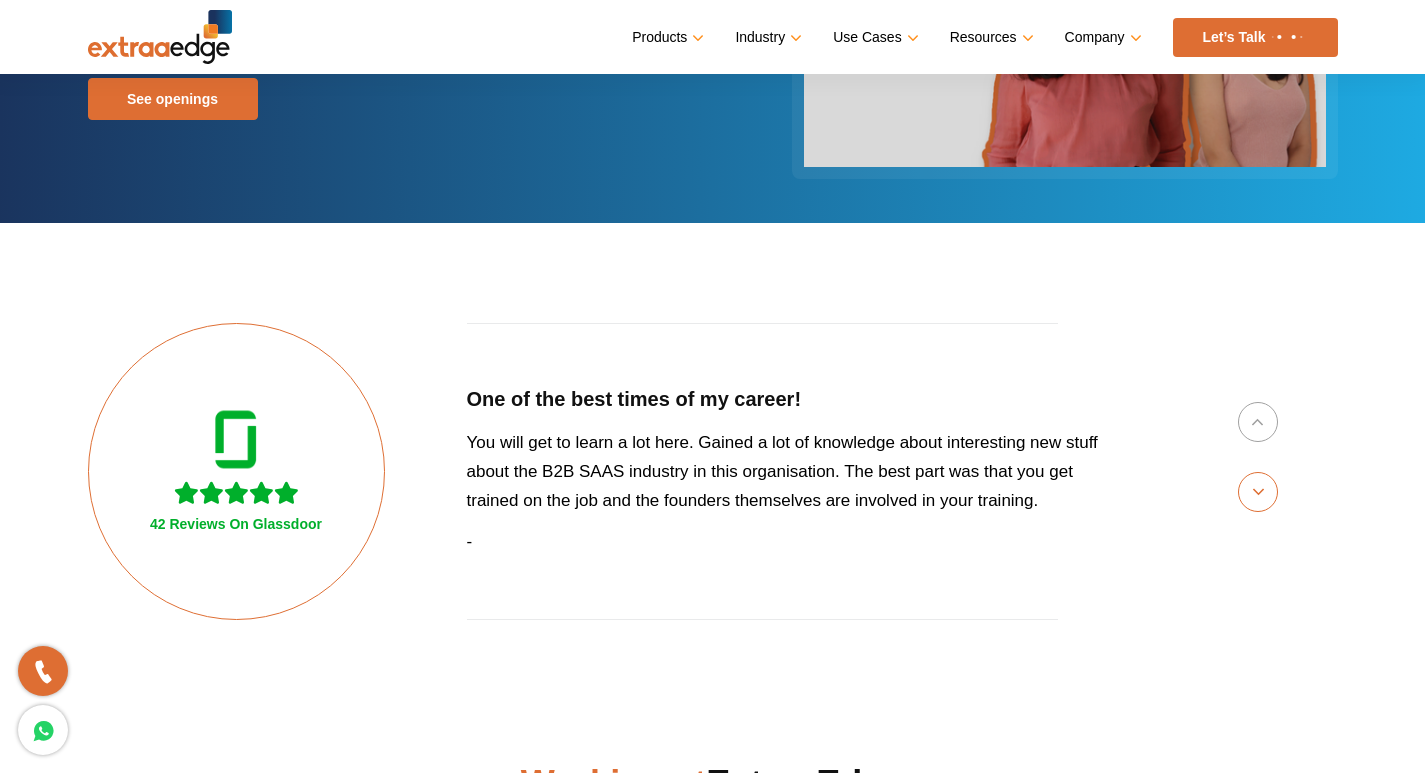 click on "Next" at bounding box center [1258, 492] 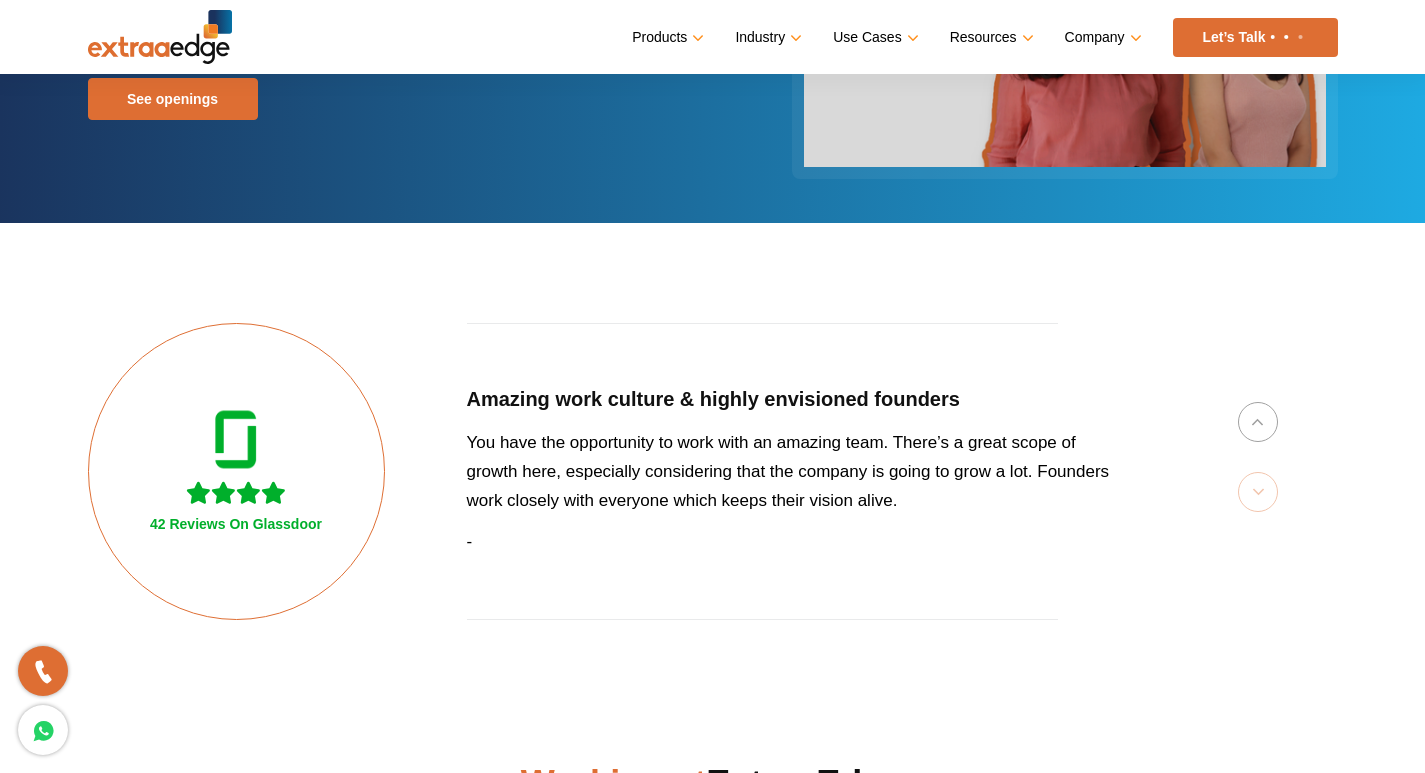 click on "42 Reviews On Glassdoor
Amazing work culture & highly envisioned founders
You have the opportunity to work with an amazing team. There’s a great scope of growth here, especially considering that the company is going to grow a lot. Founders work closely with everyone which keeps their vision alive.
-" at bounding box center (713, 471) 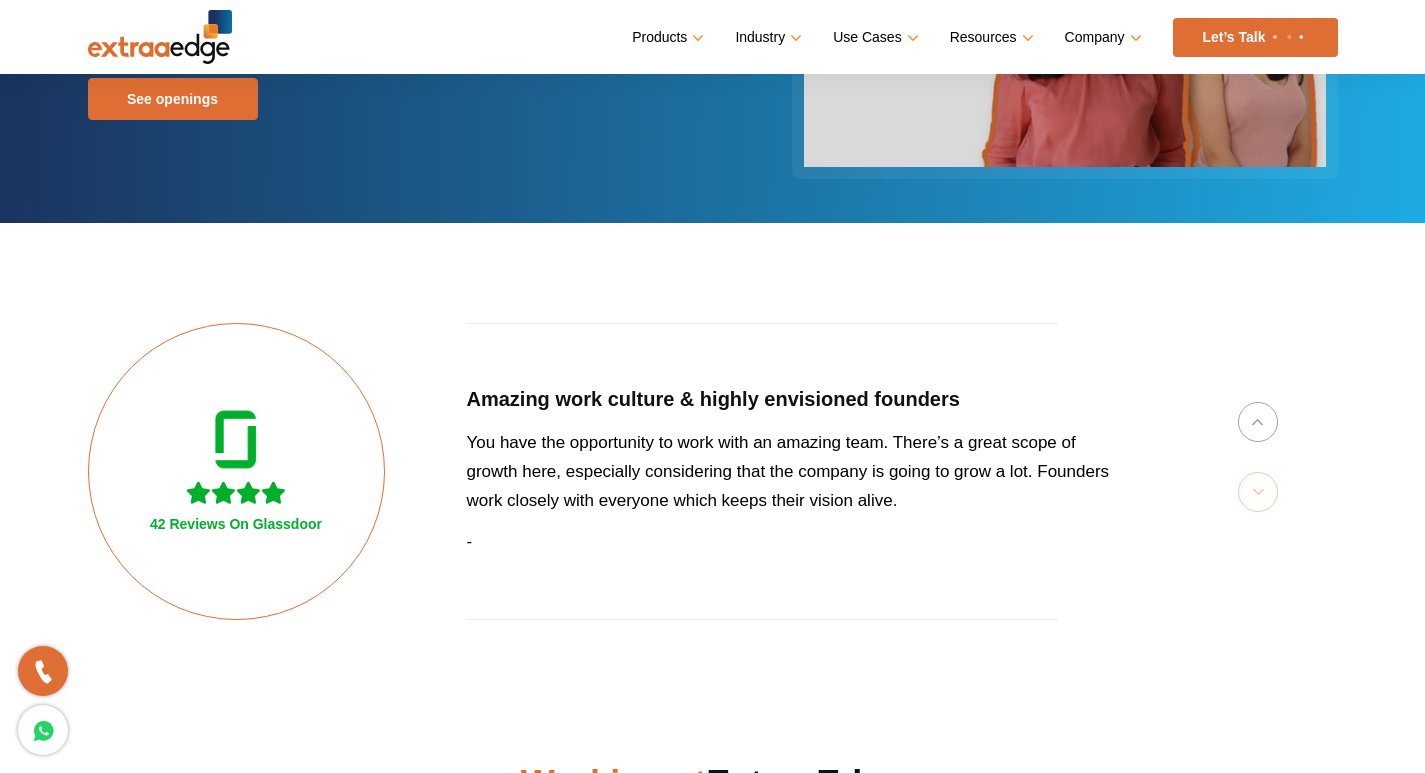 click on "42 Reviews On Glassdoor
Amazing work culture & highly envisioned founders
You have the opportunity to work with an amazing team. There’s a great scope of growth here, especially considering that the company is going to grow a lot. Founders work closely with everyone which keeps their vision alive.
-" at bounding box center [713, 471] 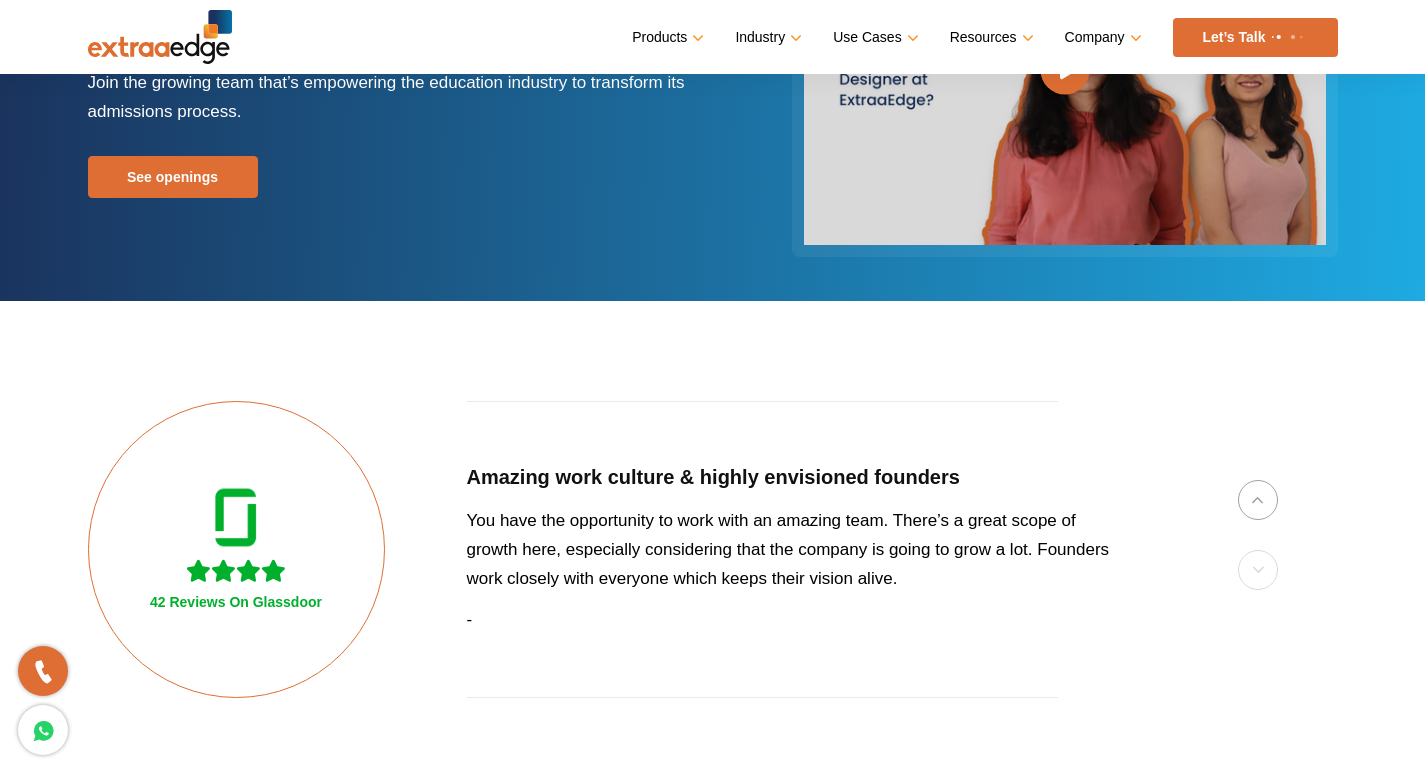 scroll, scrollTop: 0, scrollLeft: 0, axis: both 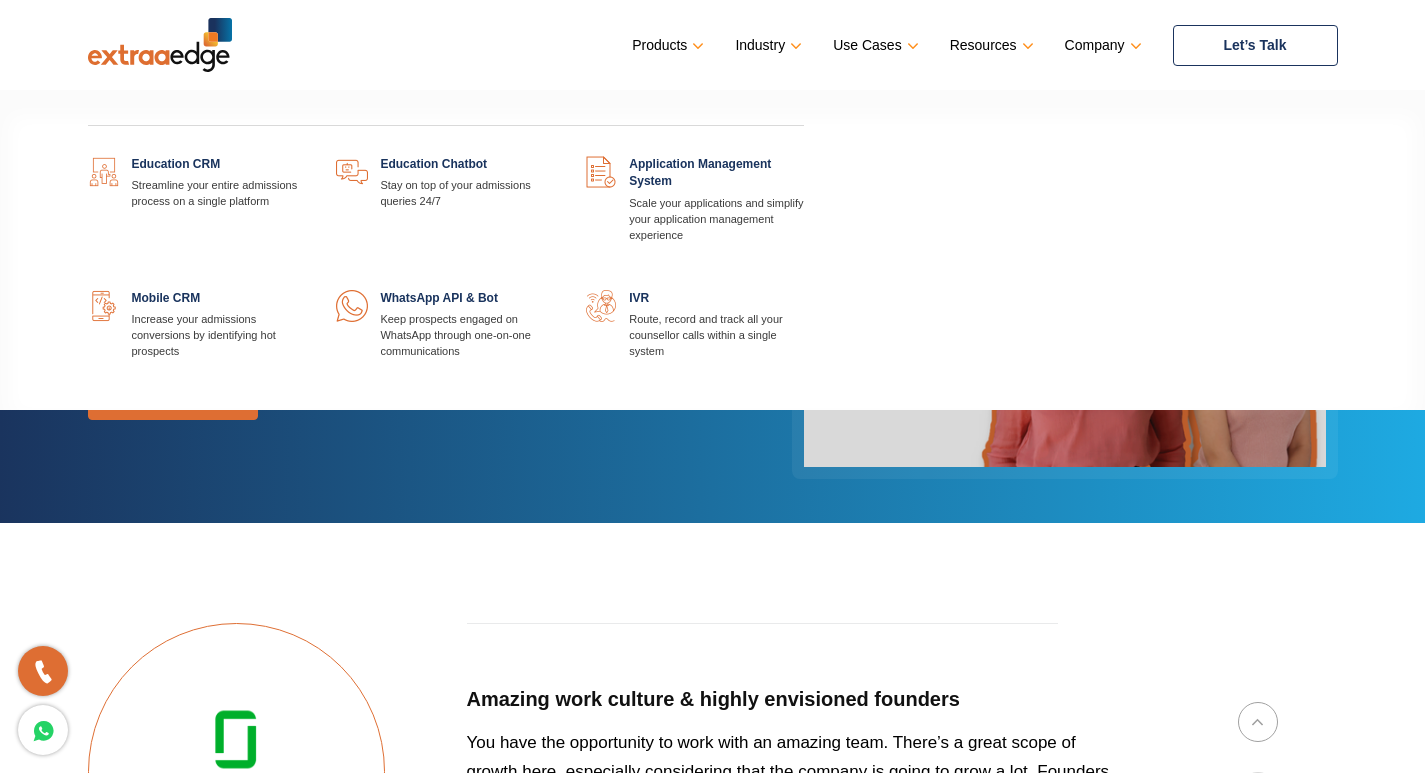 click at bounding box center [555, 290] 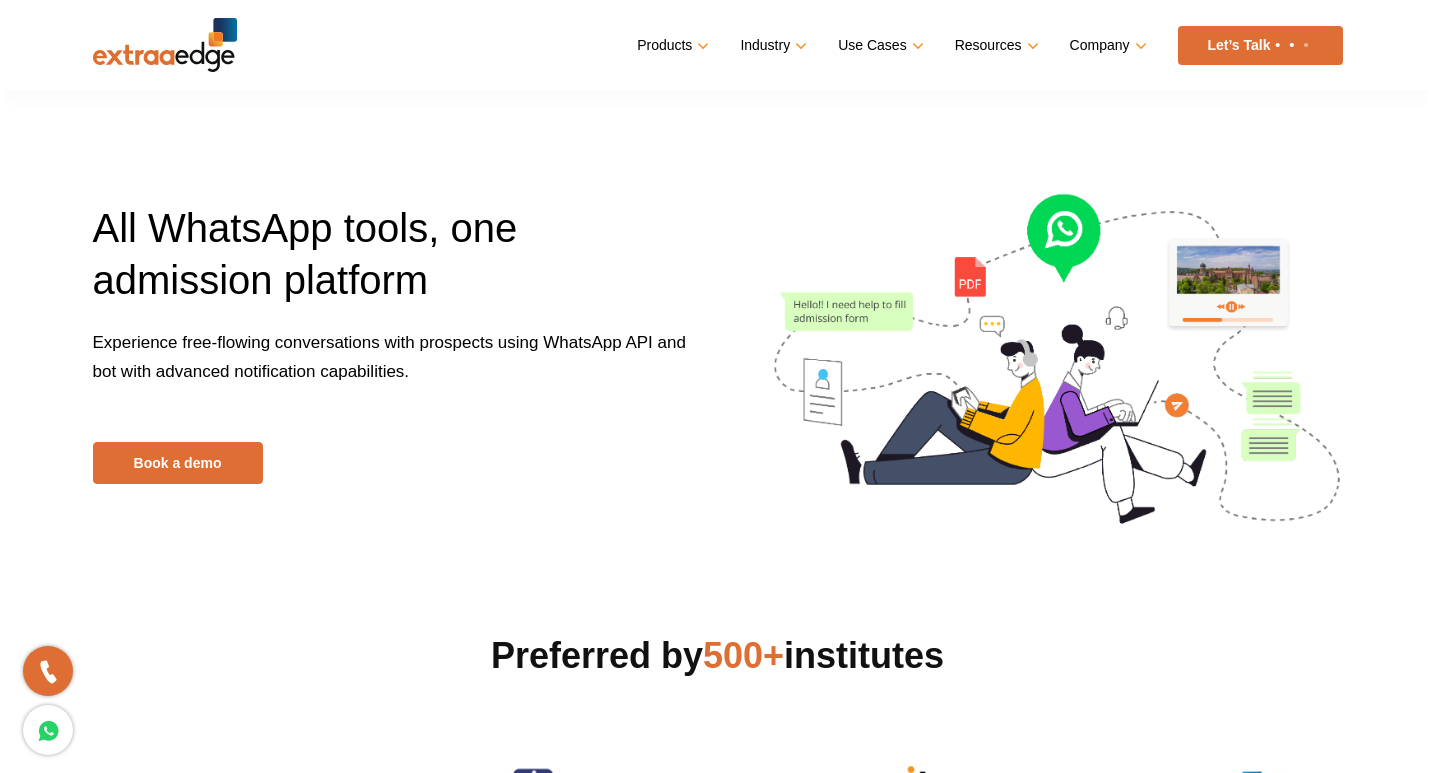 scroll, scrollTop: 0, scrollLeft: 0, axis: both 